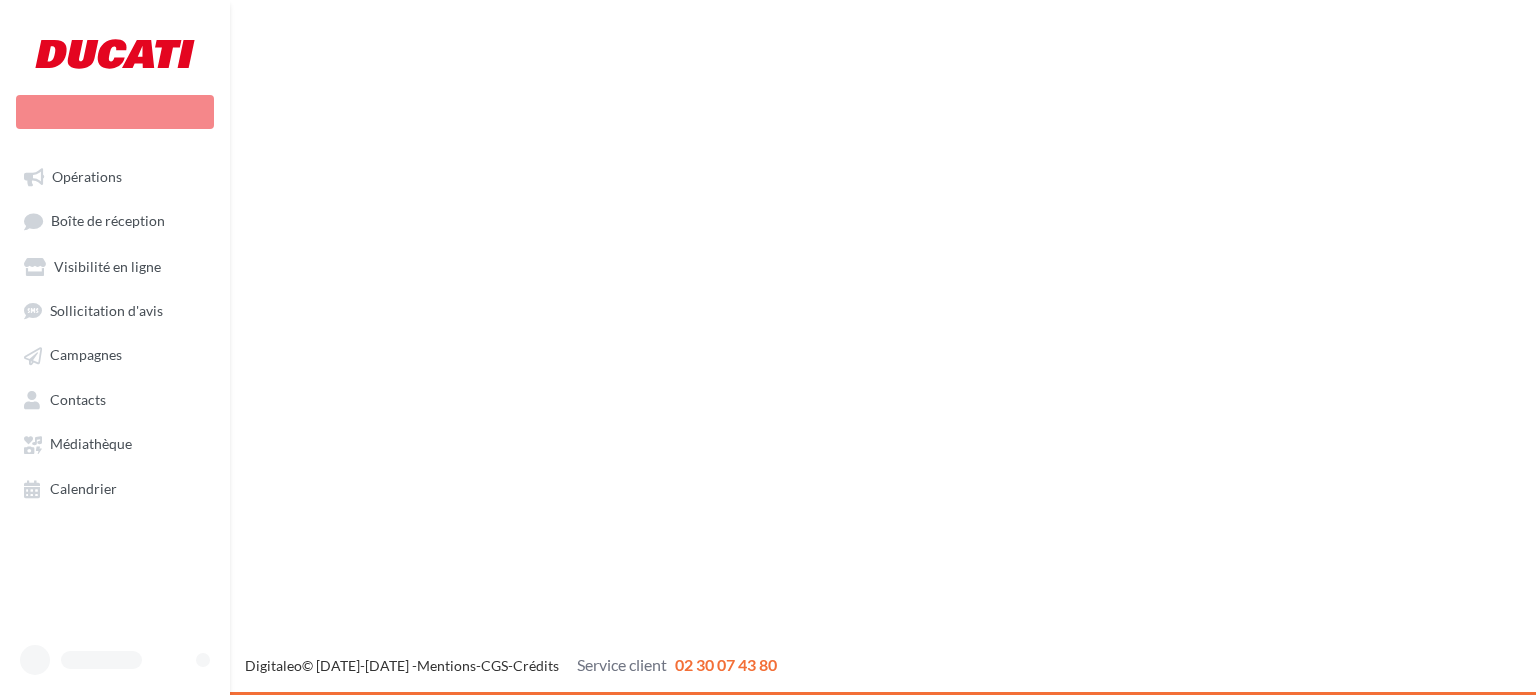 scroll, scrollTop: 0, scrollLeft: 0, axis: both 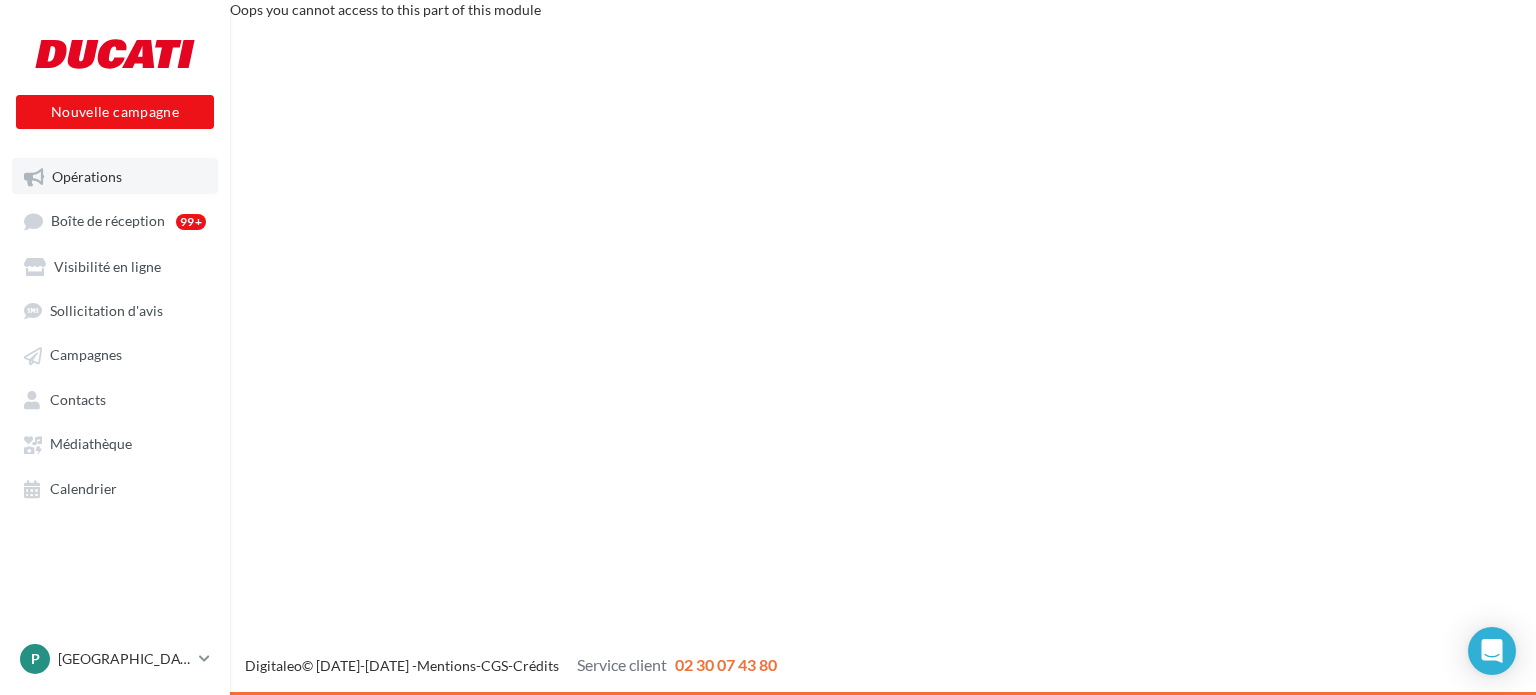 click on "Opérations" at bounding box center [115, 176] 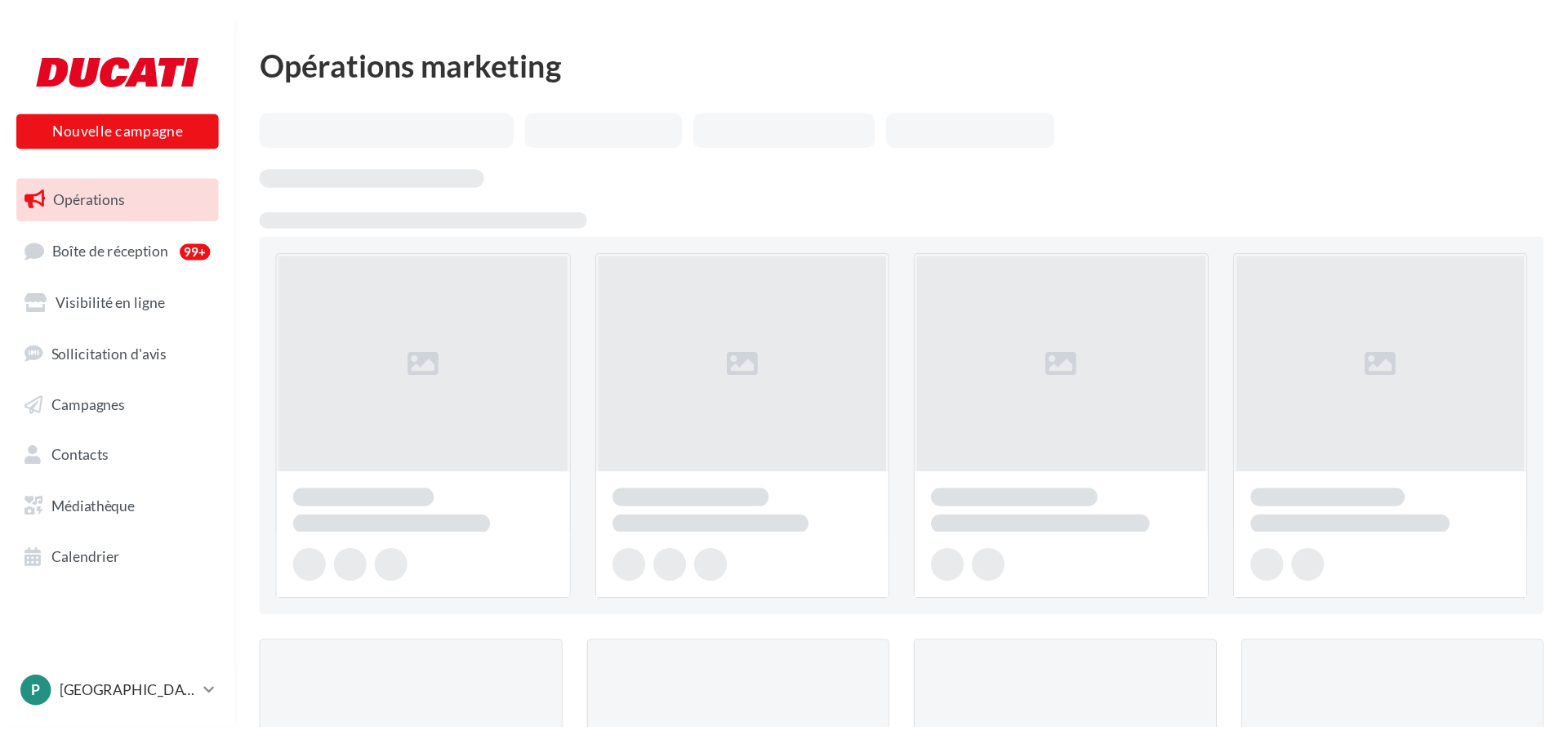 scroll, scrollTop: 0, scrollLeft: 0, axis: both 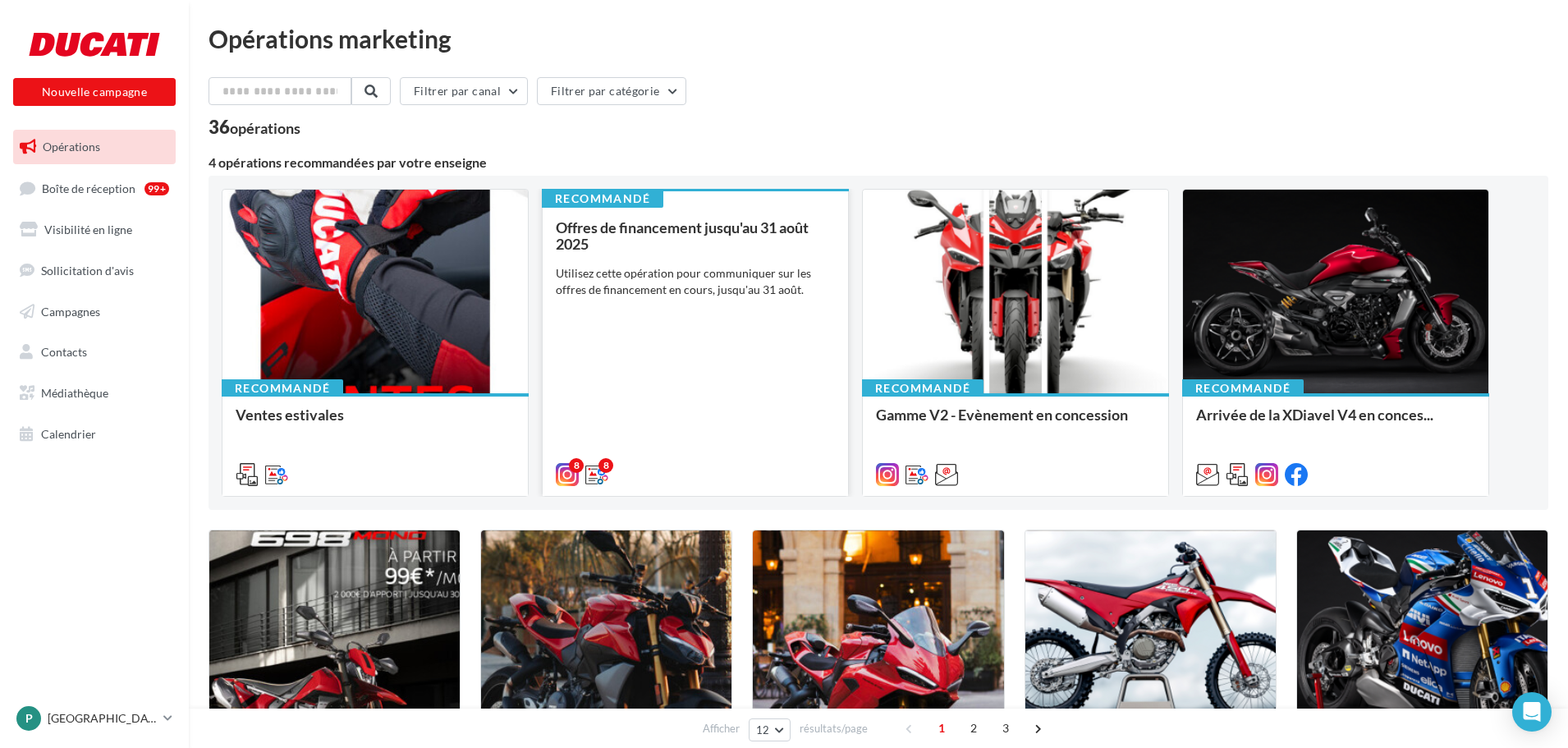 click on "Utilisez cette opération pour communiquer sur les offres de financement en cours, jusqu'au 31 août." at bounding box center (695, 282) 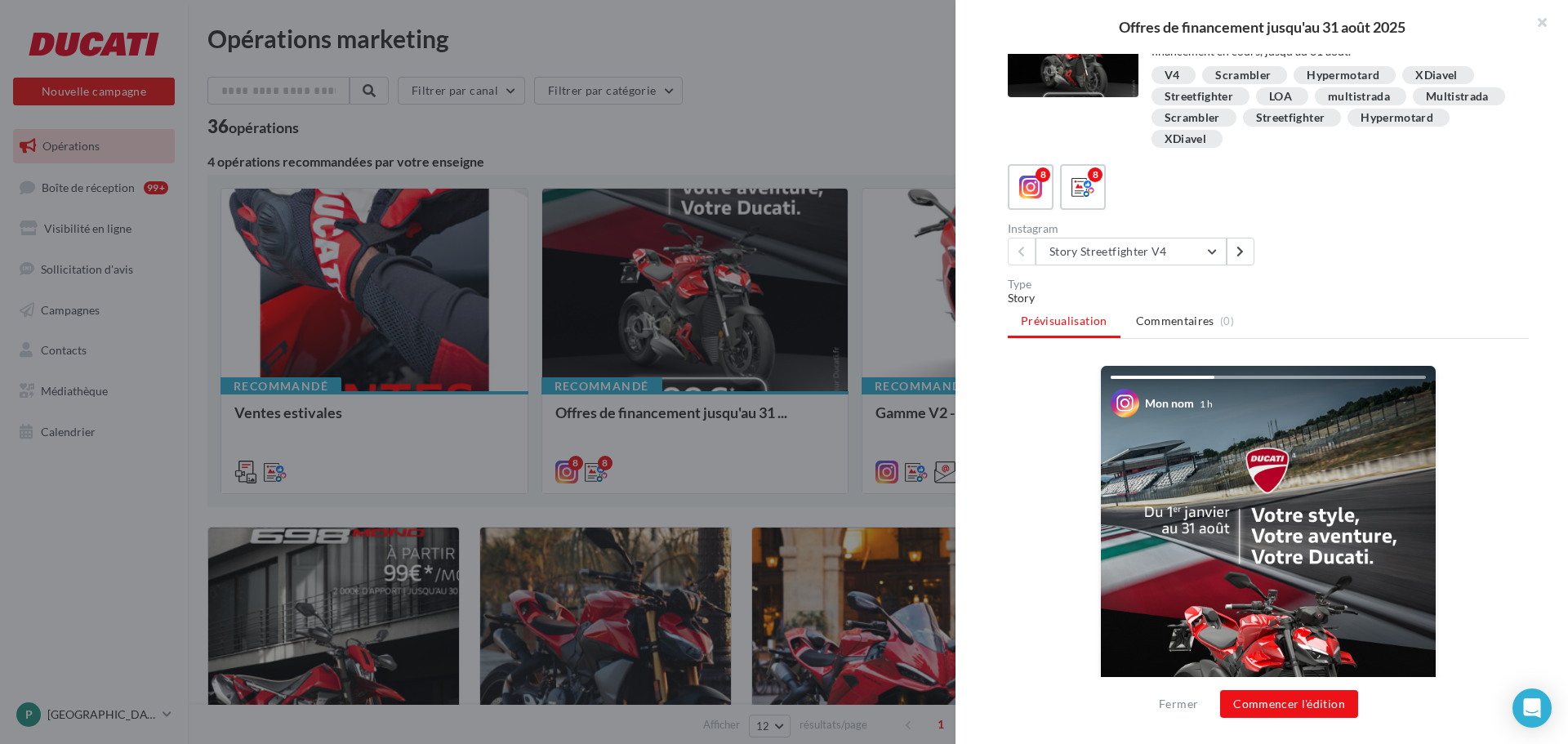 scroll, scrollTop: 0, scrollLeft: 0, axis: both 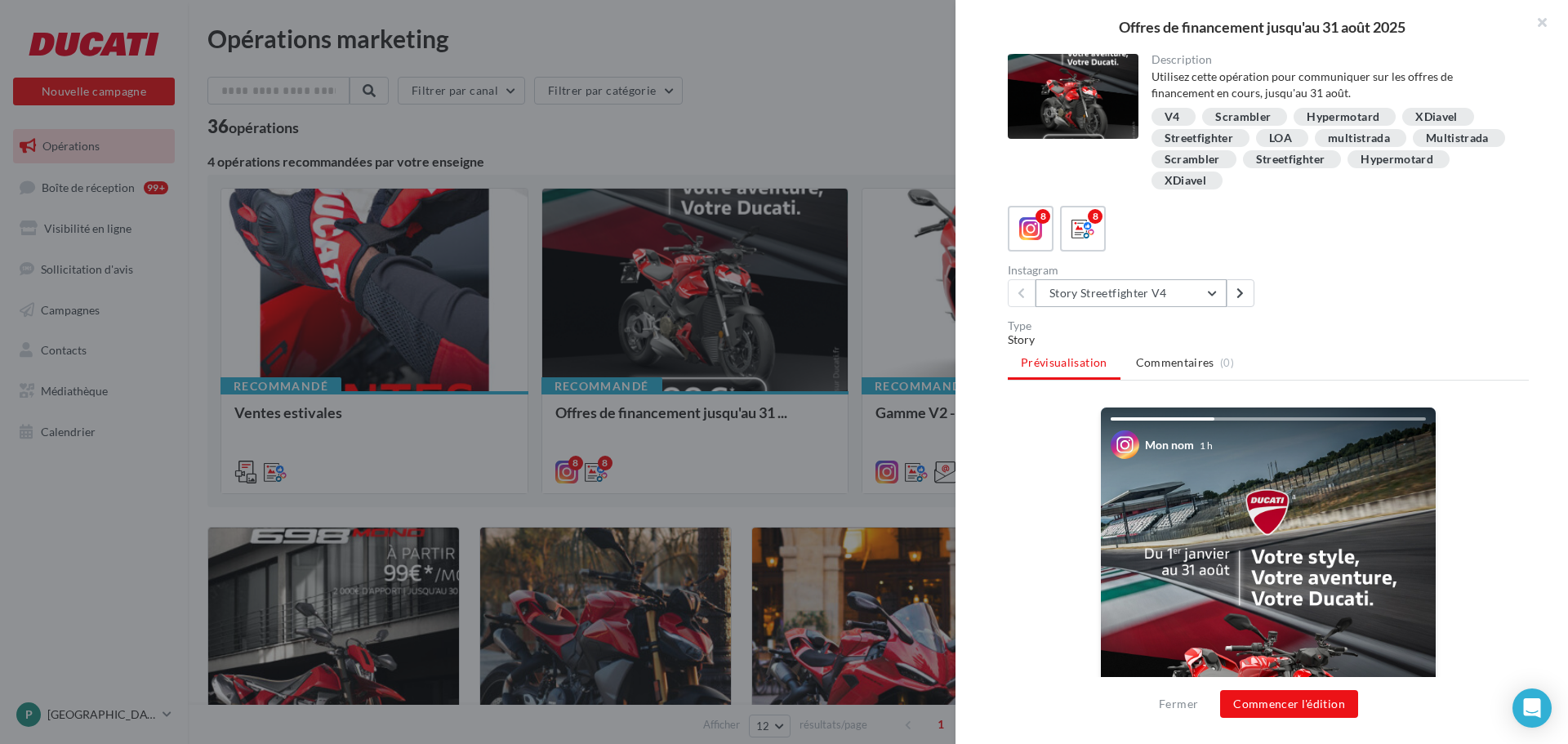 click on "Story Streetfighter V4" at bounding box center (1131, 293) 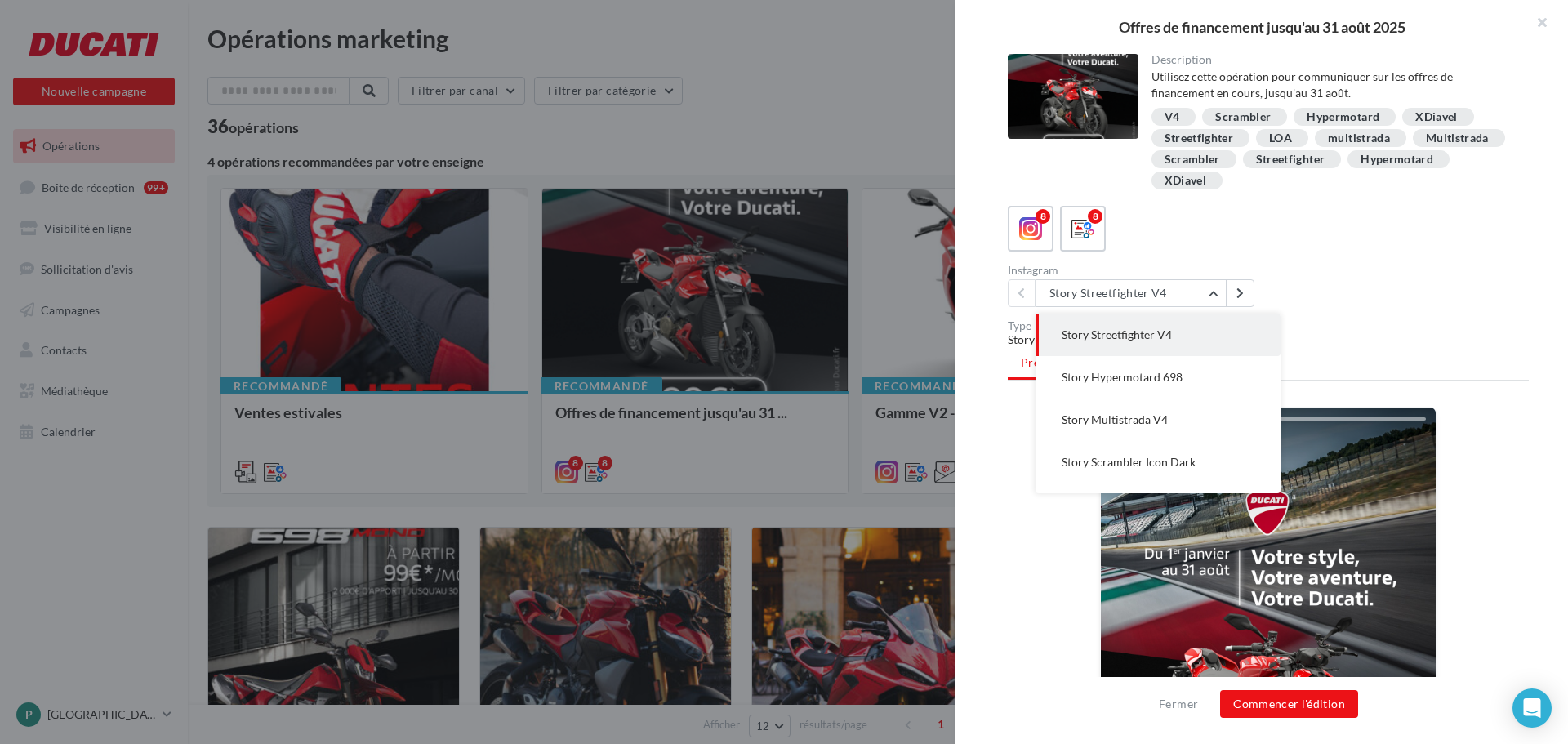 click on "Story Streetfighter V4" at bounding box center (1116, 334) 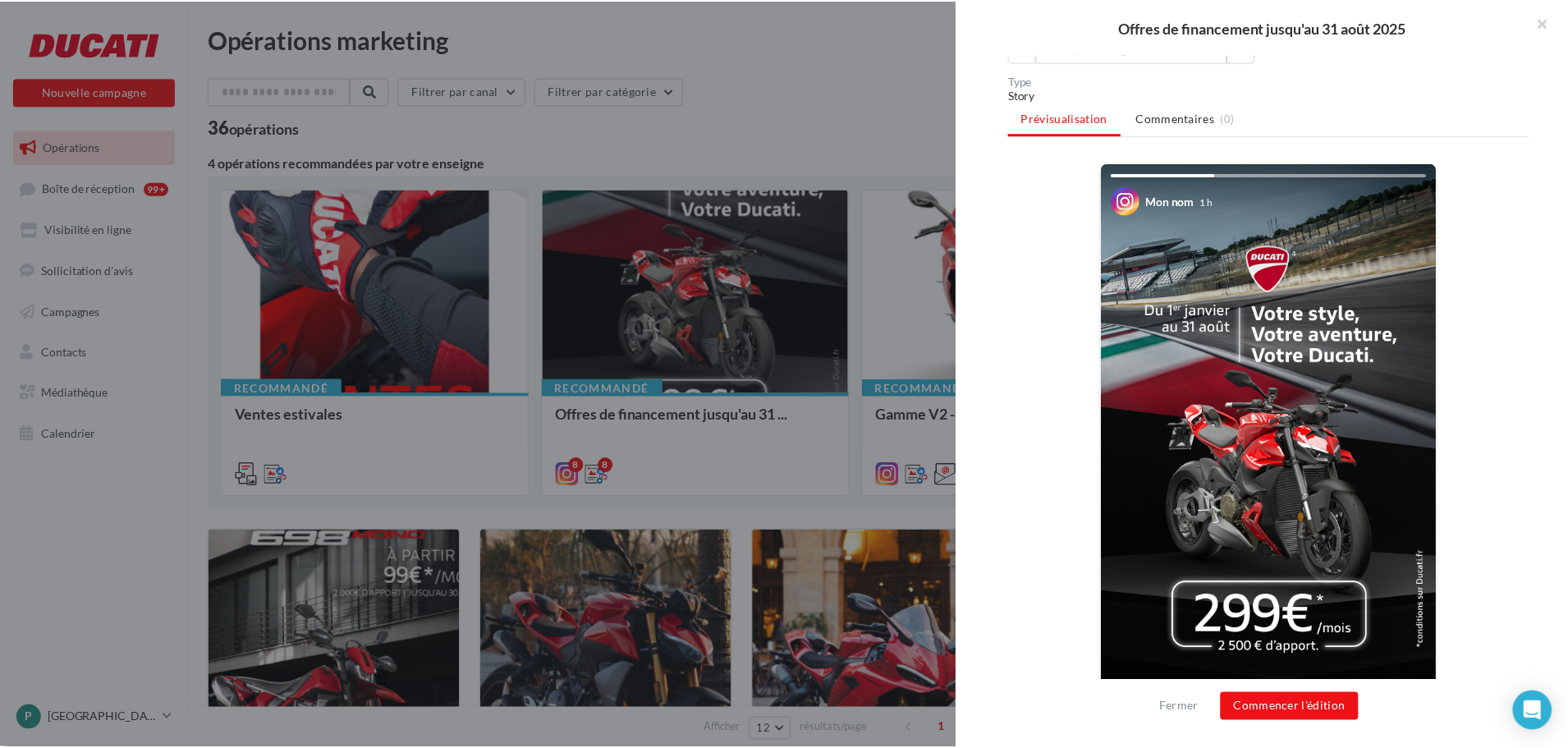 scroll, scrollTop: 335, scrollLeft: 0, axis: vertical 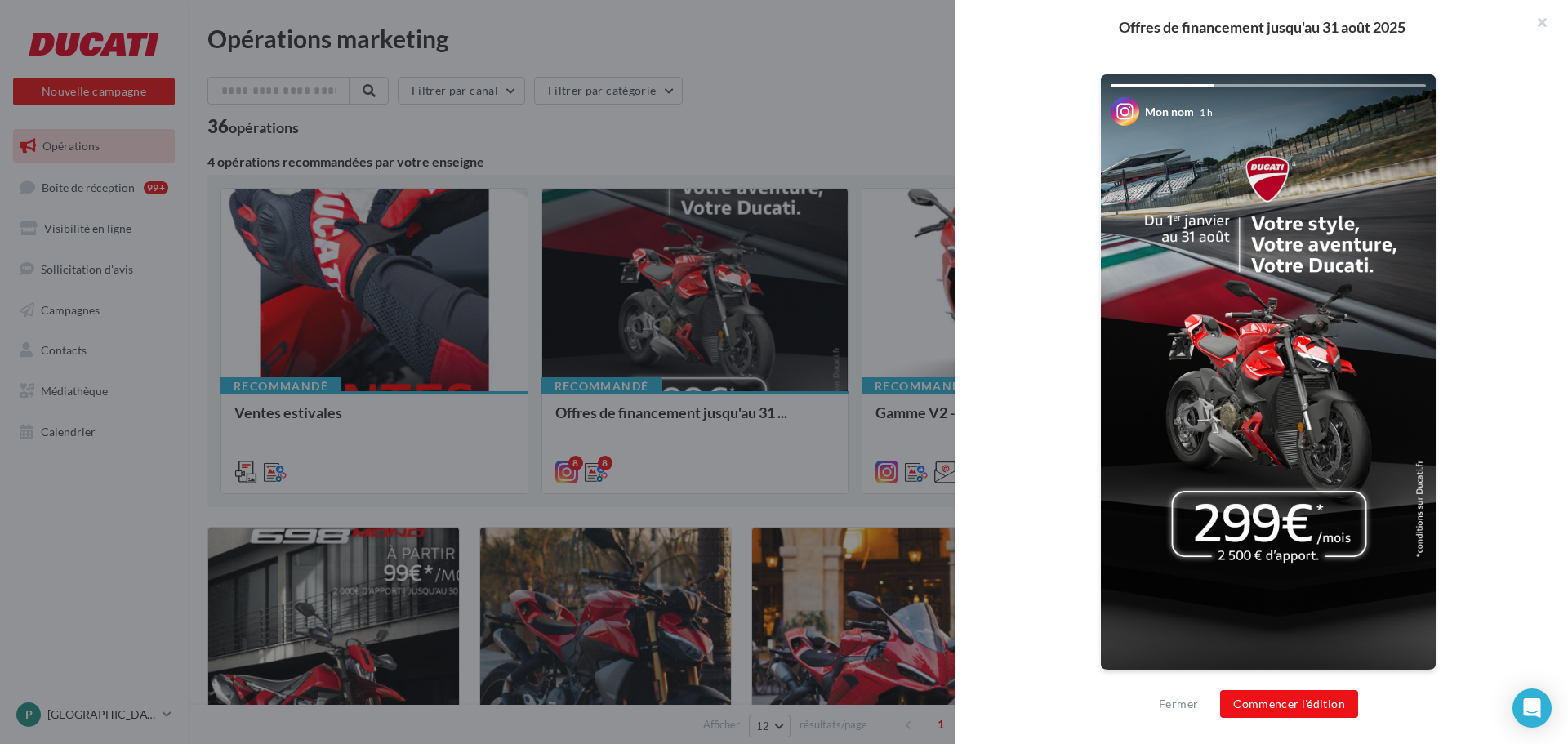 drag, startPoint x: 1176, startPoint y: 288, endPoint x: 470, endPoint y: 139, distance: 721.5518 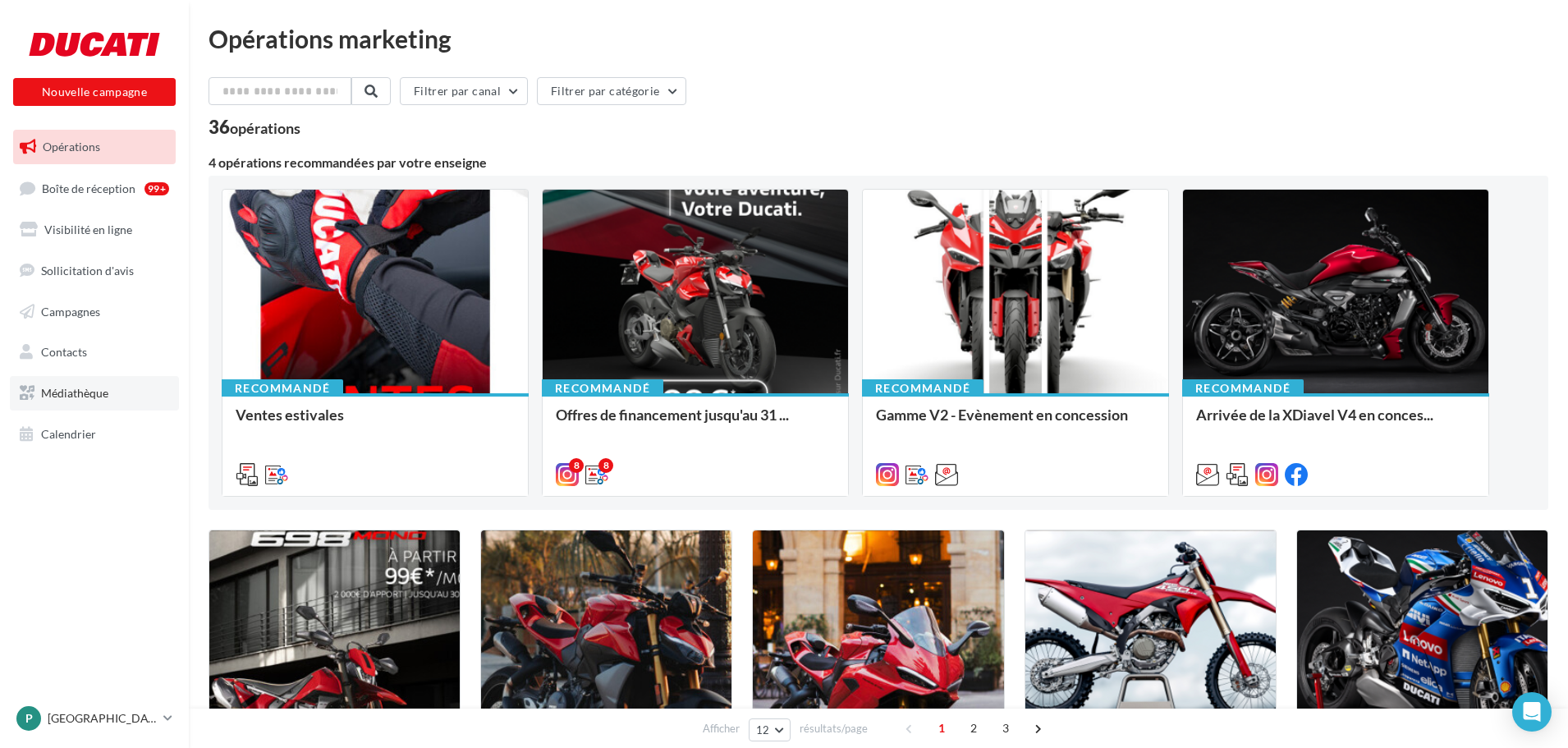 click on "Médiathèque" at bounding box center [75, 392] 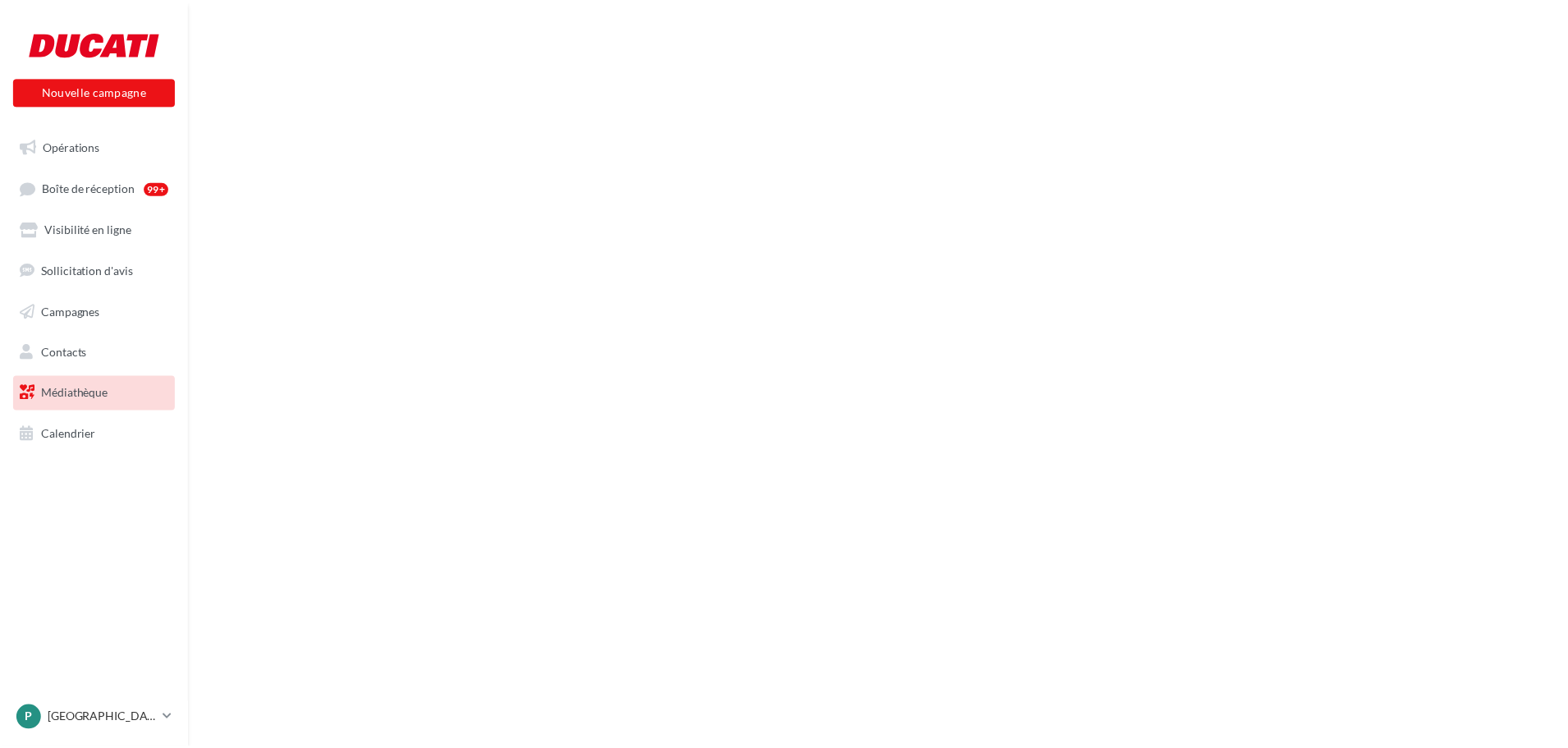 scroll, scrollTop: 0, scrollLeft: 0, axis: both 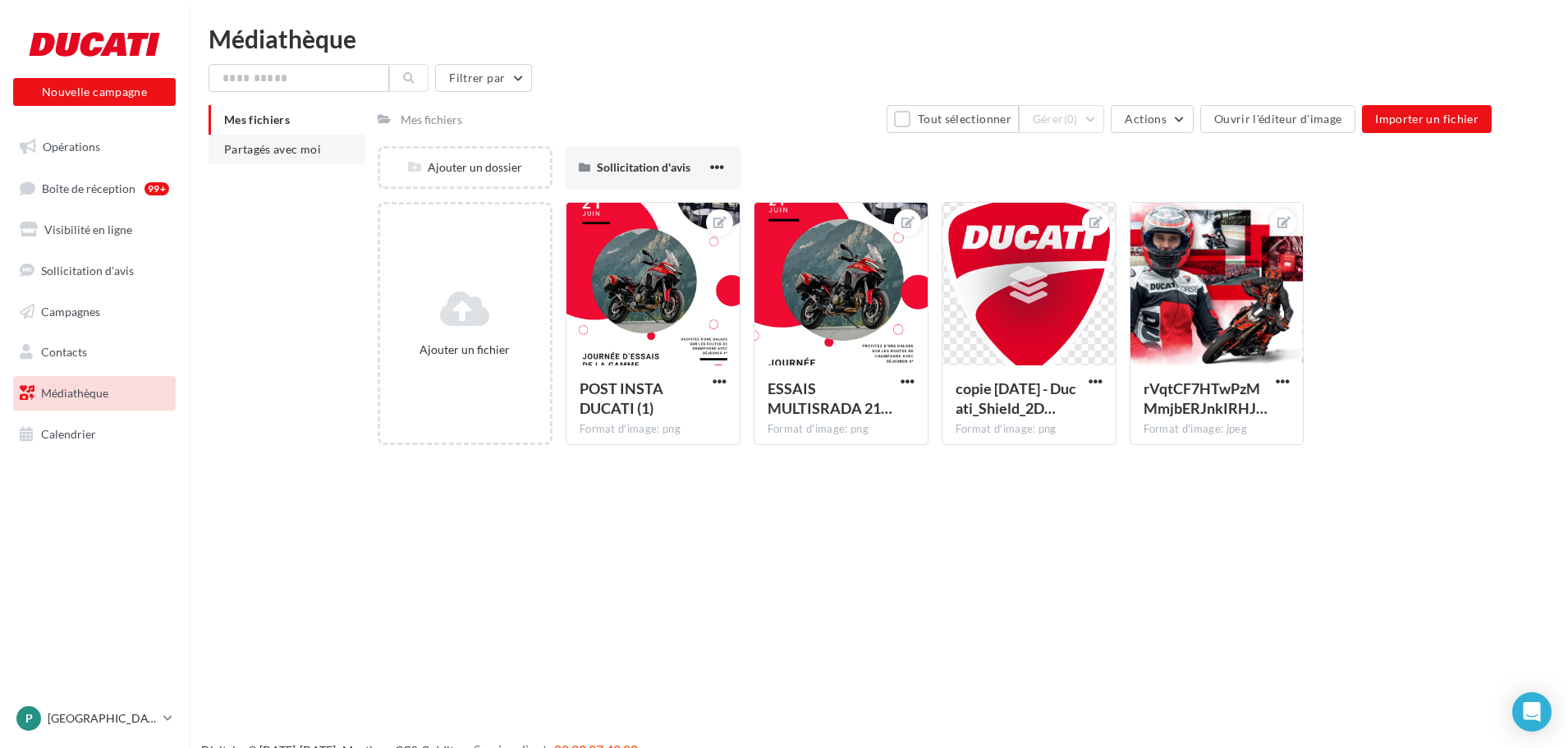 click on "Partagés avec moi" at bounding box center (287, 149) 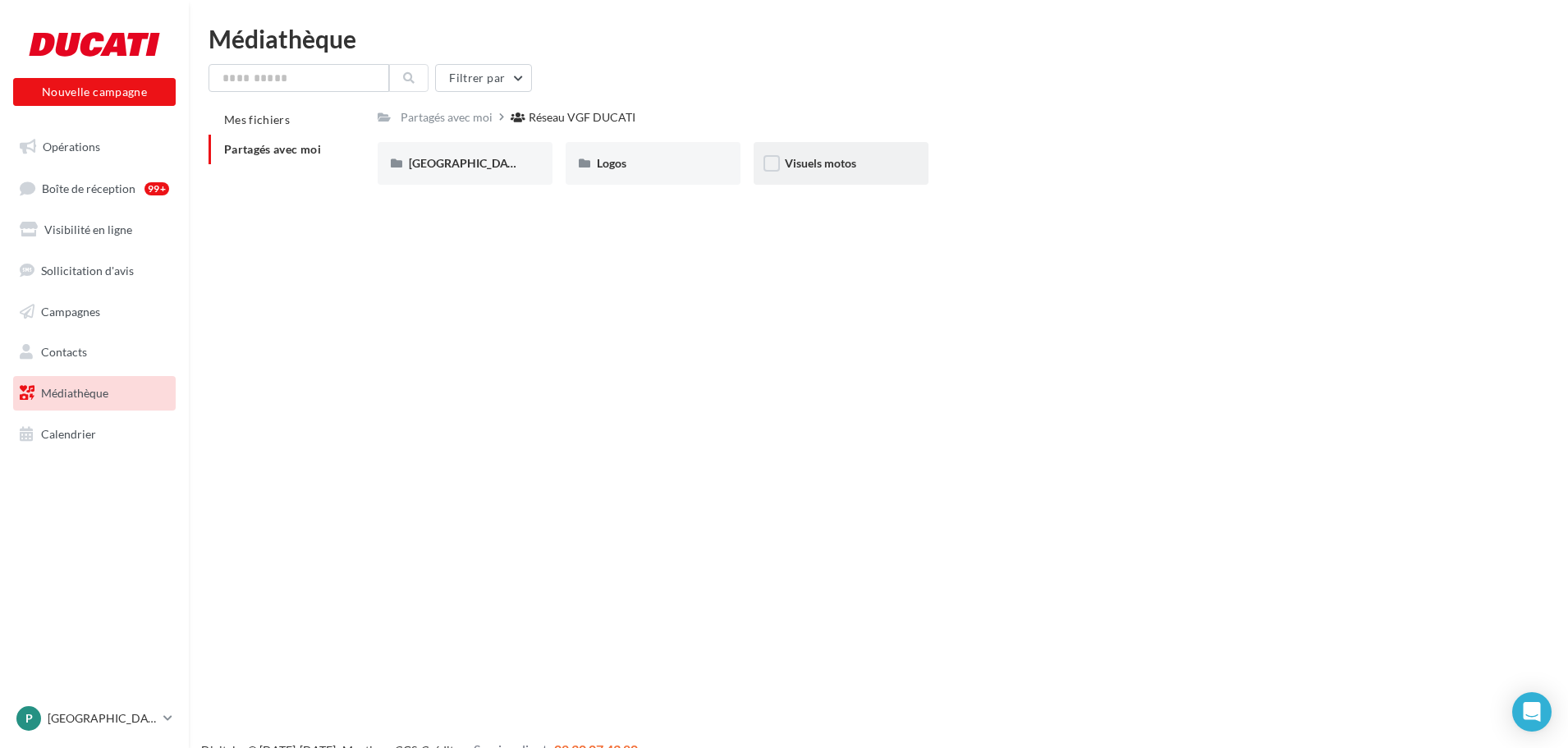 click on "Visuels motos" at bounding box center [841, 163] 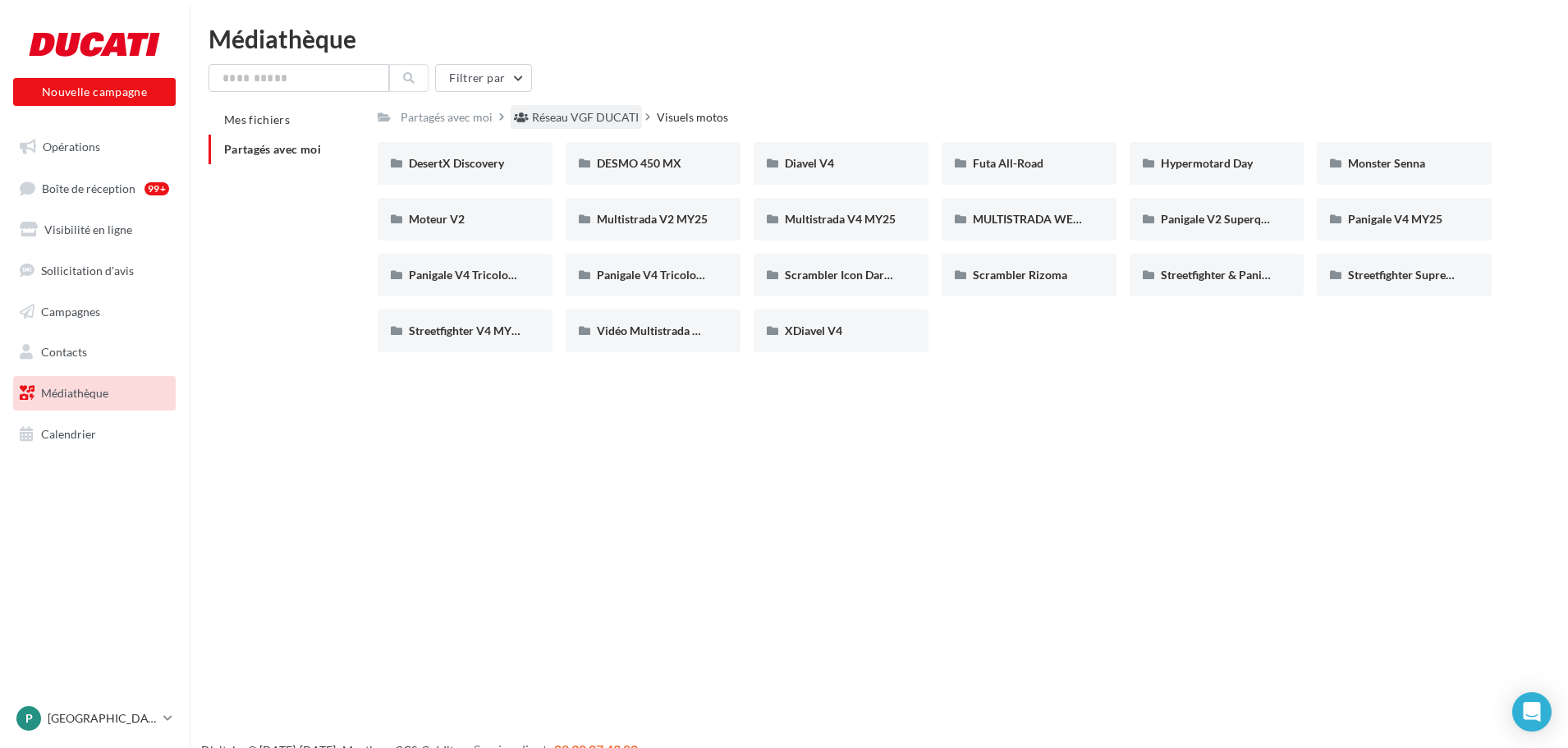click on "Réseau VGF DUCATI" at bounding box center [585, 117] 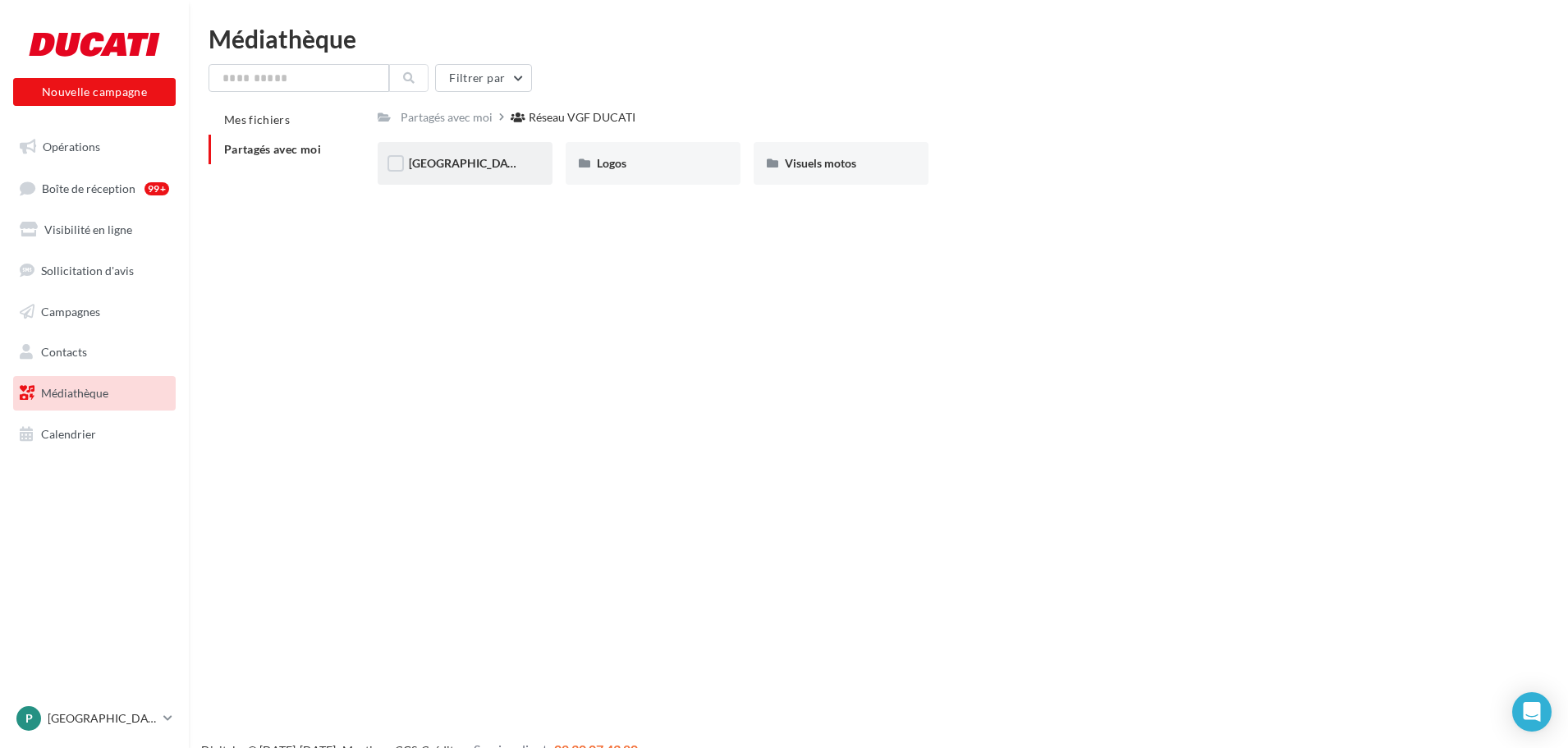 click on "France" at bounding box center [465, 163] 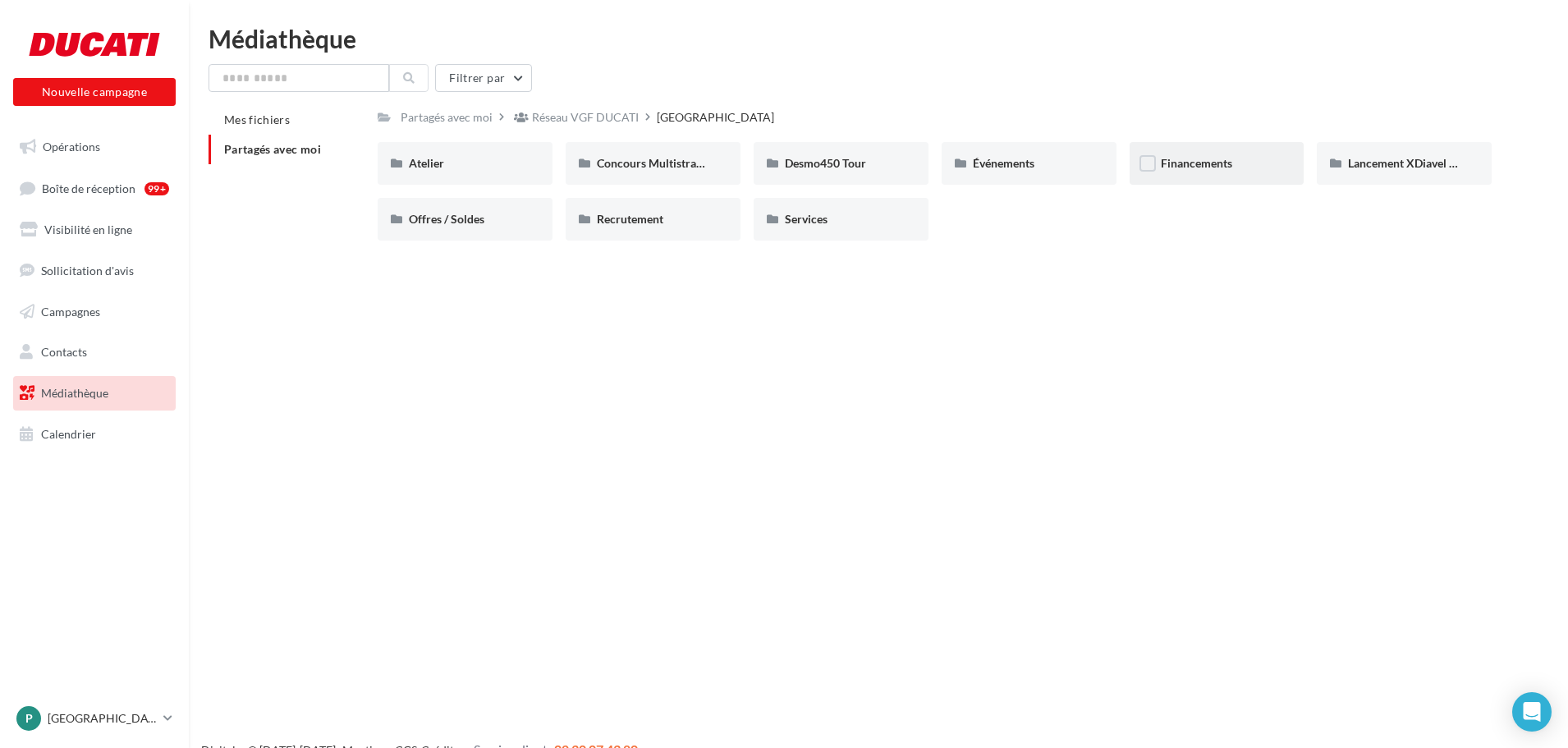 click on "Financements" at bounding box center (1217, 163) 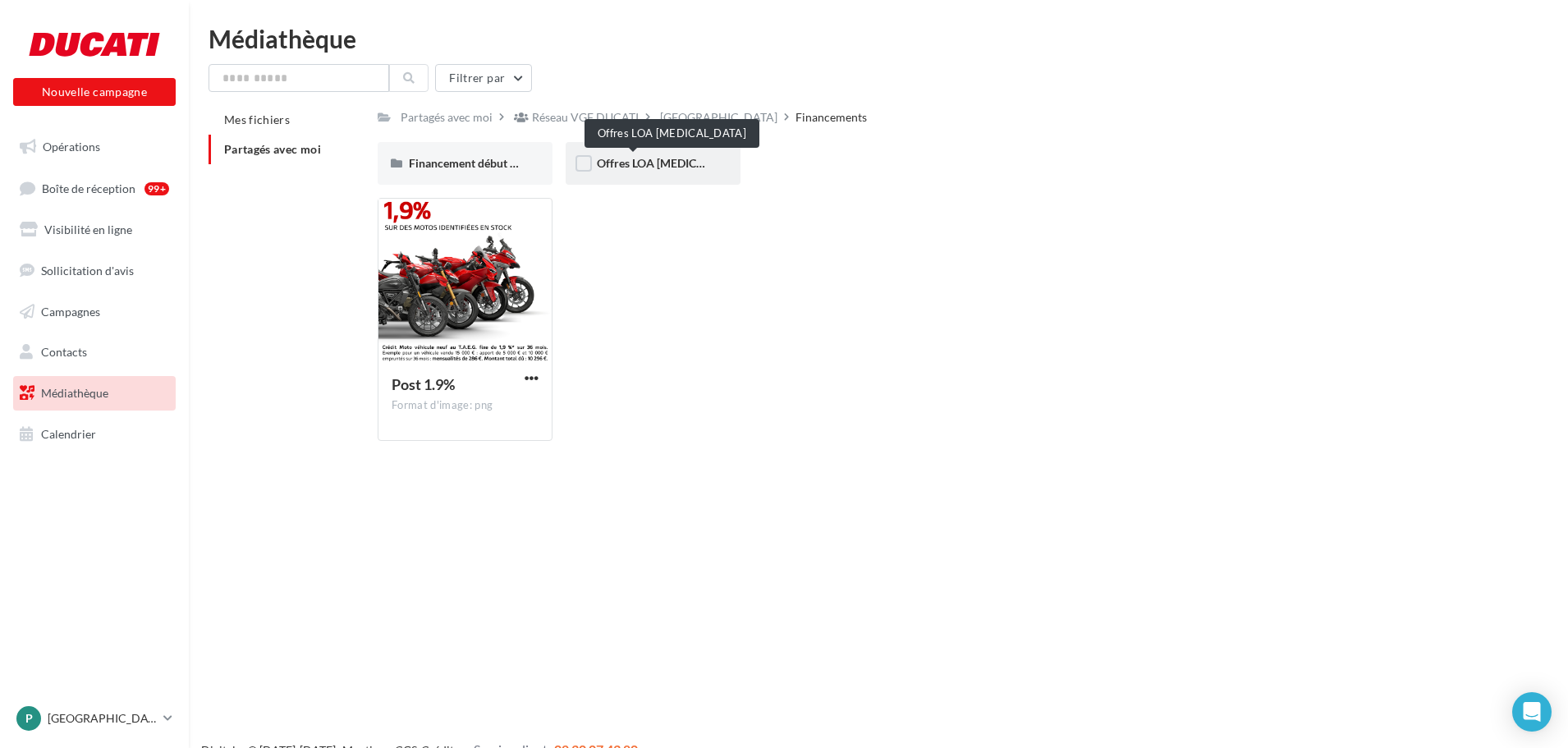 click on "Offres LOA T3" at bounding box center [672, 163] 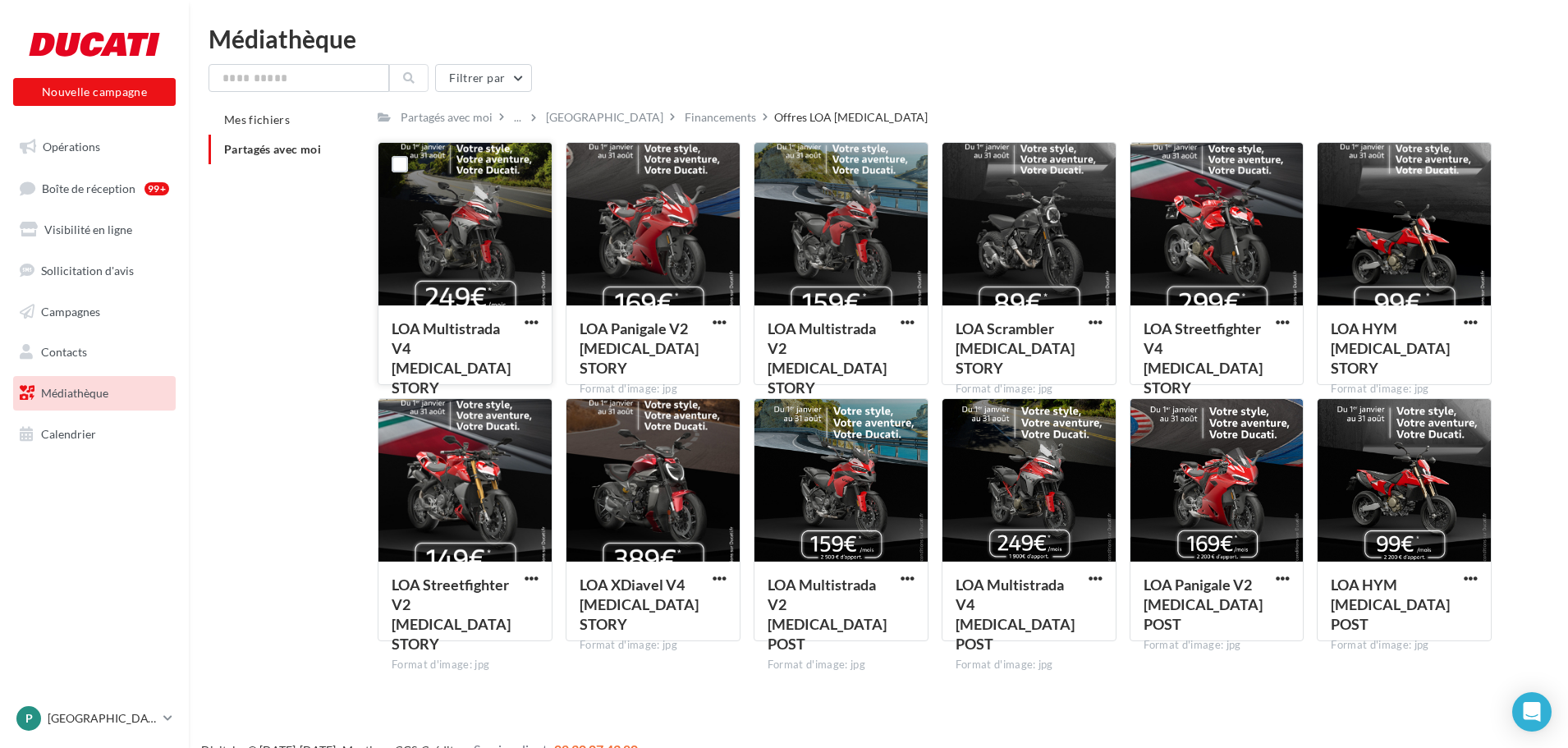 click at bounding box center (465, 225) 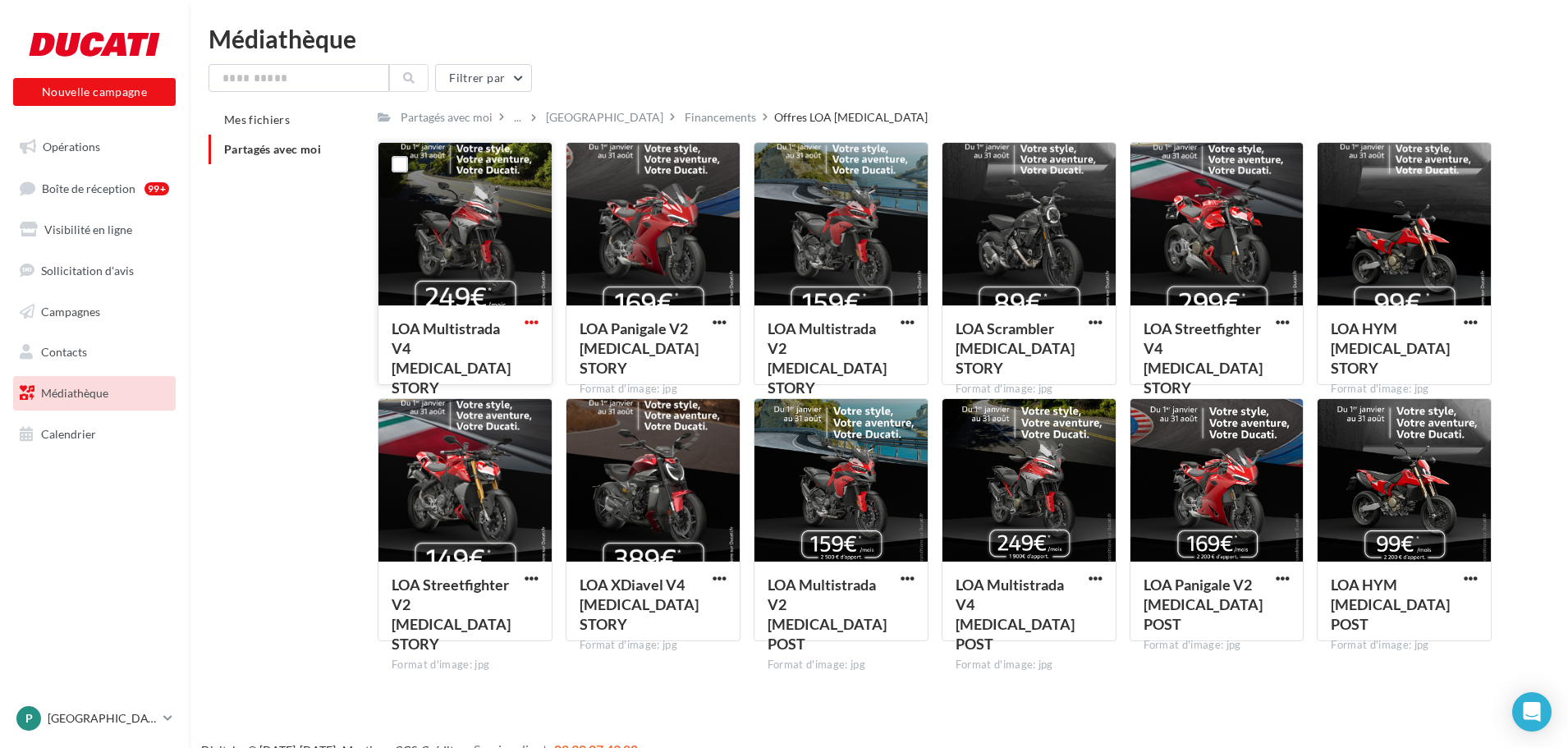 click at bounding box center (531, 322) 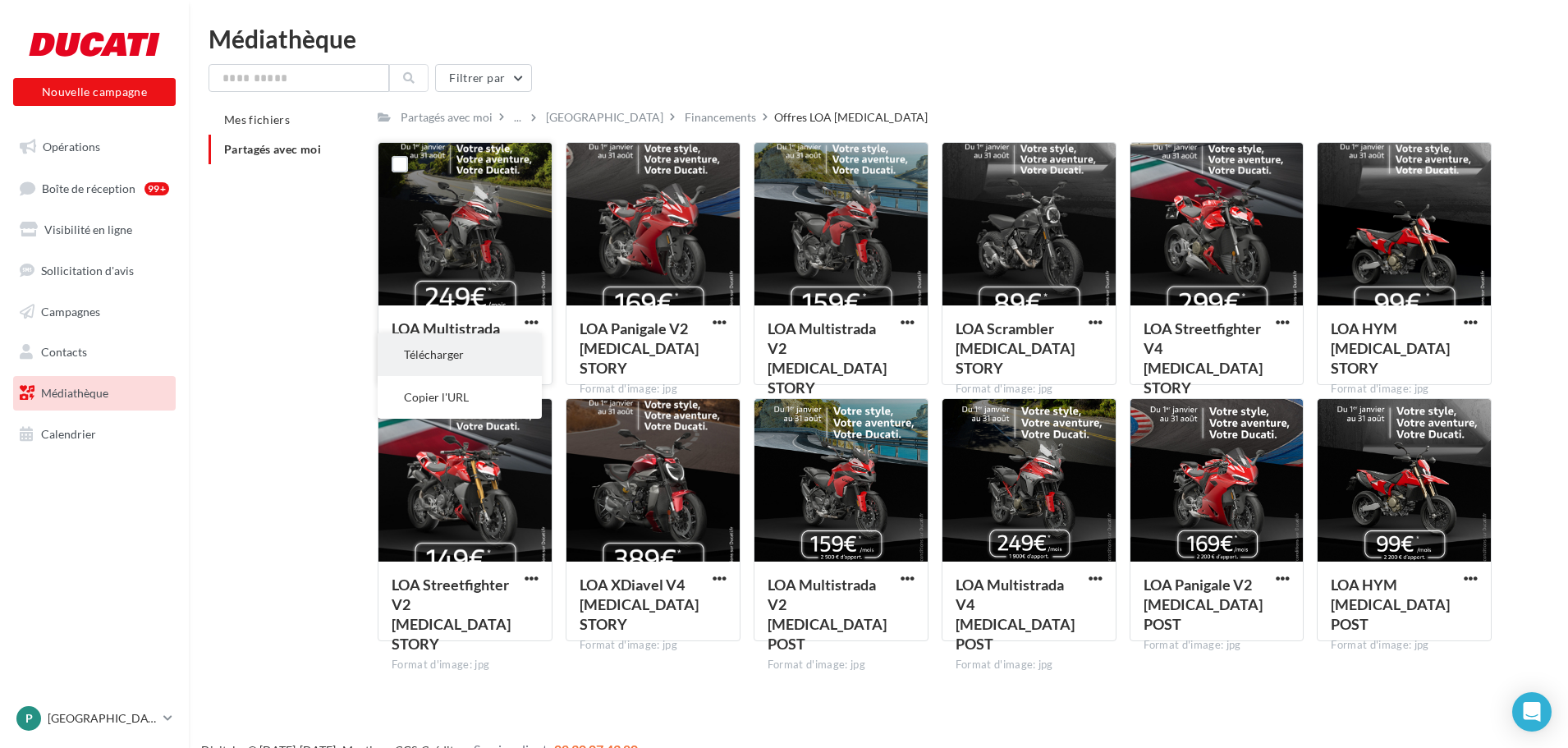 click on "Télécharger" at bounding box center [460, 355] 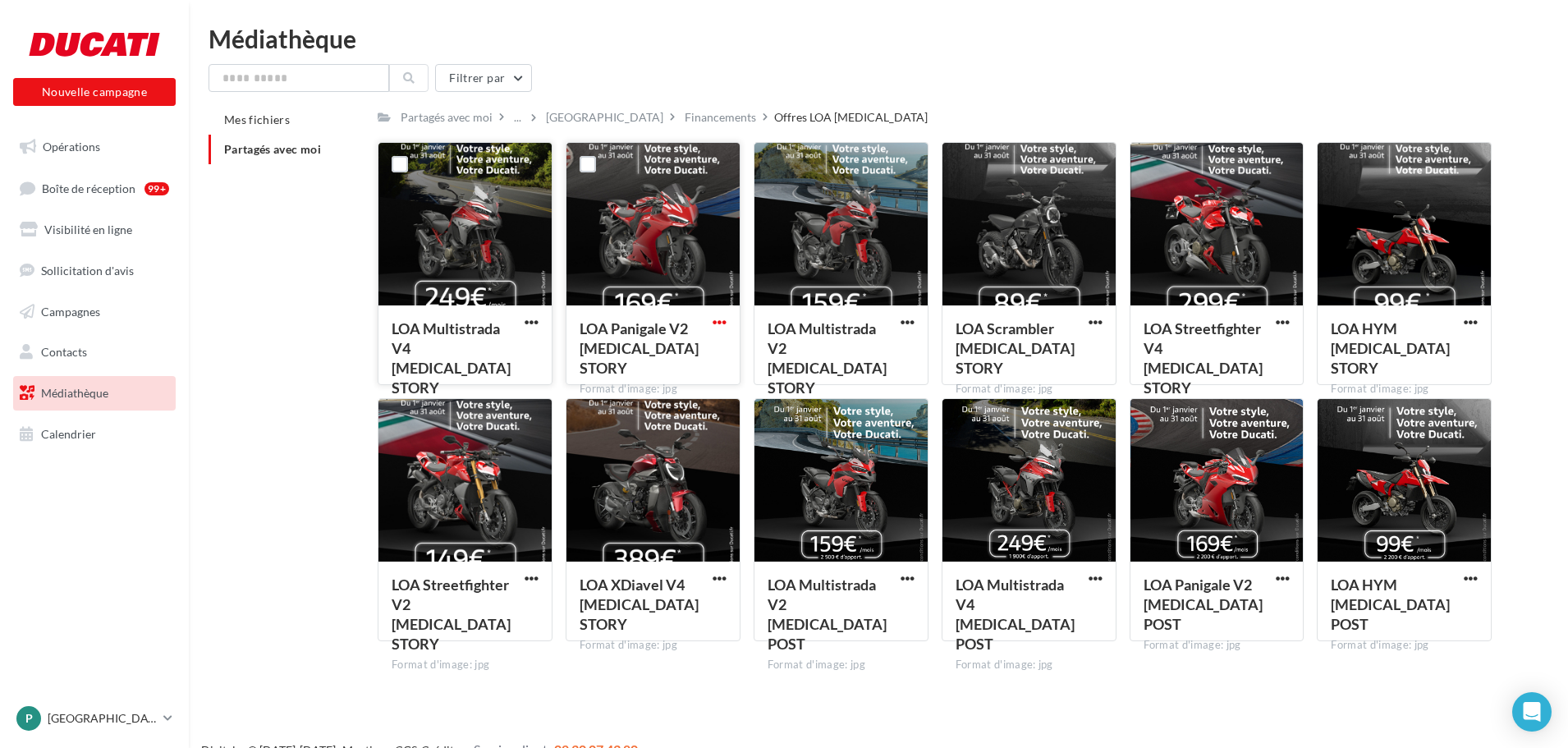 click at bounding box center [719, 322] 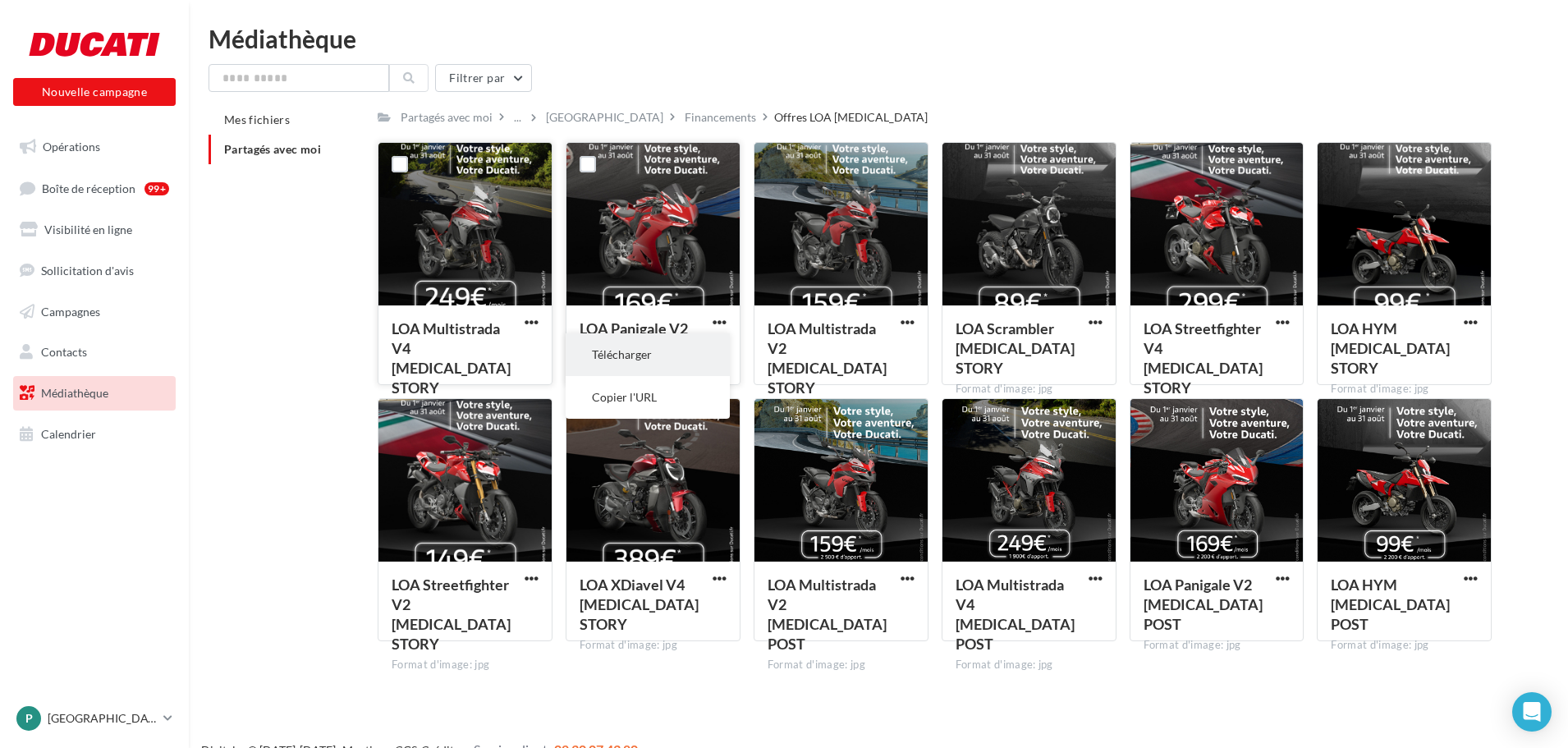 click on "Télécharger" at bounding box center (648, 355) 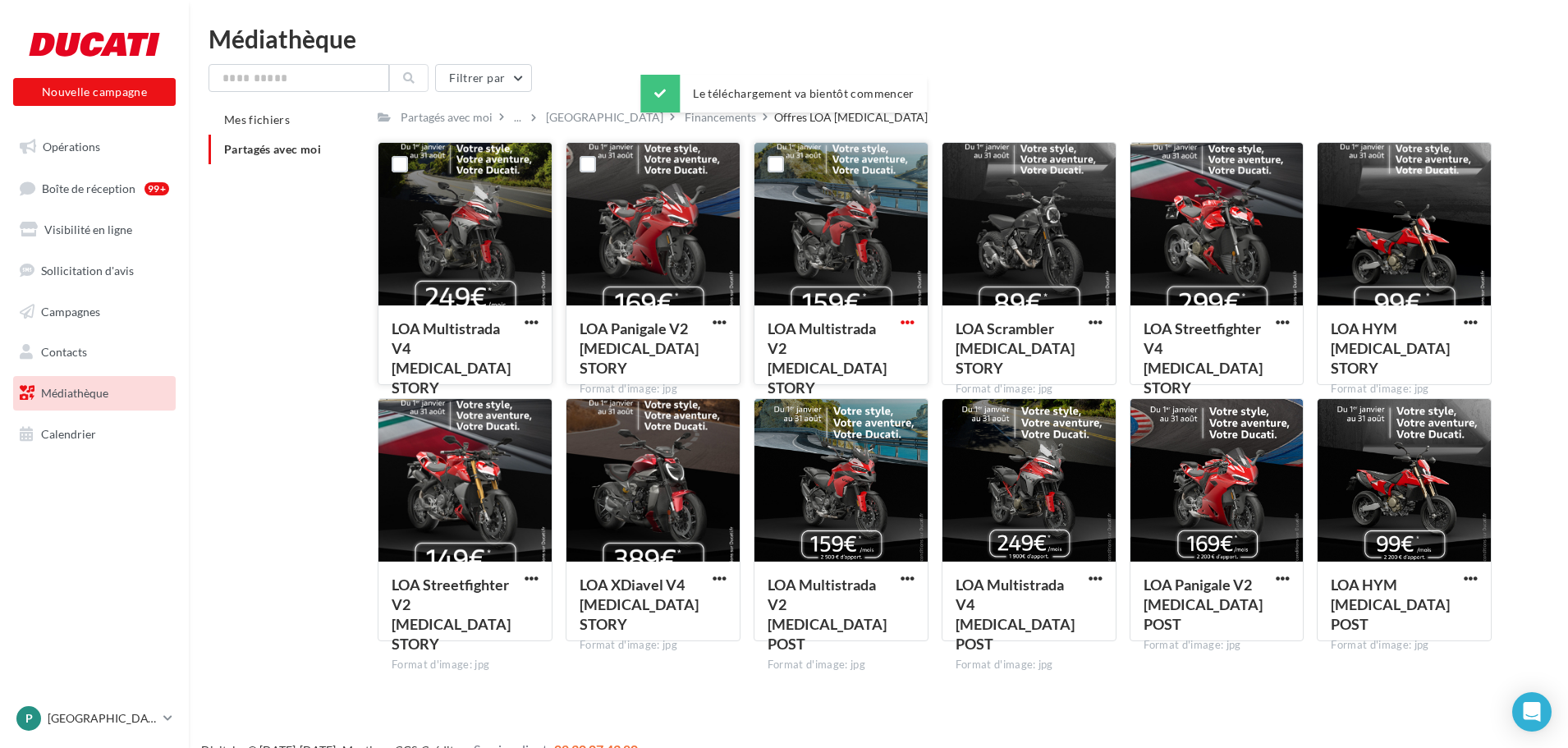 click at bounding box center (907, 322) 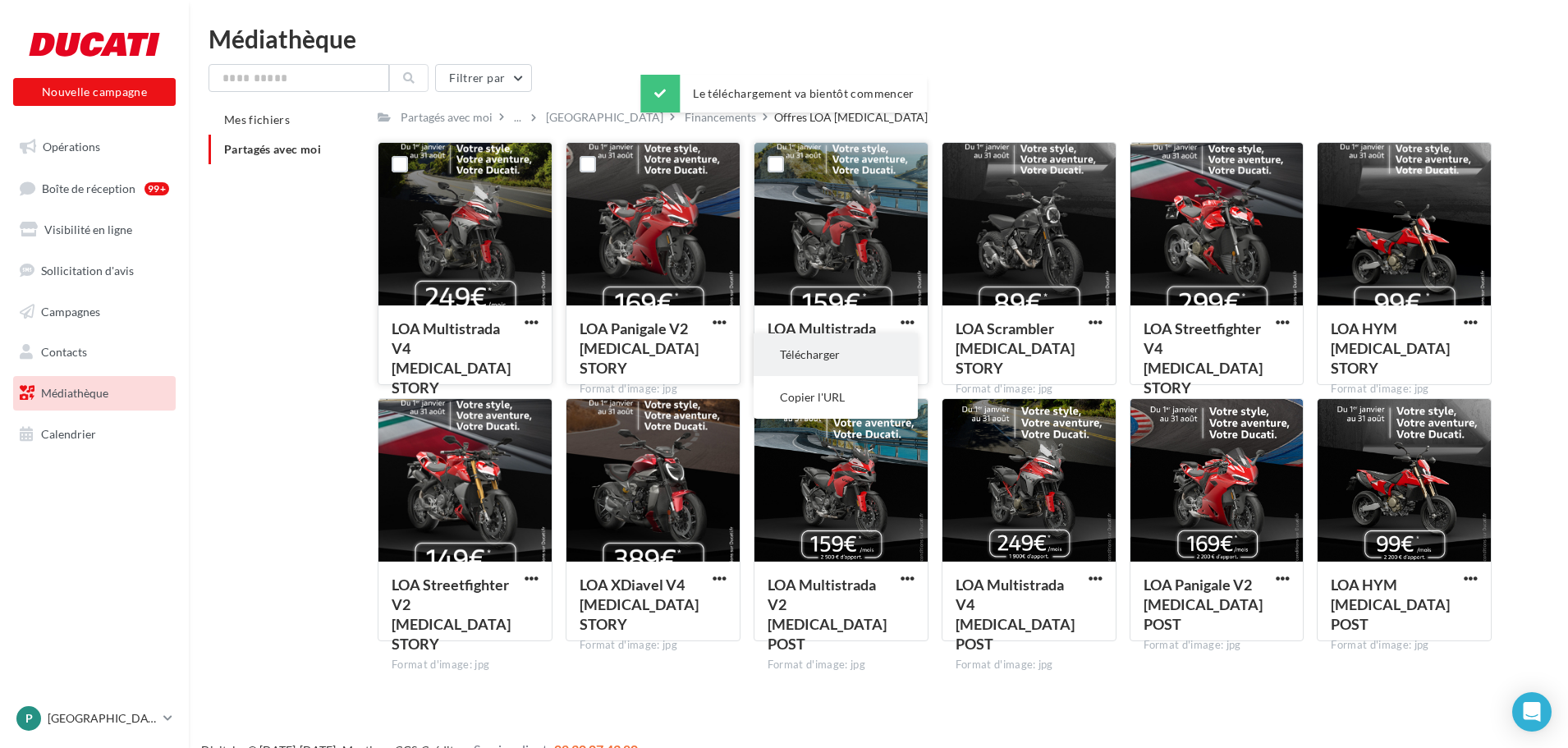 click on "Télécharger" at bounding box center [836, 355] 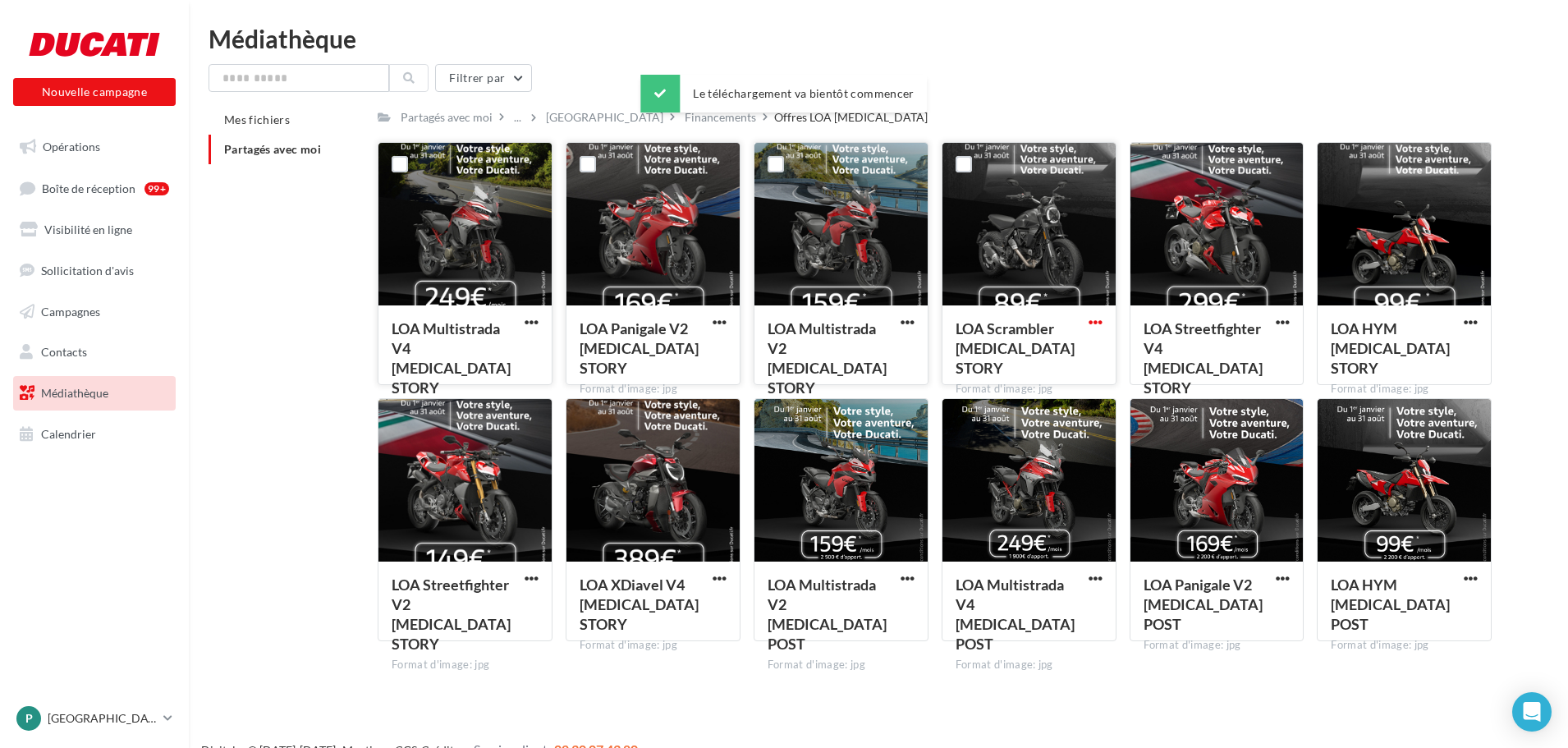 click at bounding box center (1095, 322) 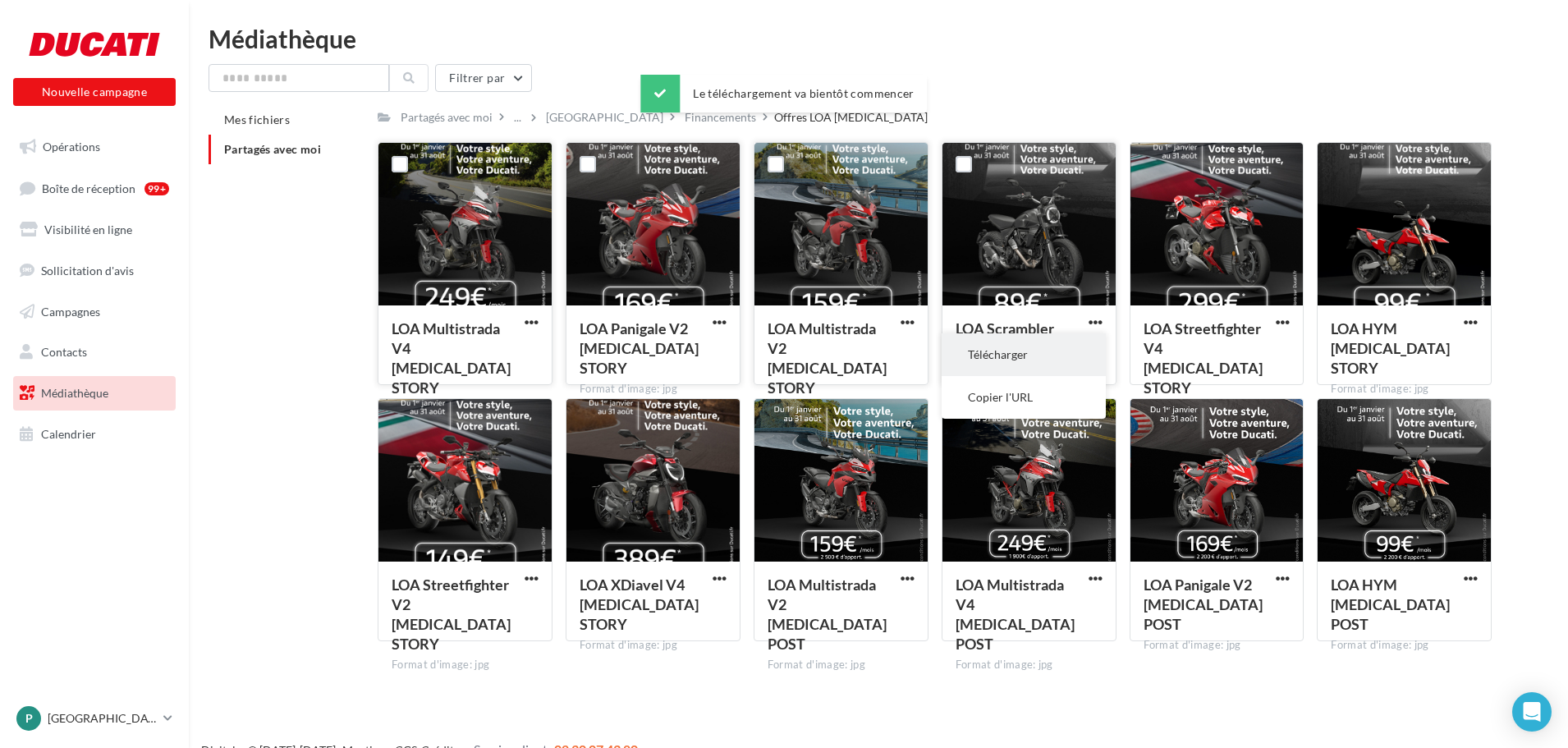 click on "Télécharger" at bounding box center (1024, 355) 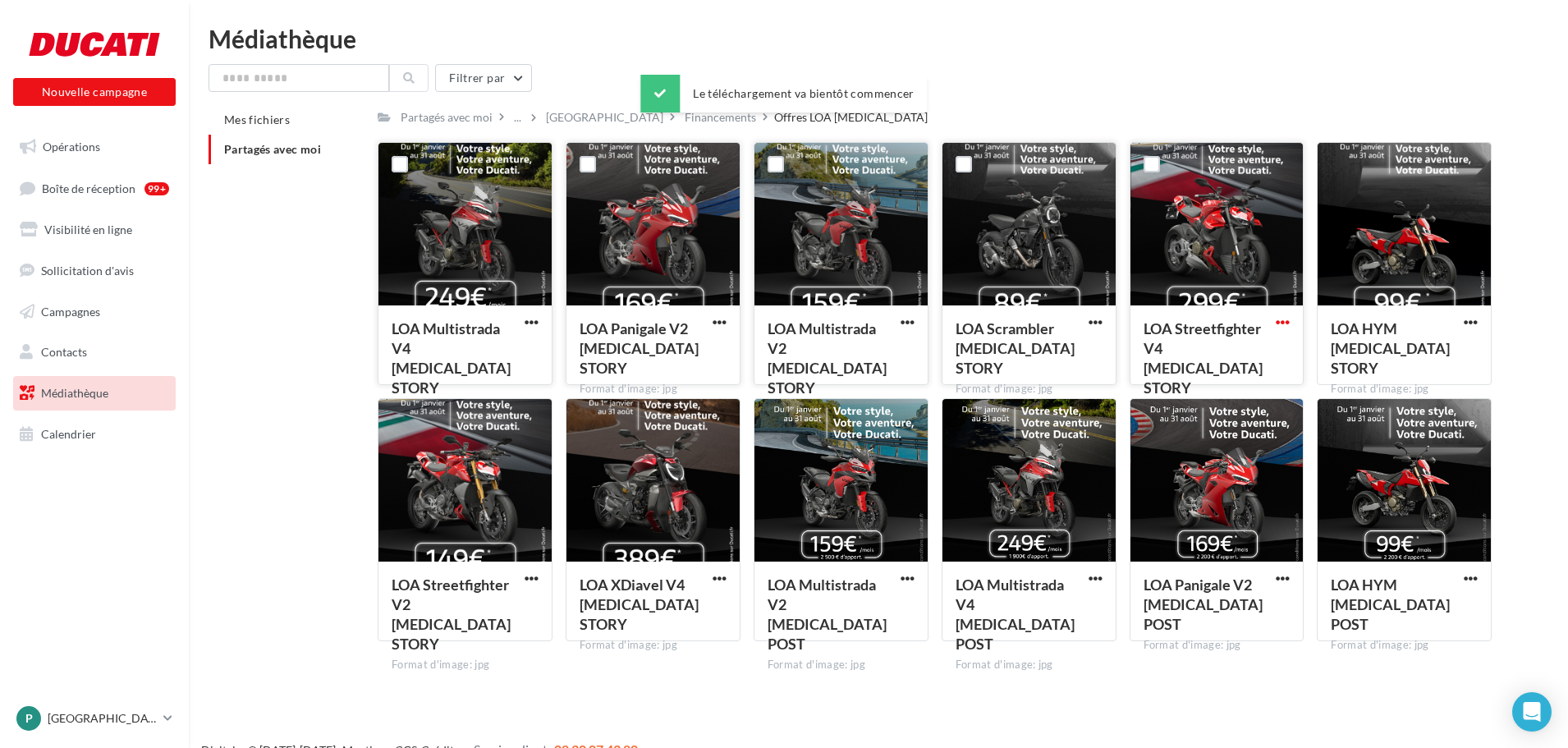 click at bounding box center [1282, 322] 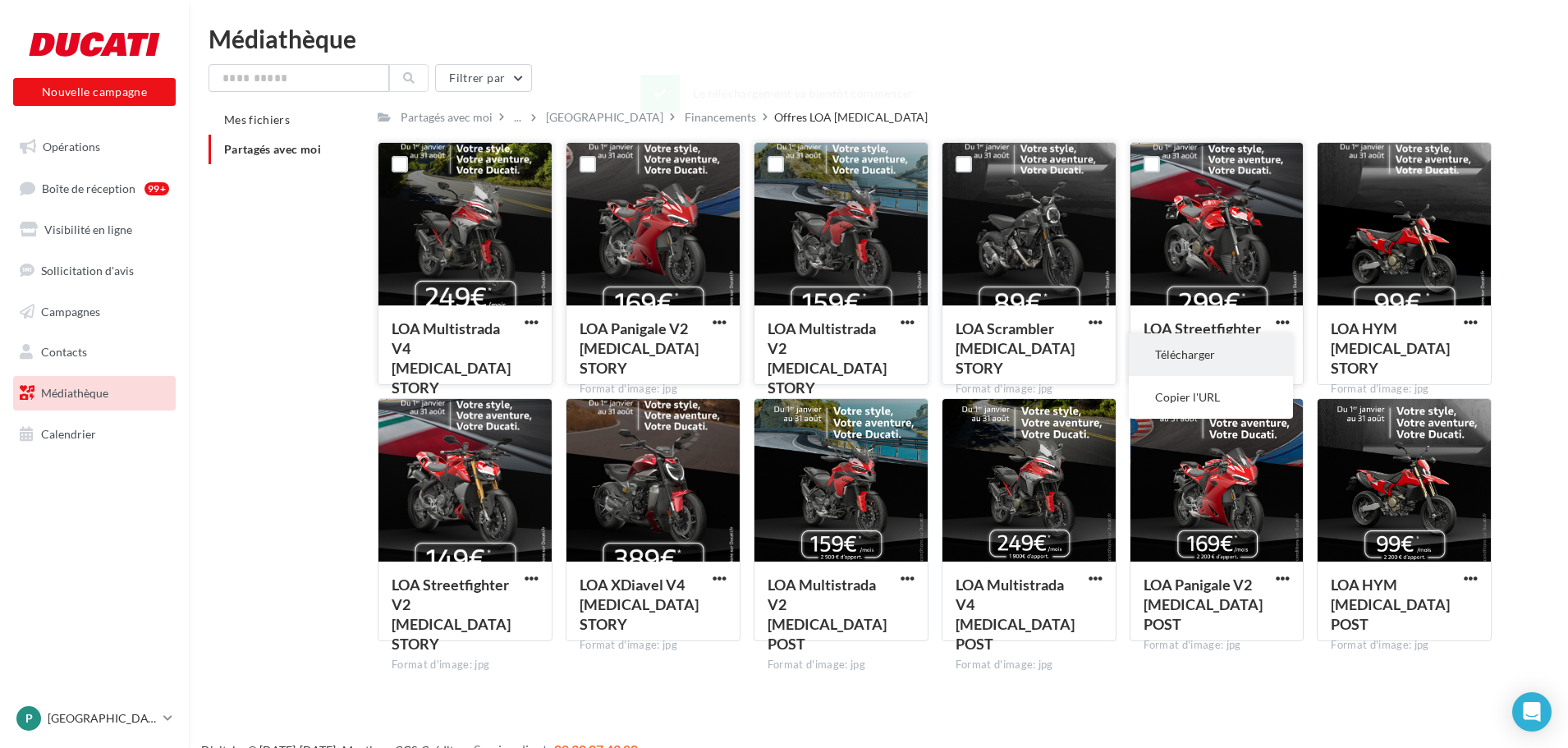click on "Télécharger" at bounding box center (1211, 355) 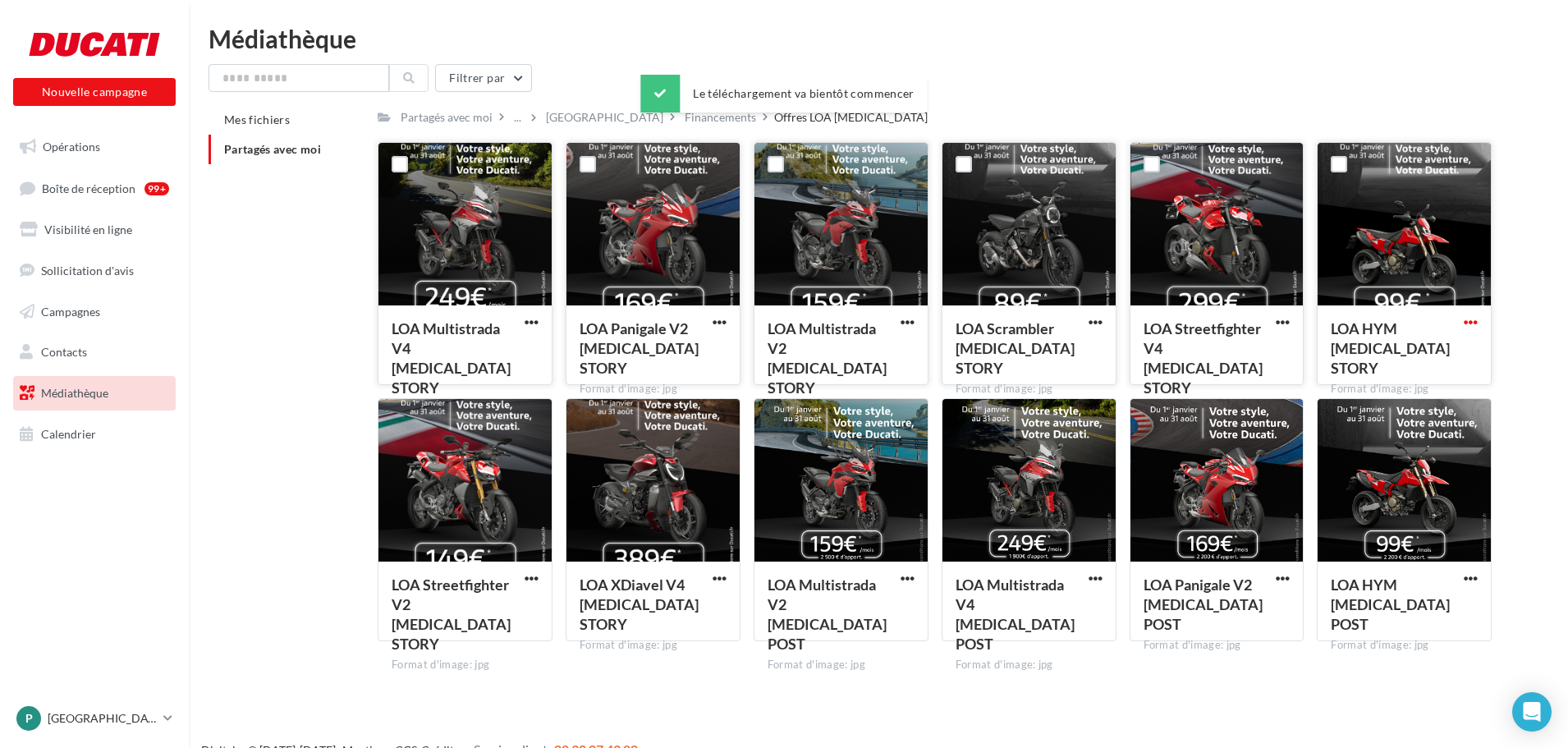 click at bounding box center [1470, 322] 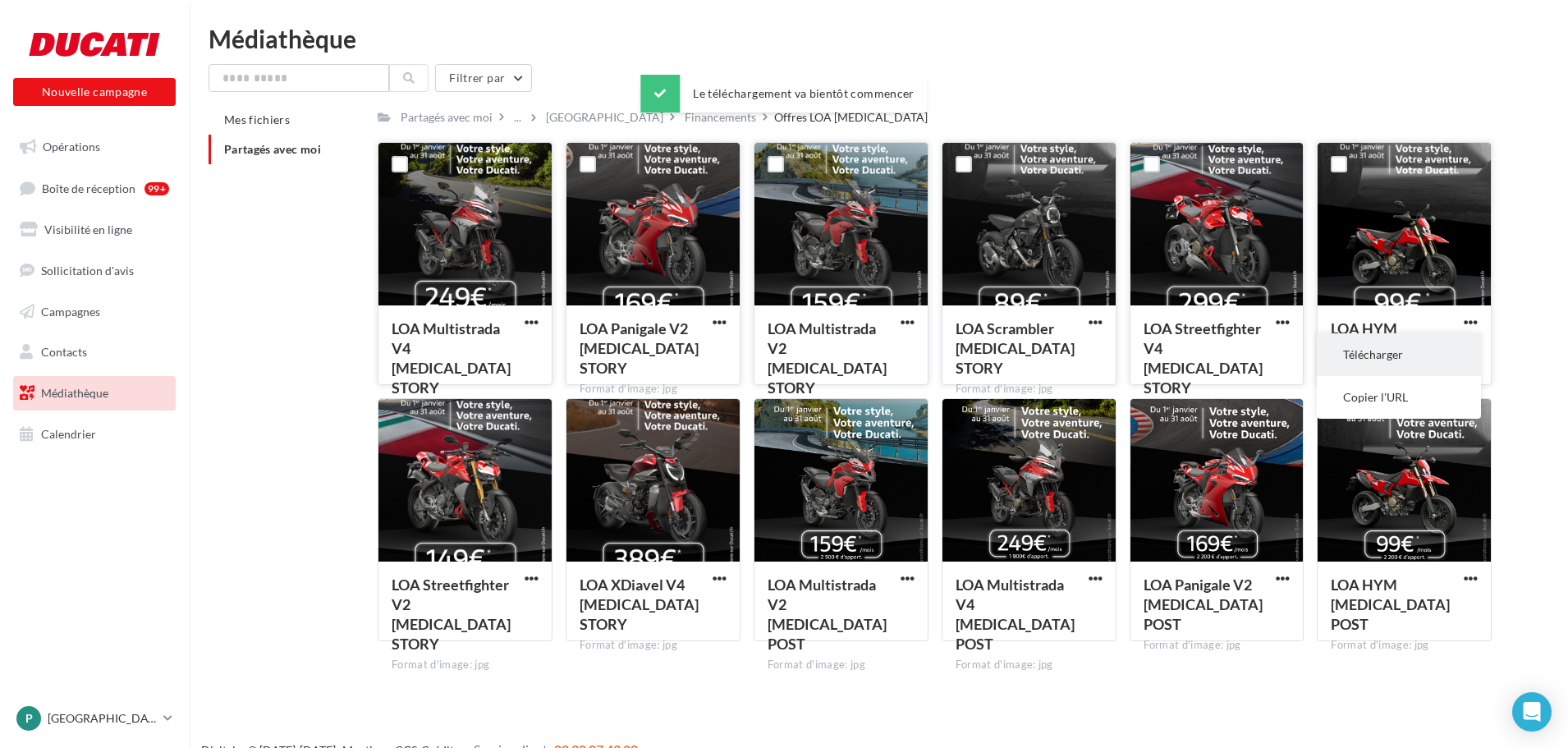click on "Télécharger" at bounding box center [1399, 355] 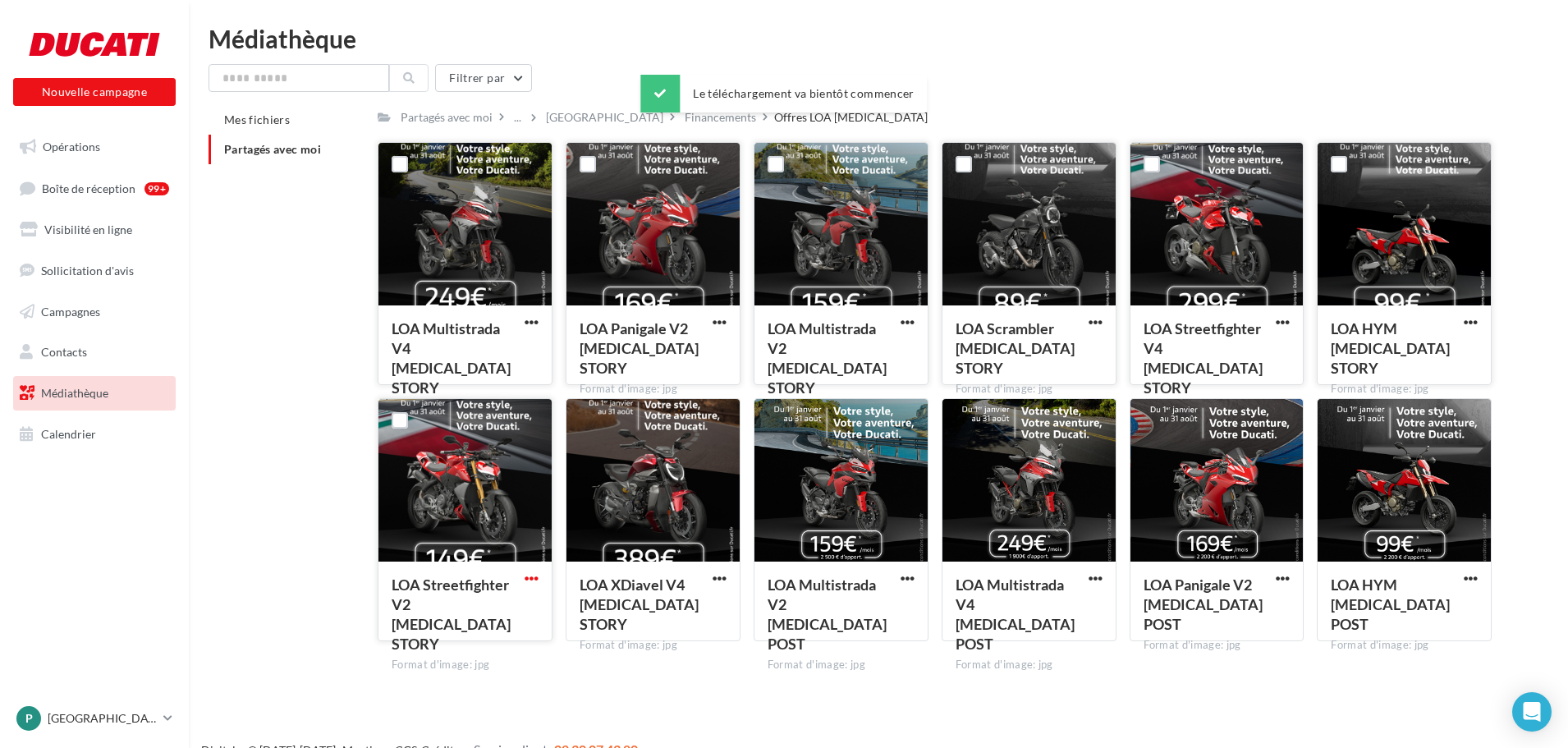 click at bounding box center [531, 578] 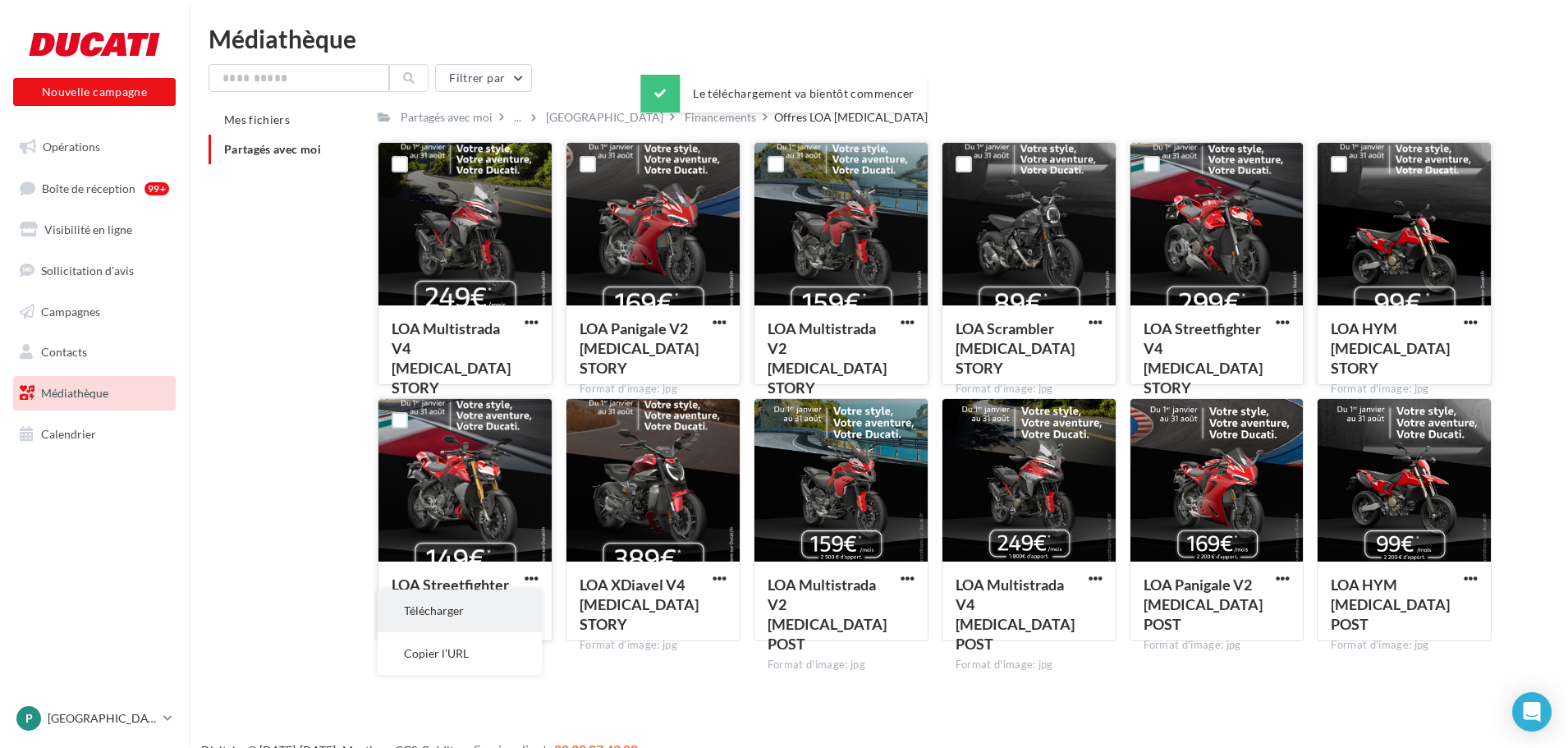 click on "Télécharger" at bounding box center [460, 611] 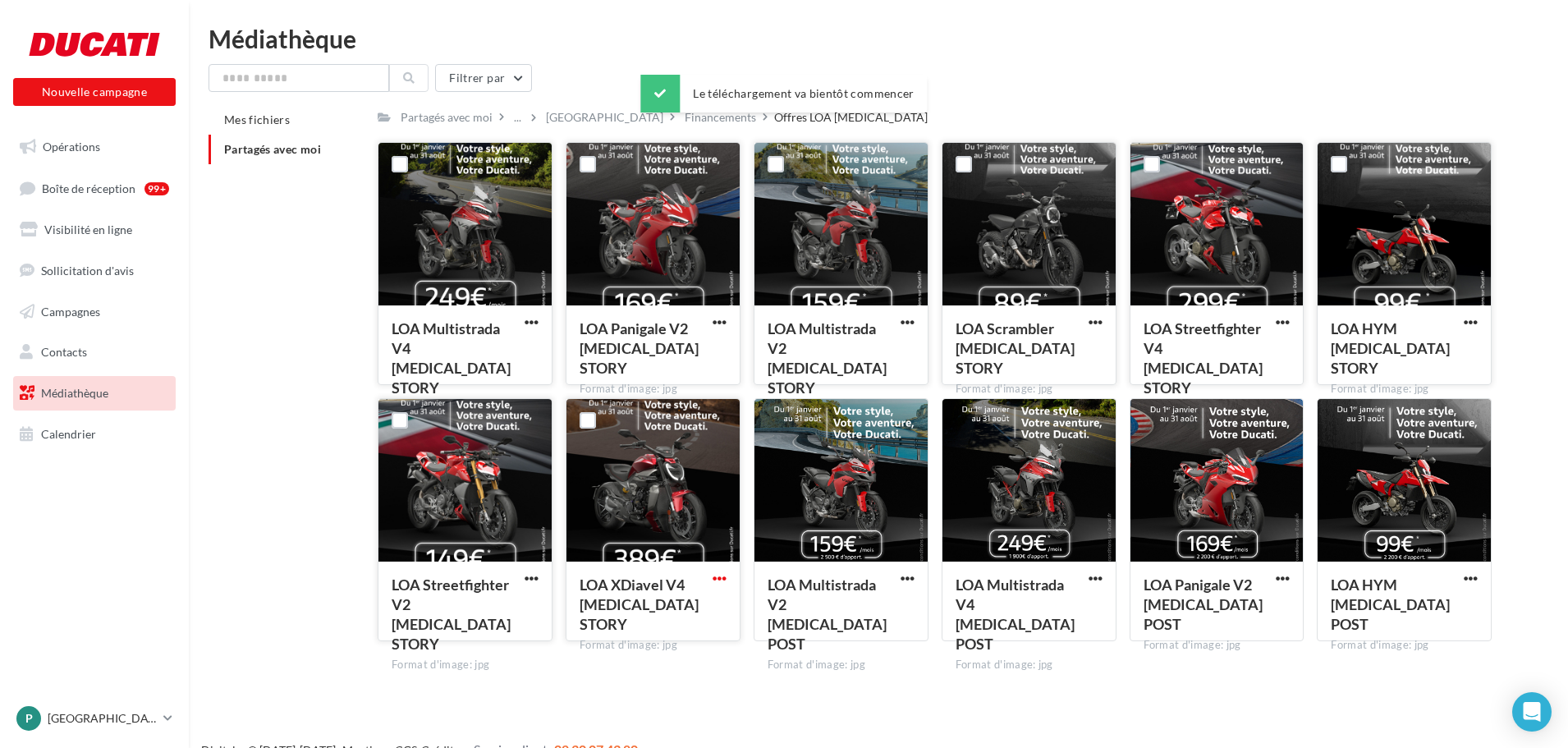 click at bounding box center (719, 578) 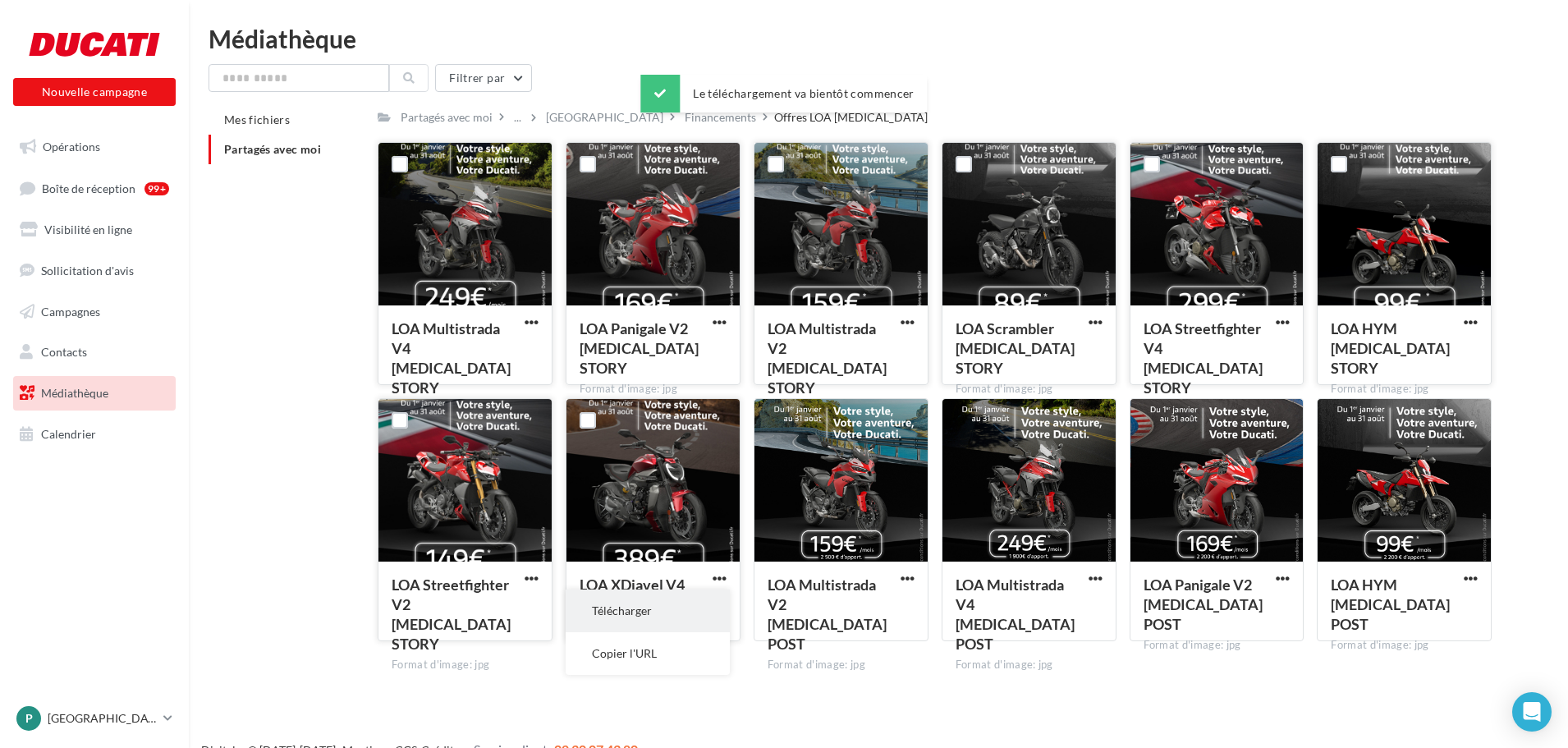 click on "Télécharger" at bounding box center (648, 611) 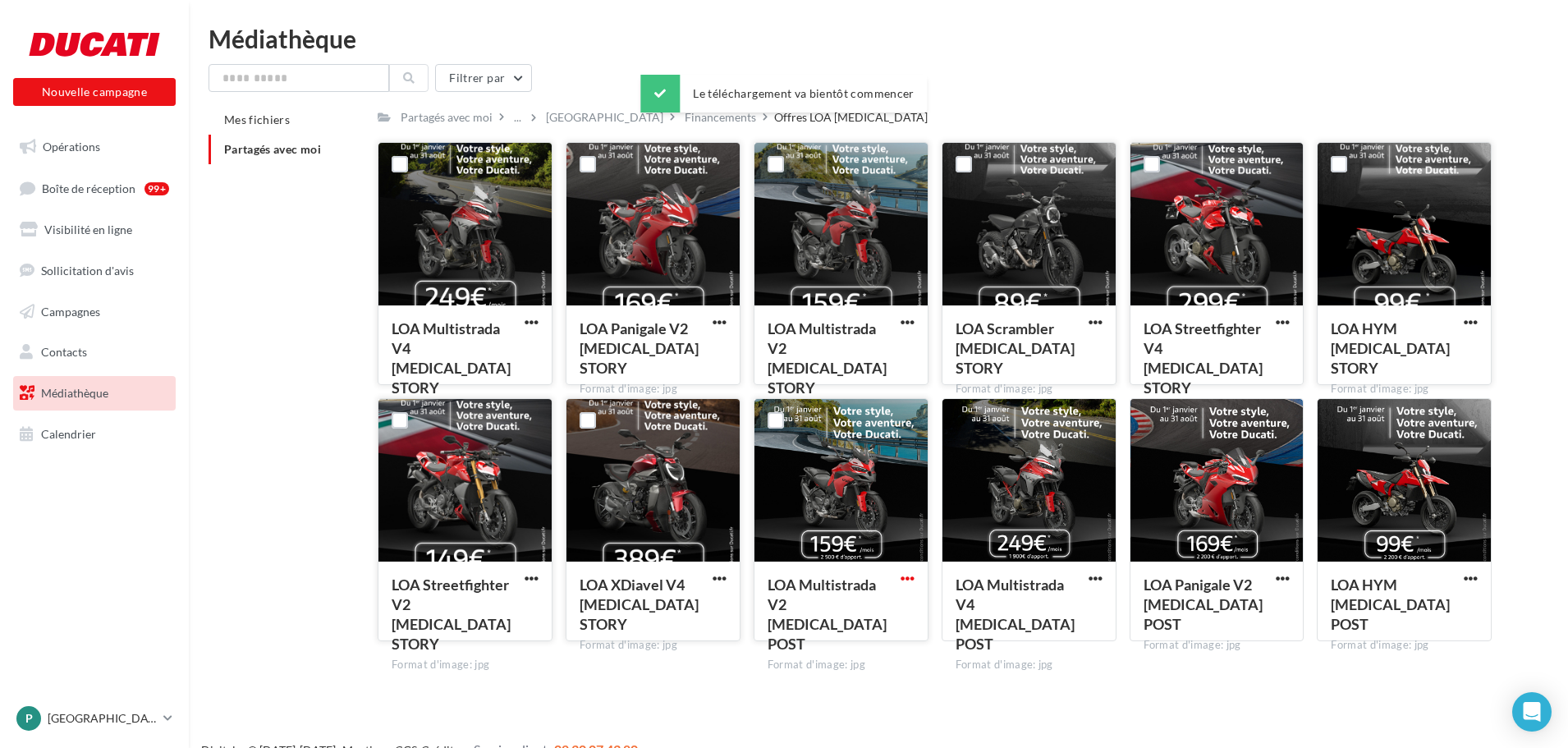 click at bounding box center (907, 578) 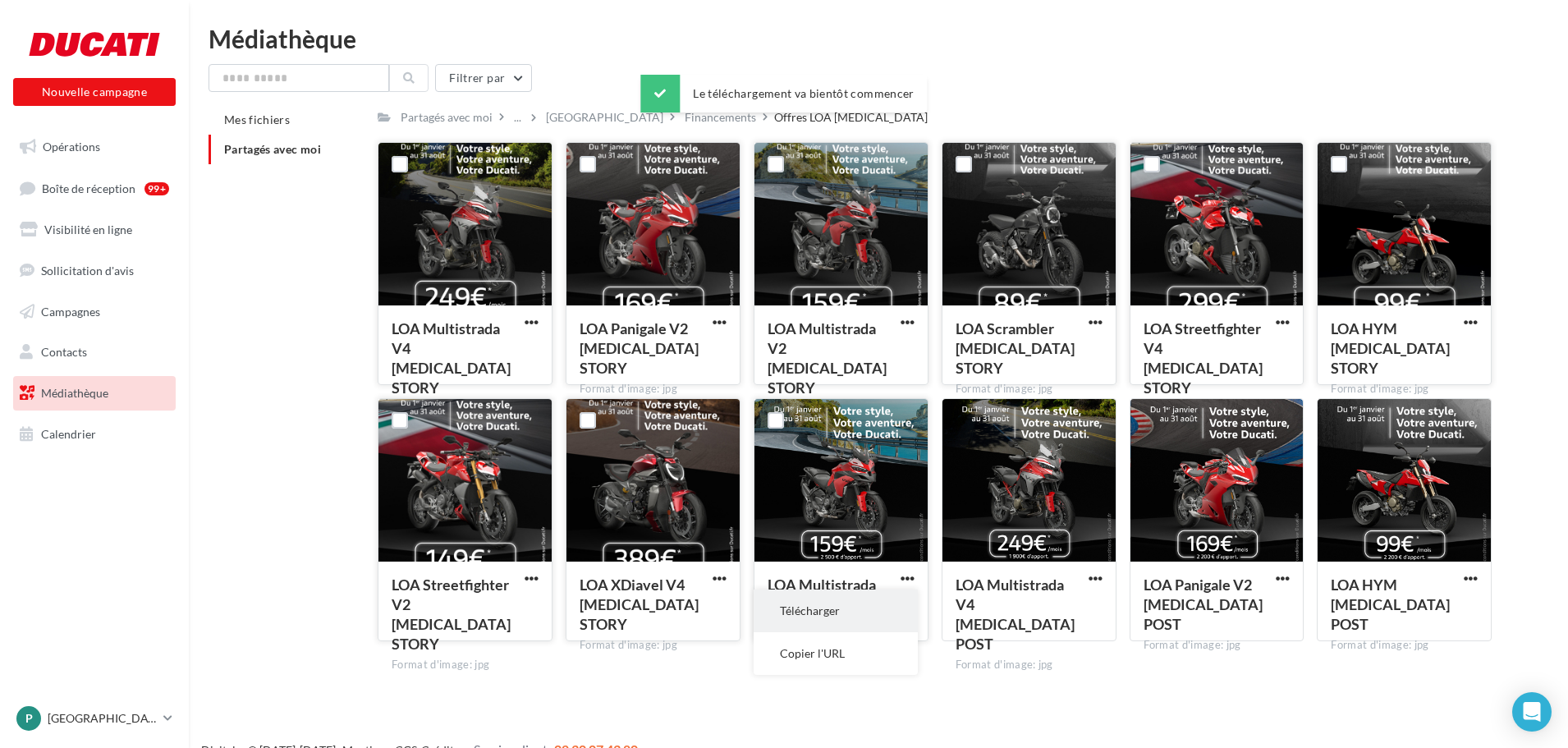 click on "Télécharger" at bounding box center (836, 611) 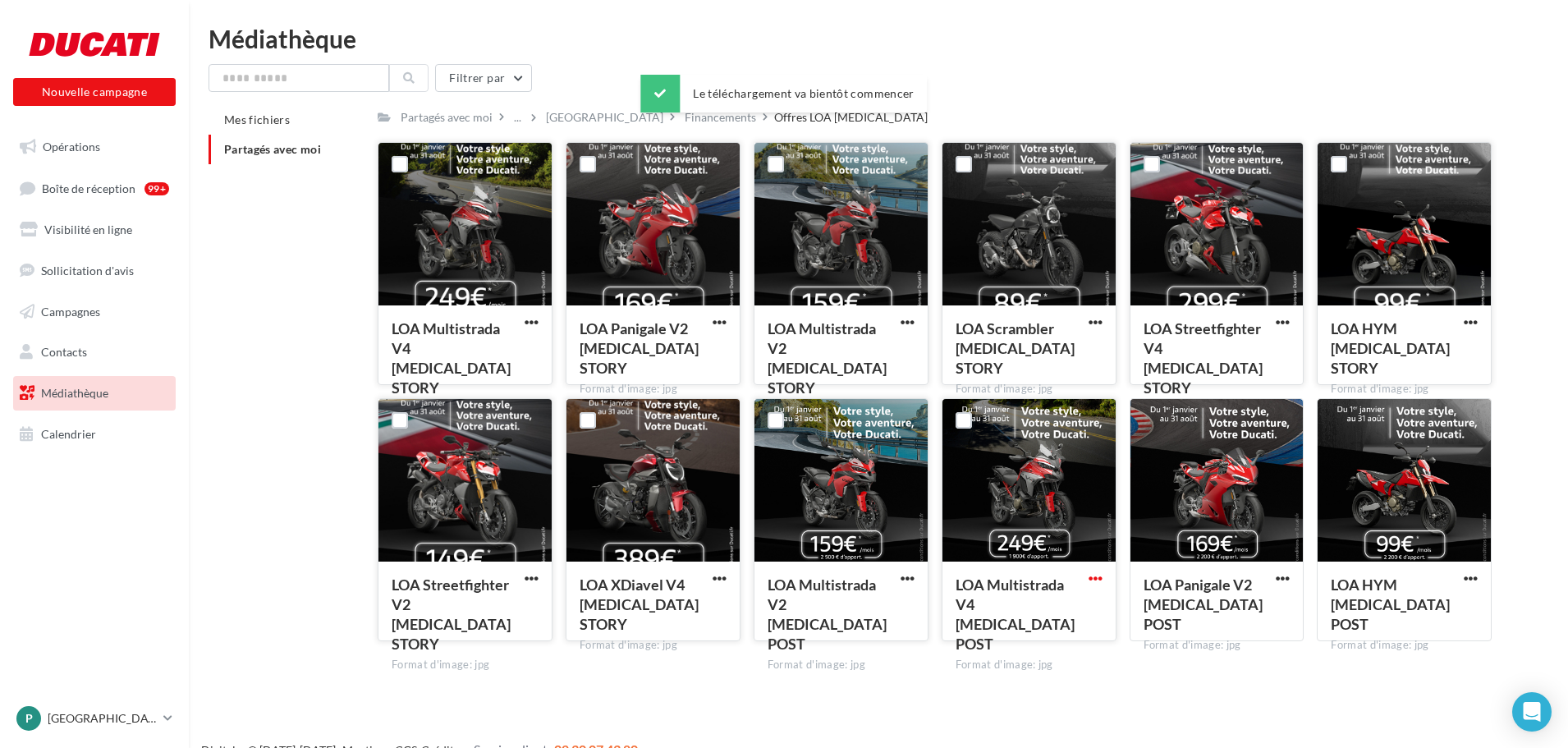 click at bounding box center (1095, 578) 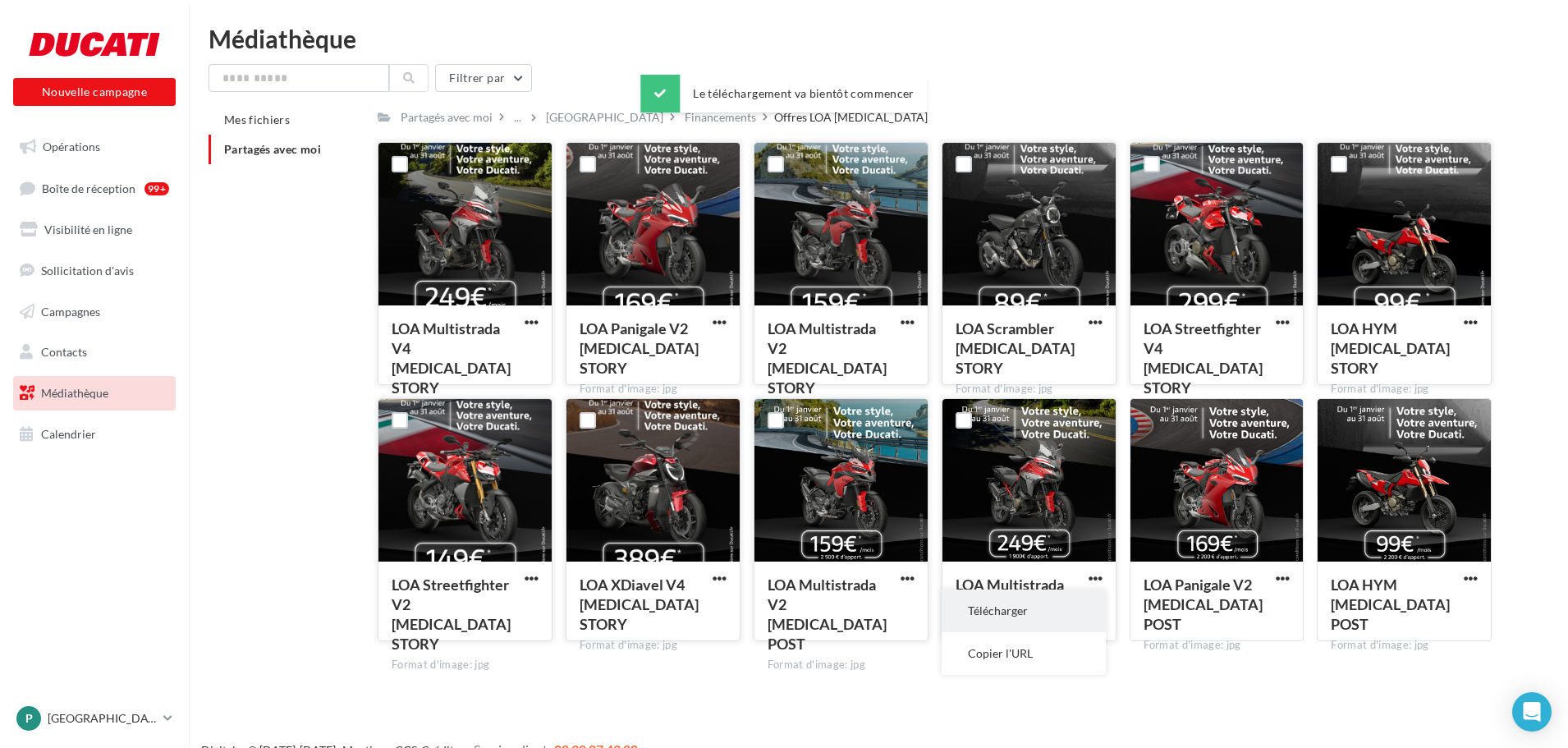 click on "Télécharger" at bounding box center [1024, 611] 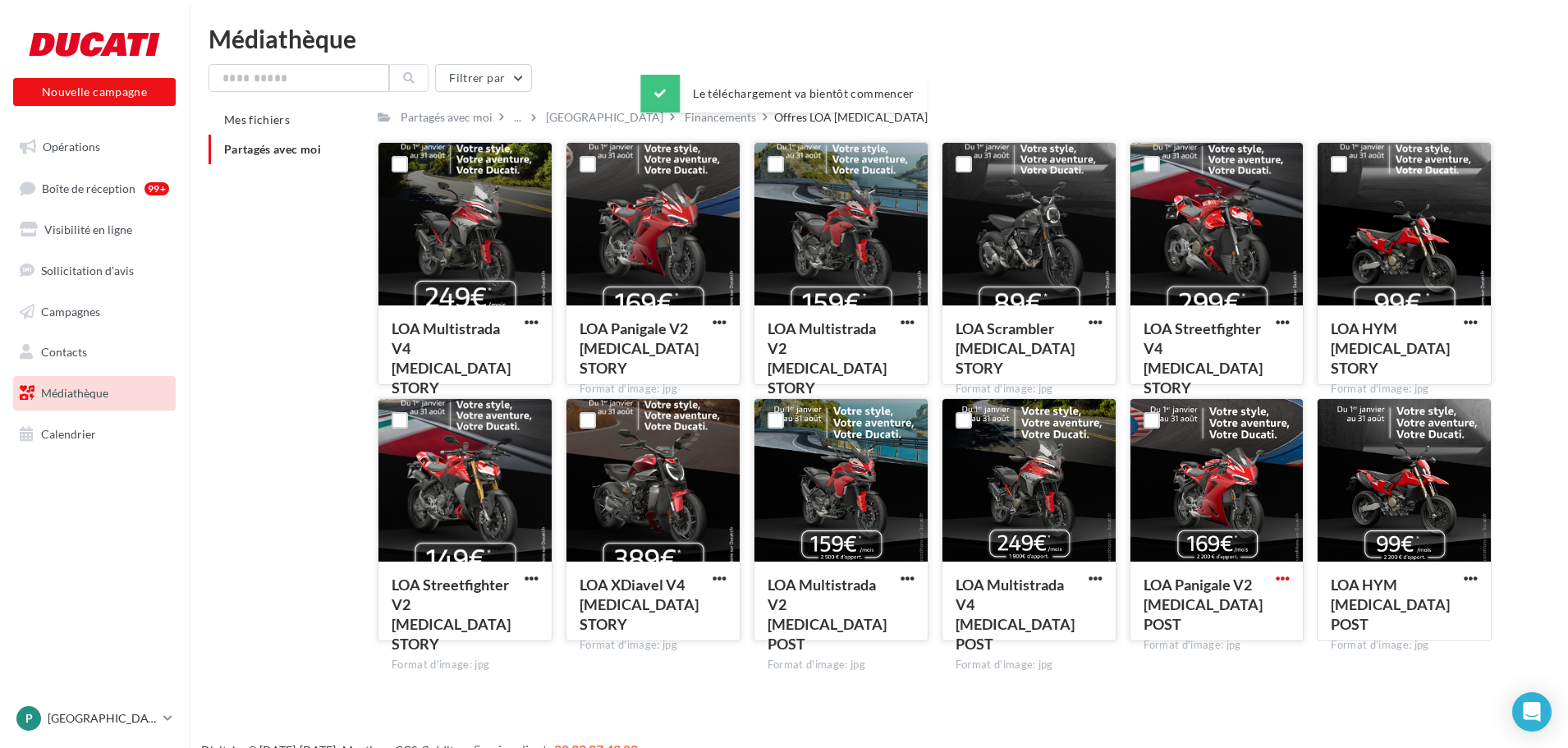 click at bounding box center [1282, 578] 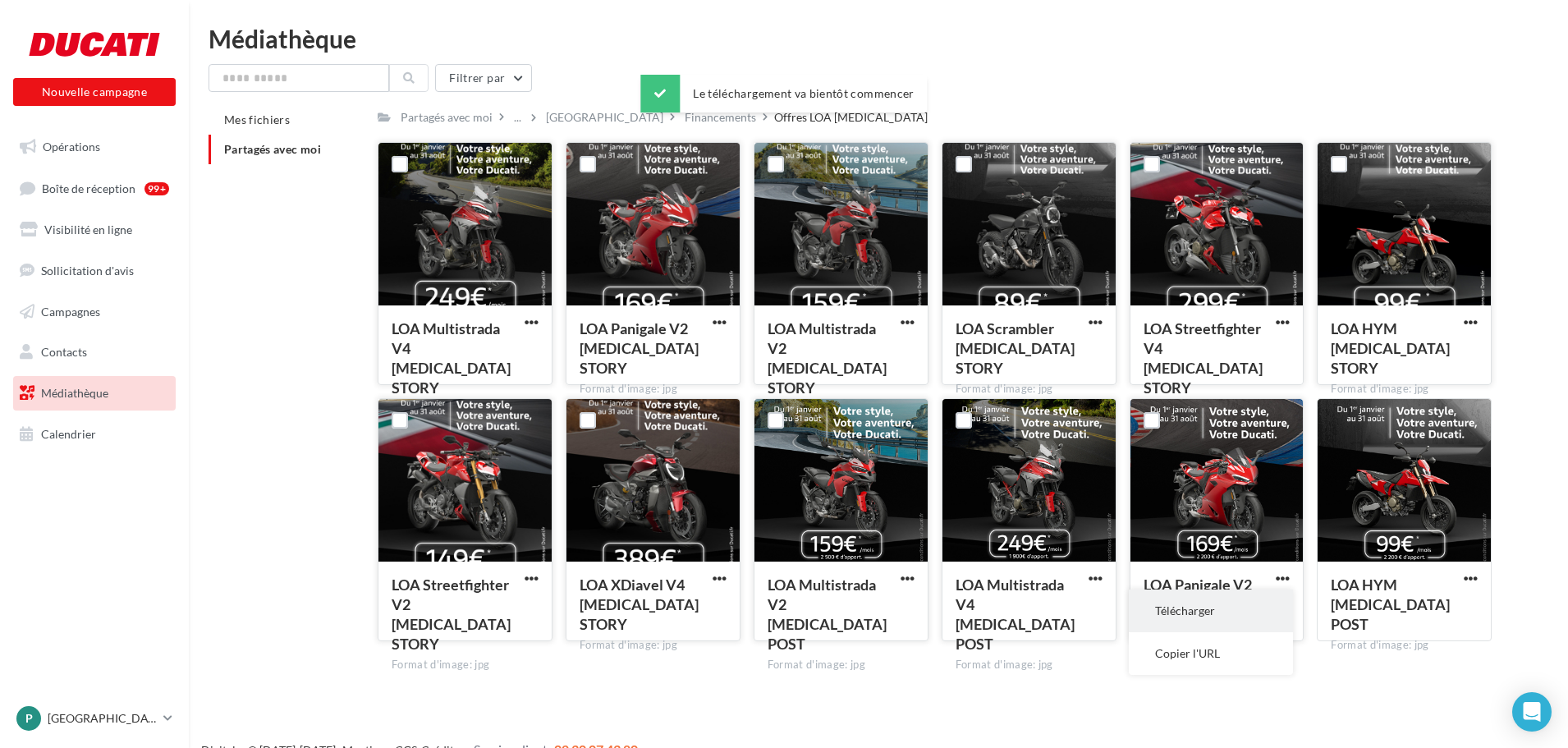 click on "Télécharger" at bounding box center [1211, 611] 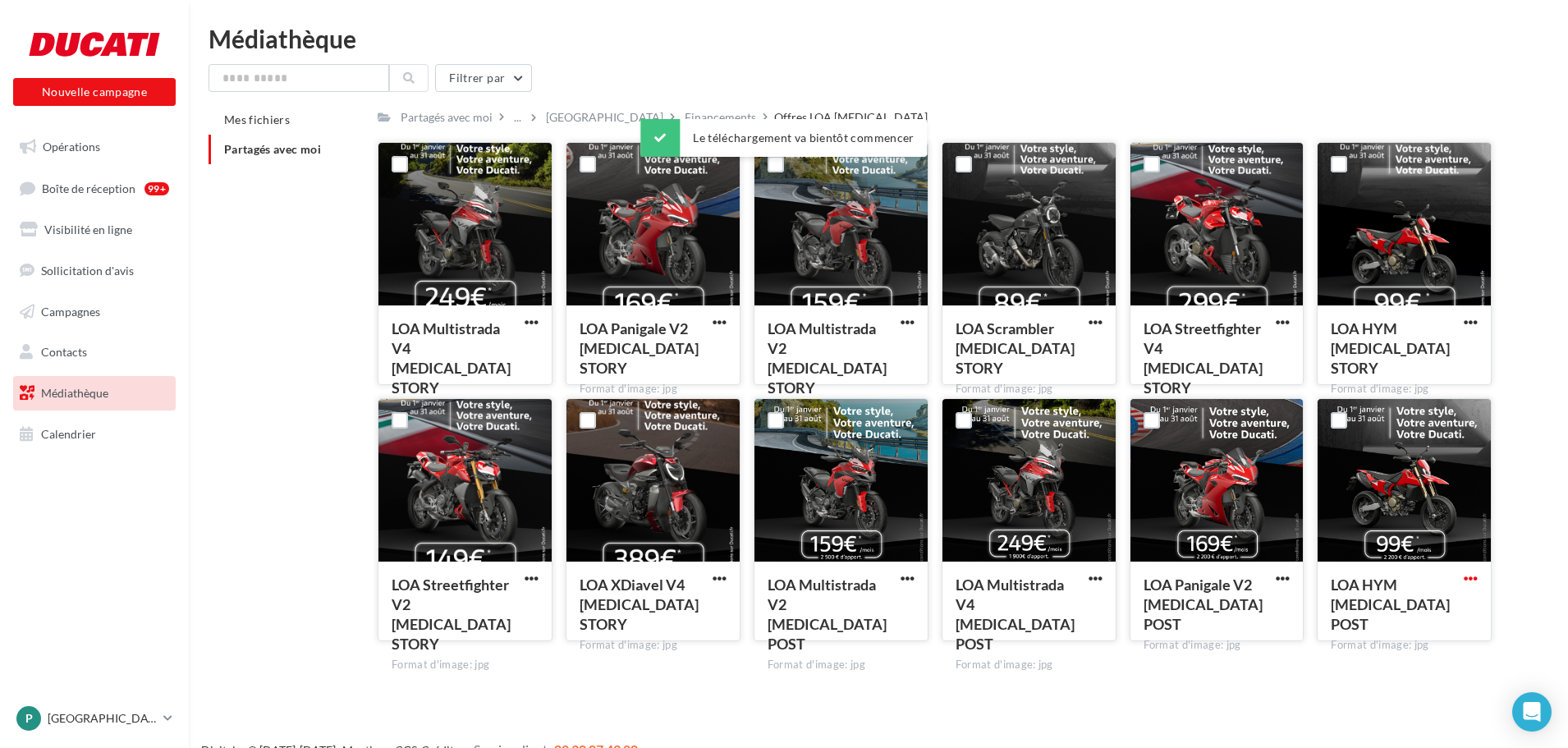 click at bounding box center (1470, 578) 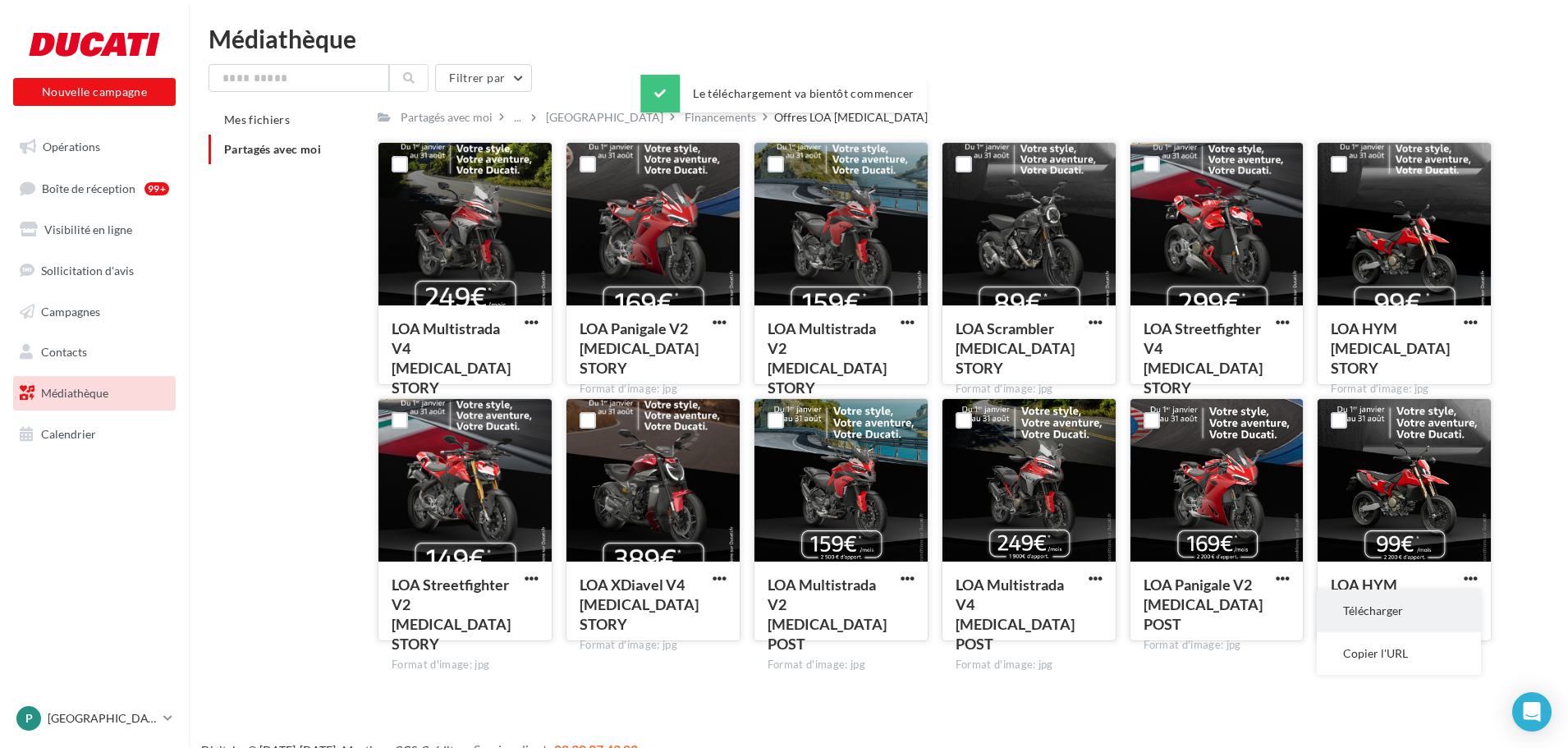 click on "Télécharger" at bounding box center (1399, 611) 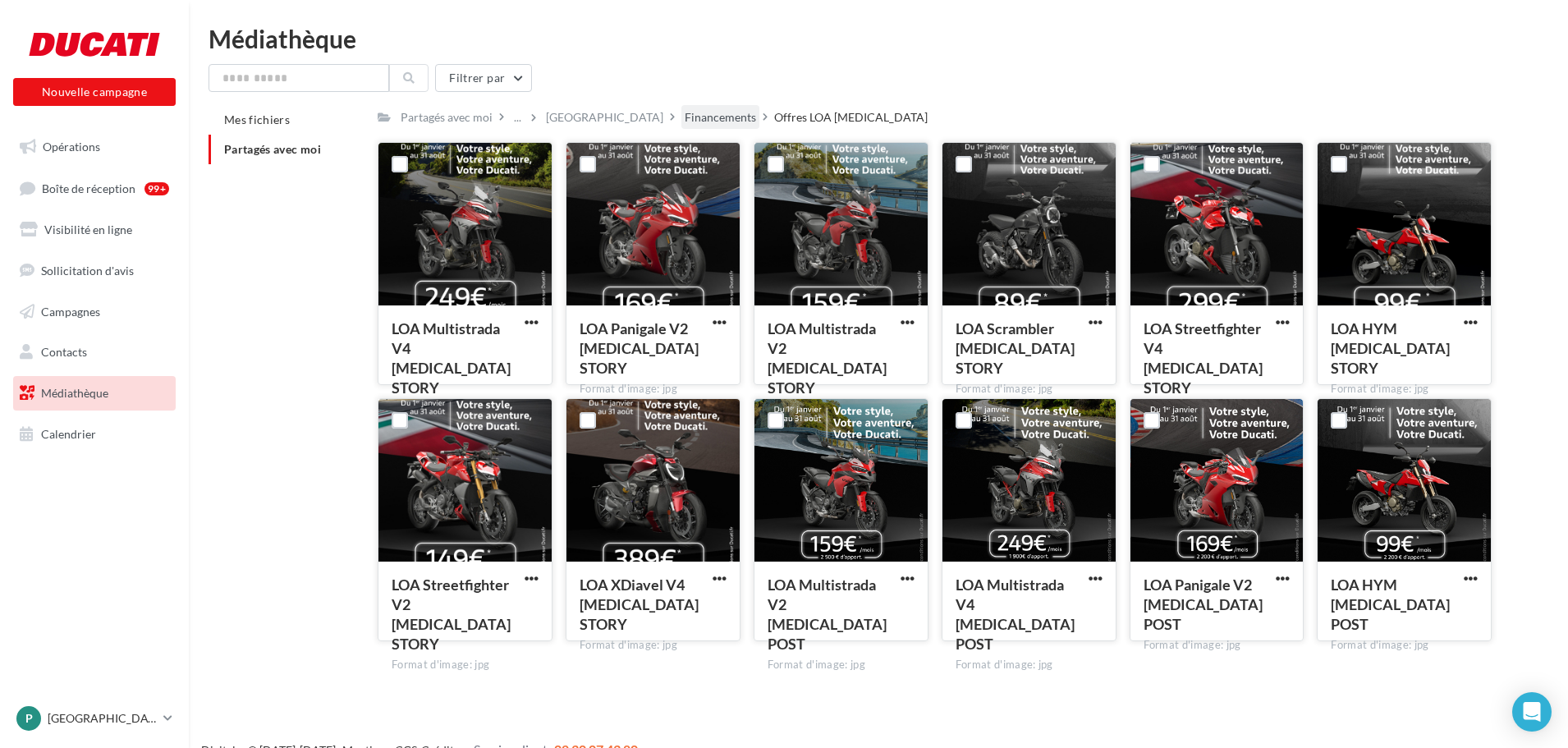 click on "Financements" at bounding box center [720, 117] 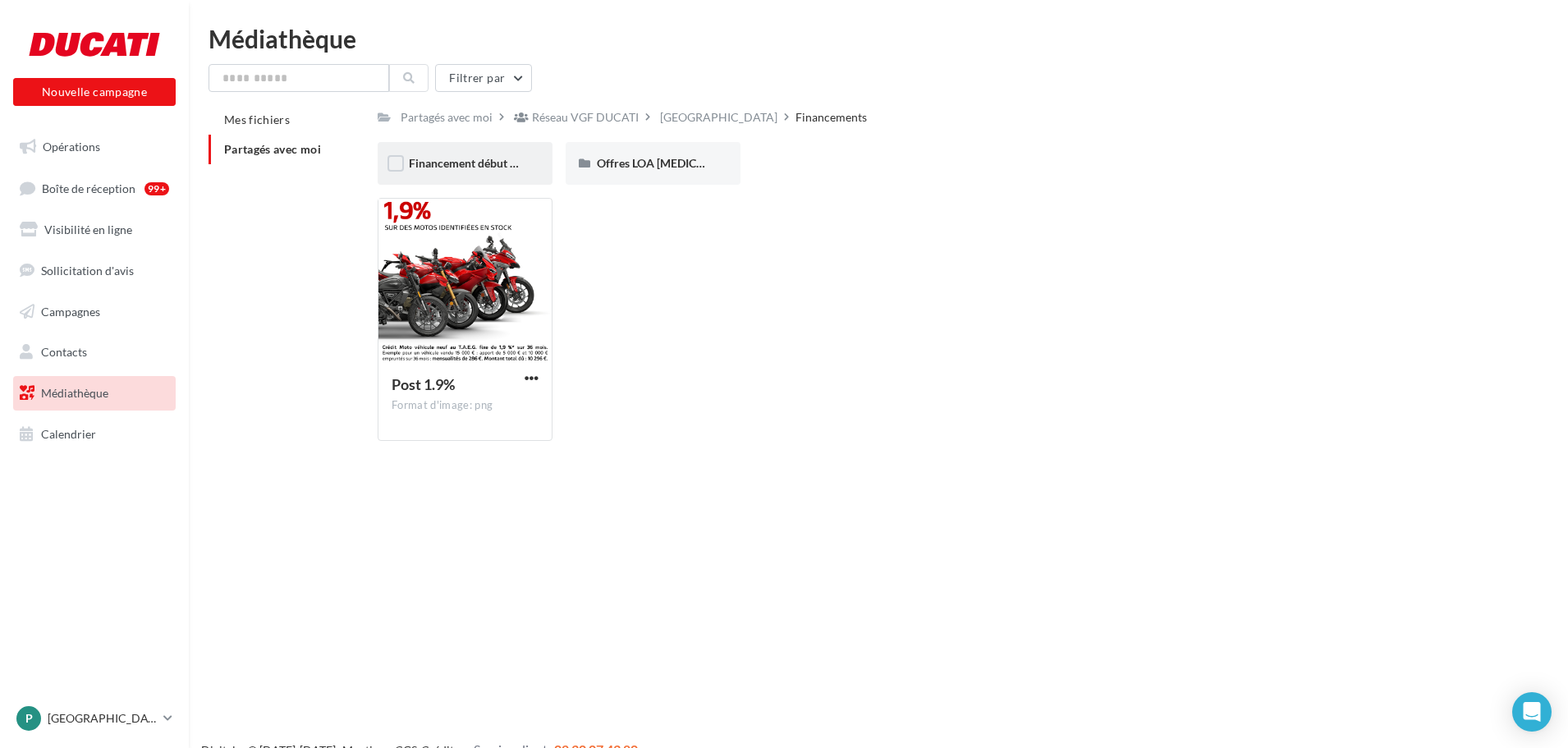 click on "Financement début d'année" at bounding box center (465, 163) 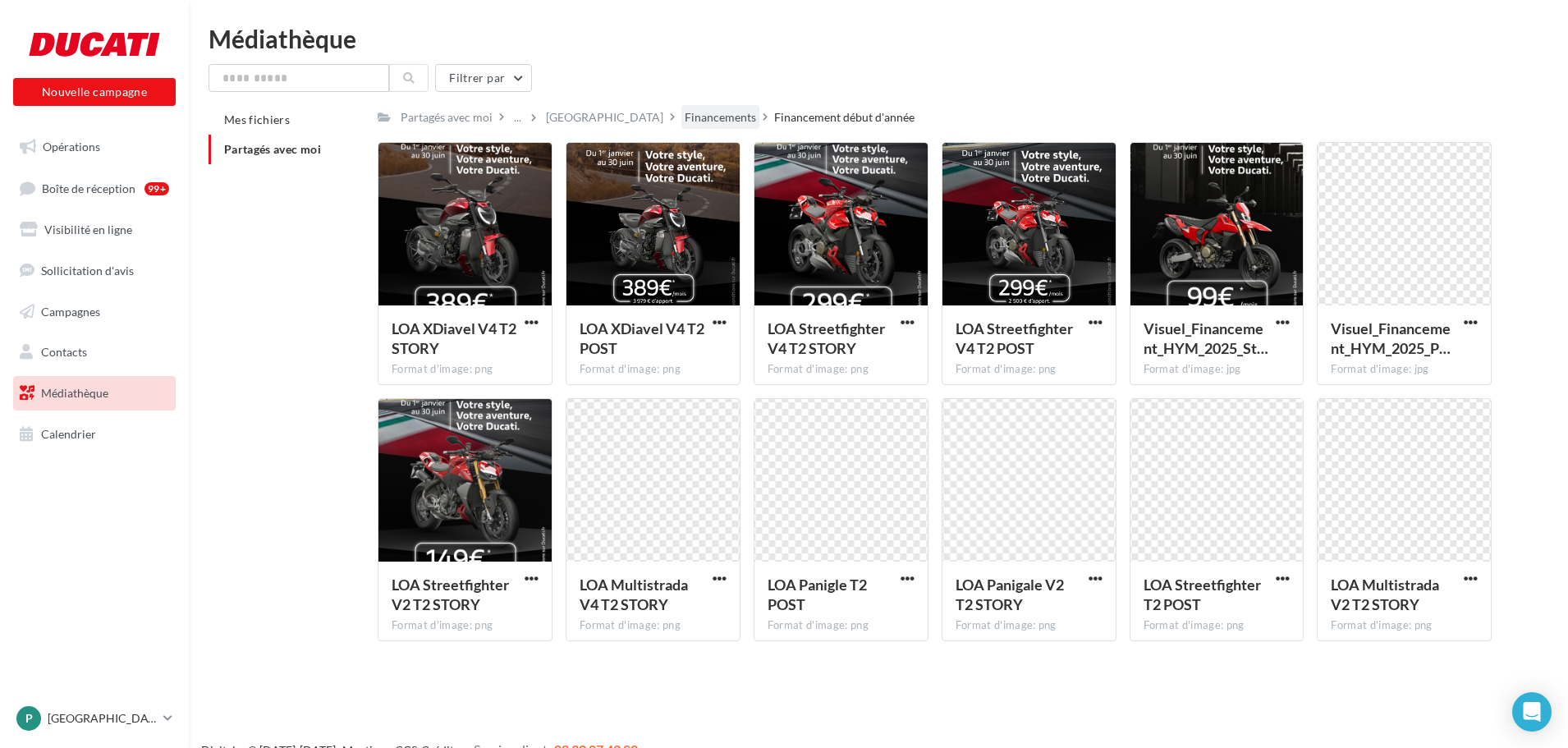click on "Financements" at bounding box center [720, 117] 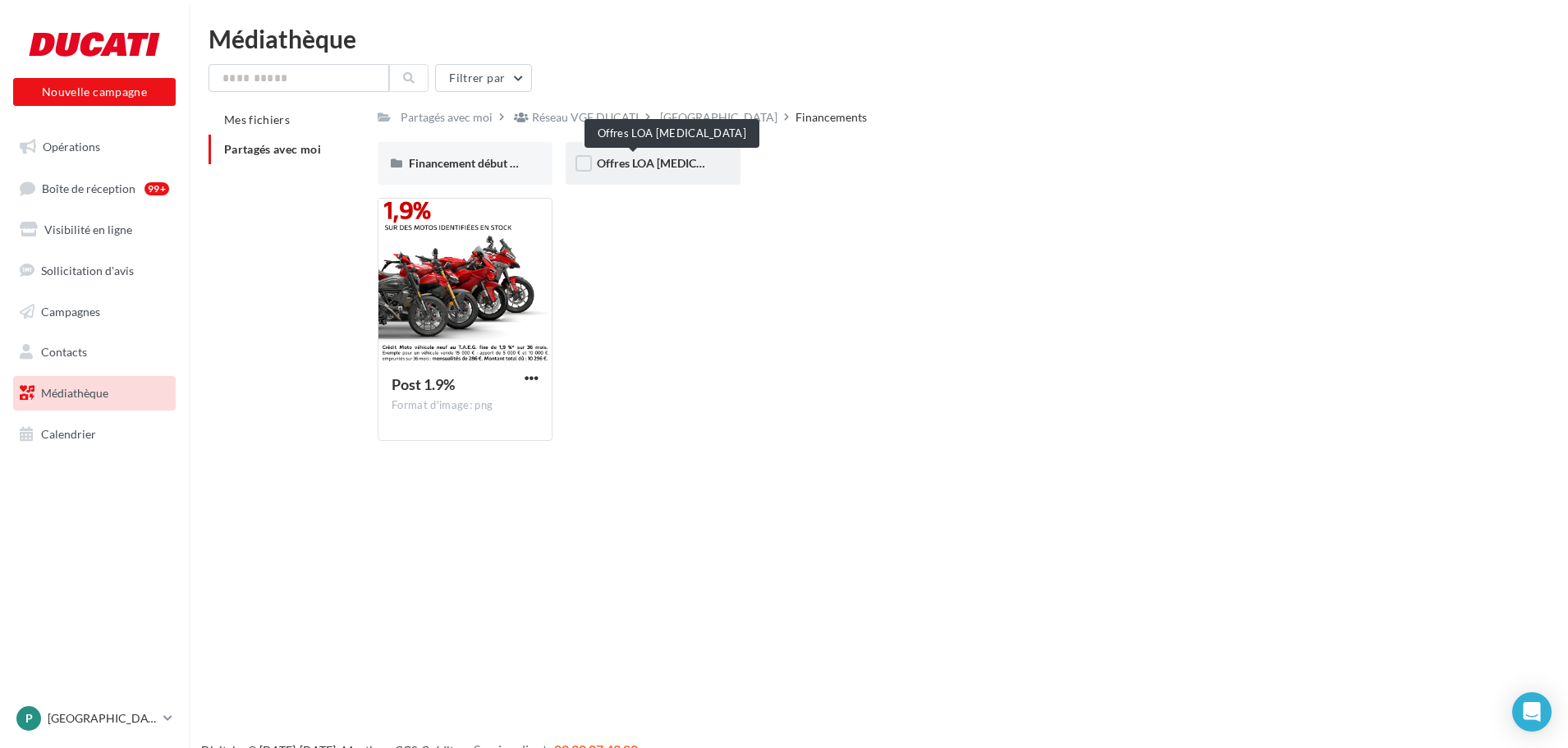 click on "Offres LOA T3" at bounding box center (672, 163) 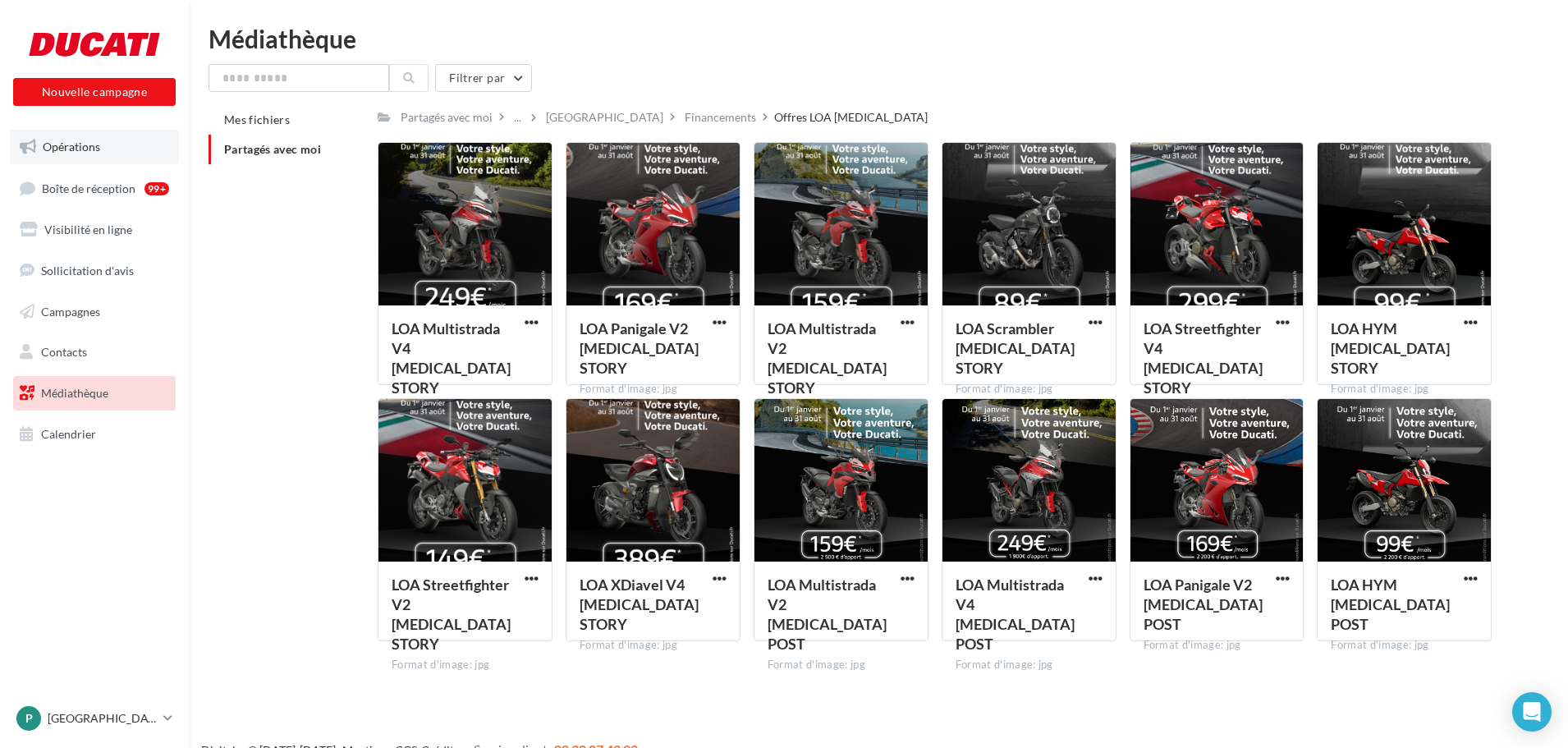 click on "Opérations" at bounding box center (94, 147) 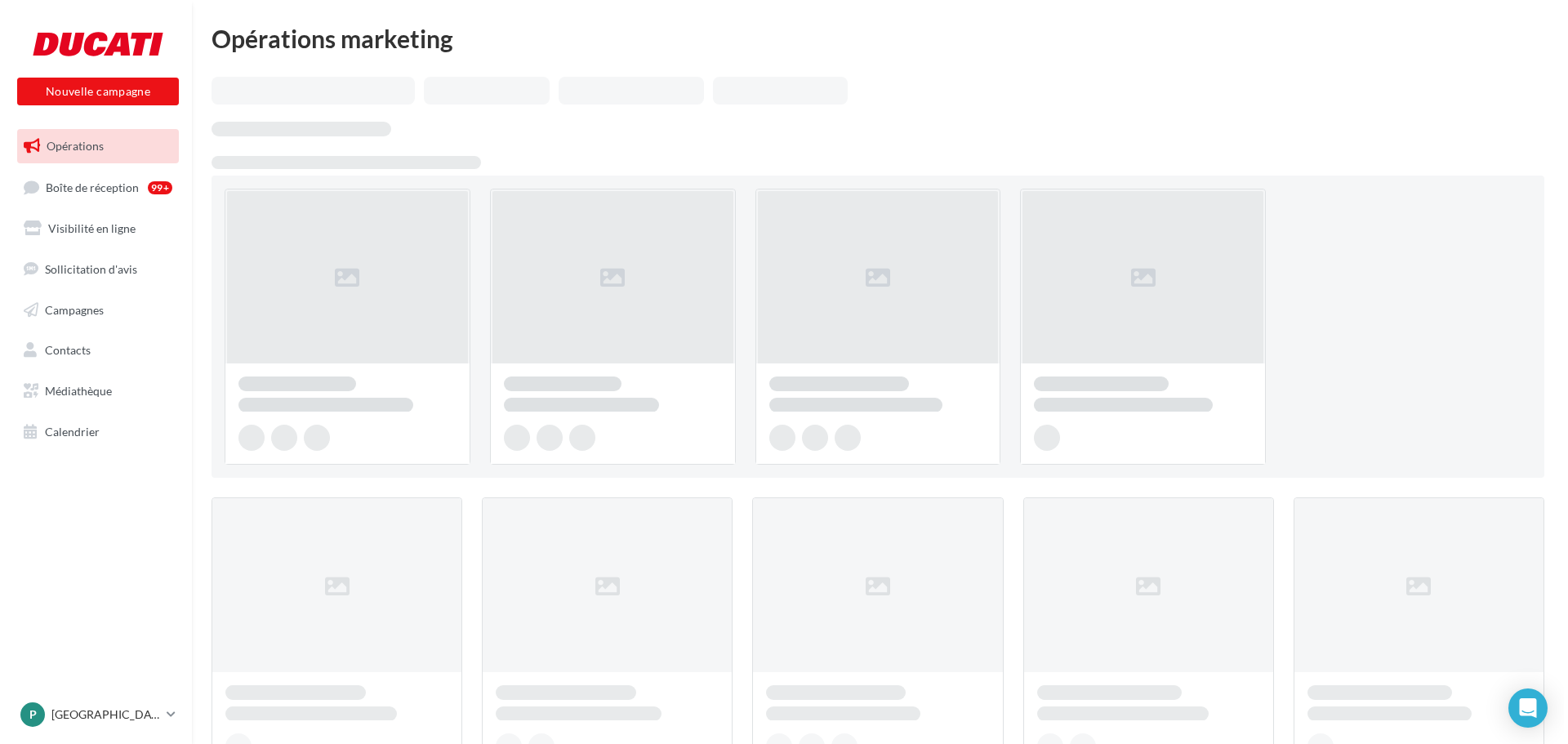 scroll, scrollTop: 0, scrollLeft: 0, axis: both 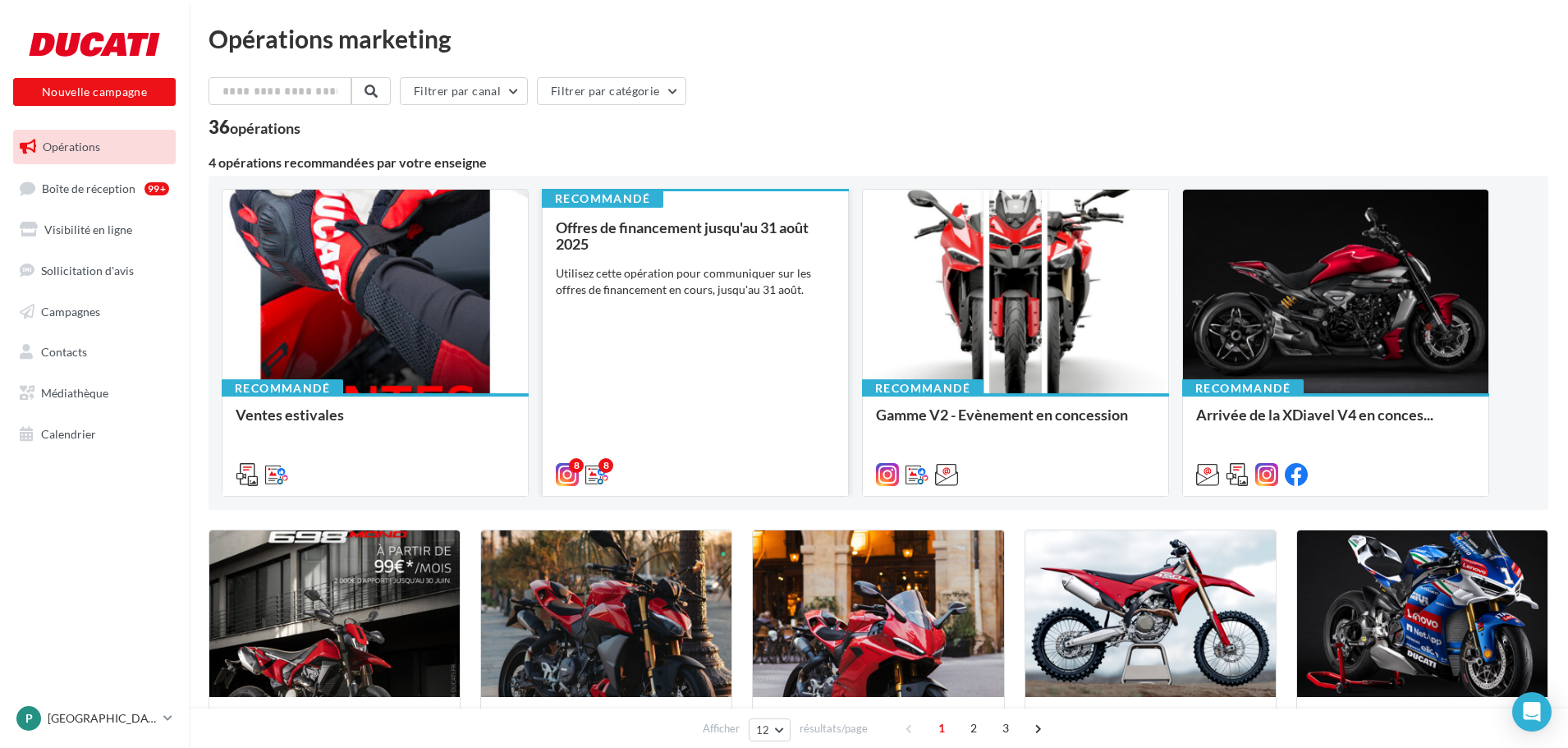 click on "Offres de financement jusqu'au 31 août 2025        Utilisez cette opération pour communiquer sur les offres de financement en cours, jusqu'au 31 août." at bounding box center (695, 350) 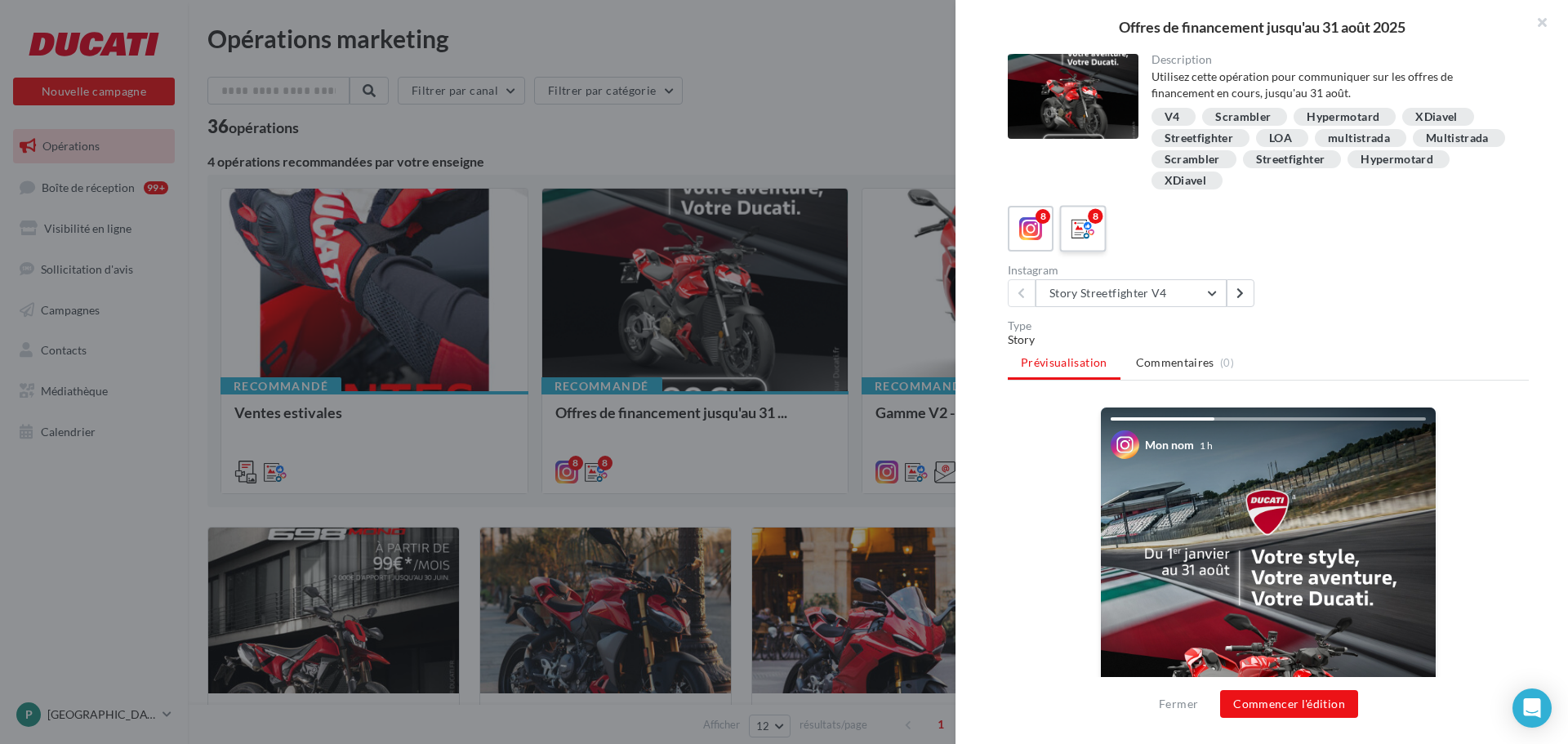 click at bounding box center [1083, 229] 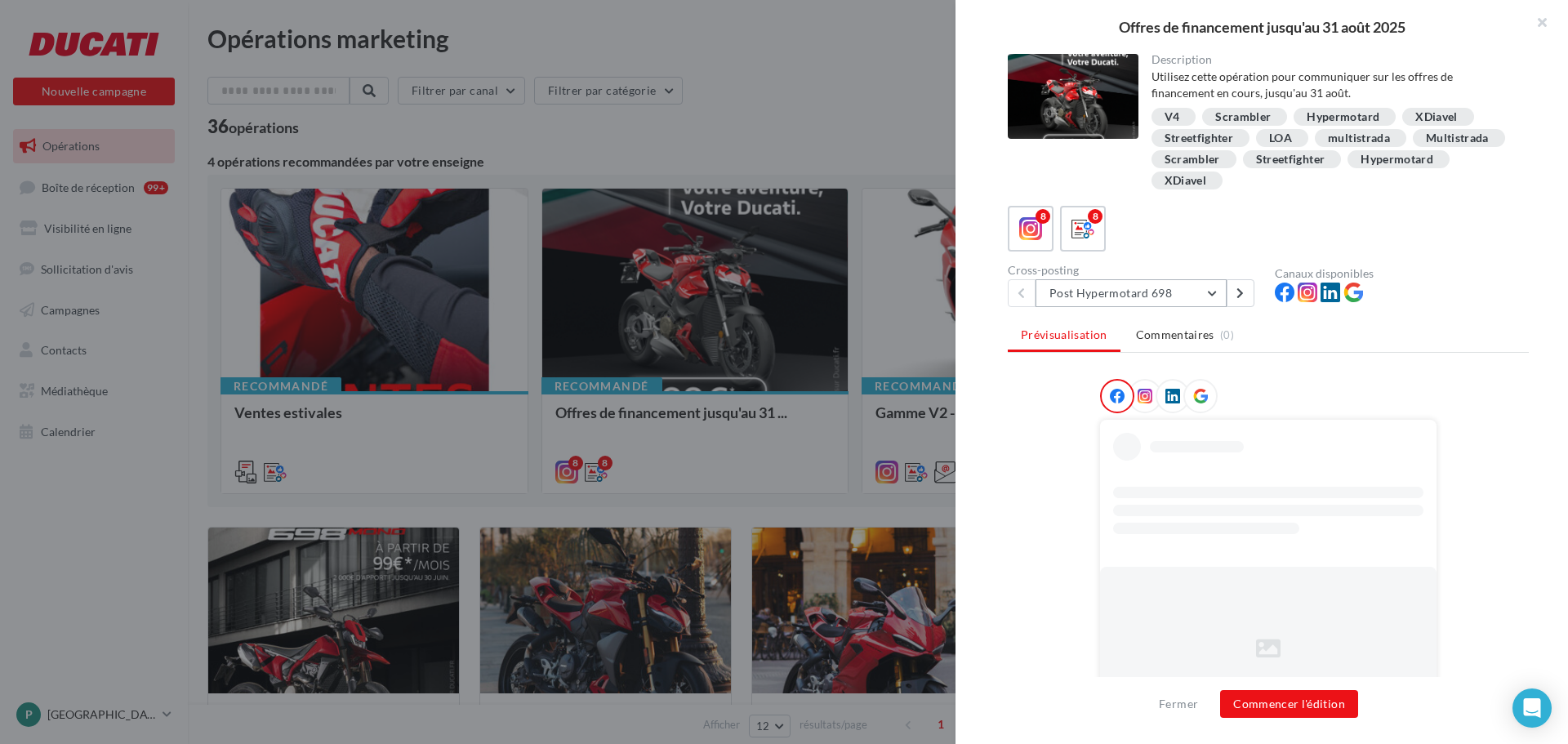 click on "Post Hypermotard 698" at bounding box center [1131, 293] 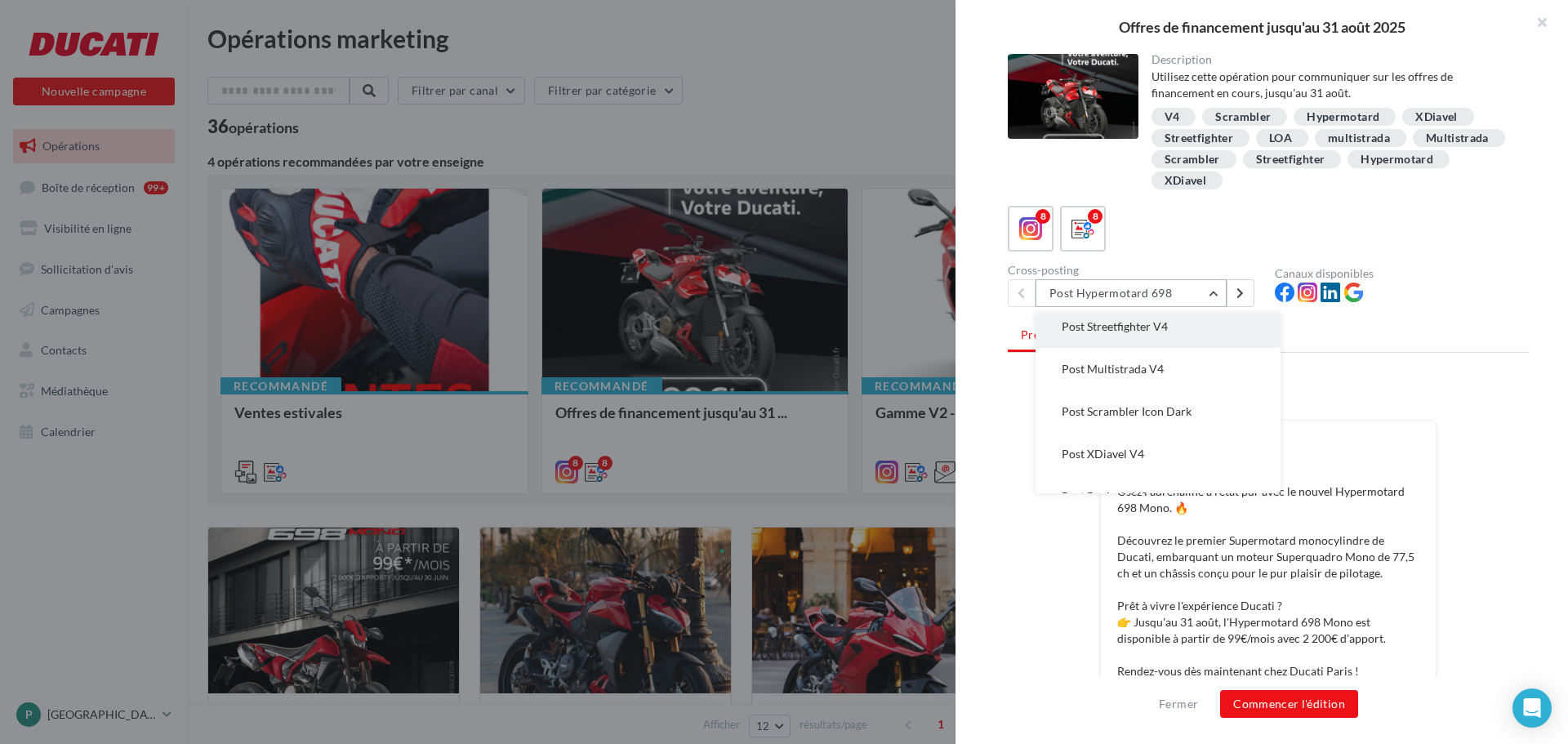 scroll, scrollTop: 0, scrollLeft: 0, axis: both 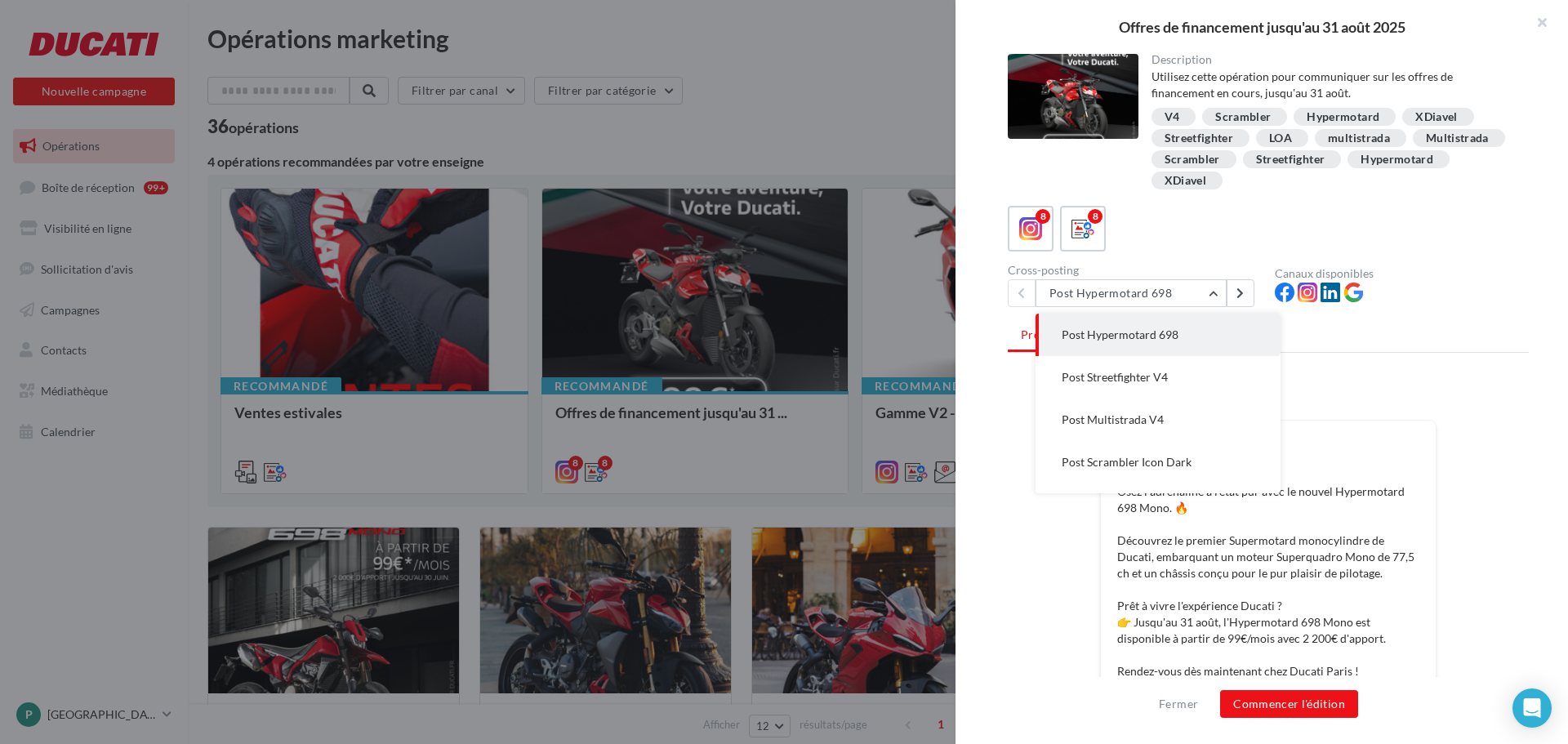 click on "Prévisualisation
Commentaires
(0)" at bounding box center [1268, 336] 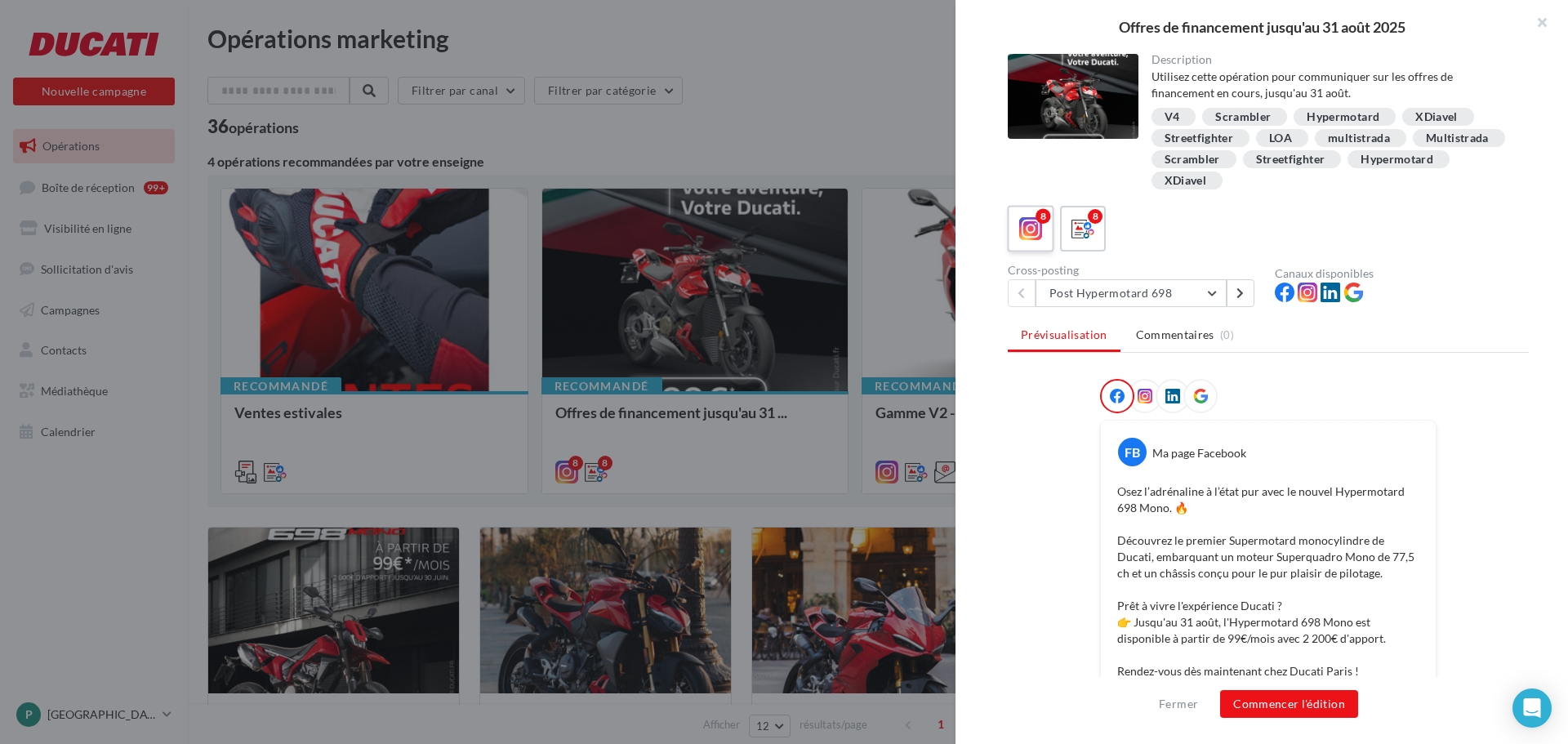 click at bounding box center [1031, 229] 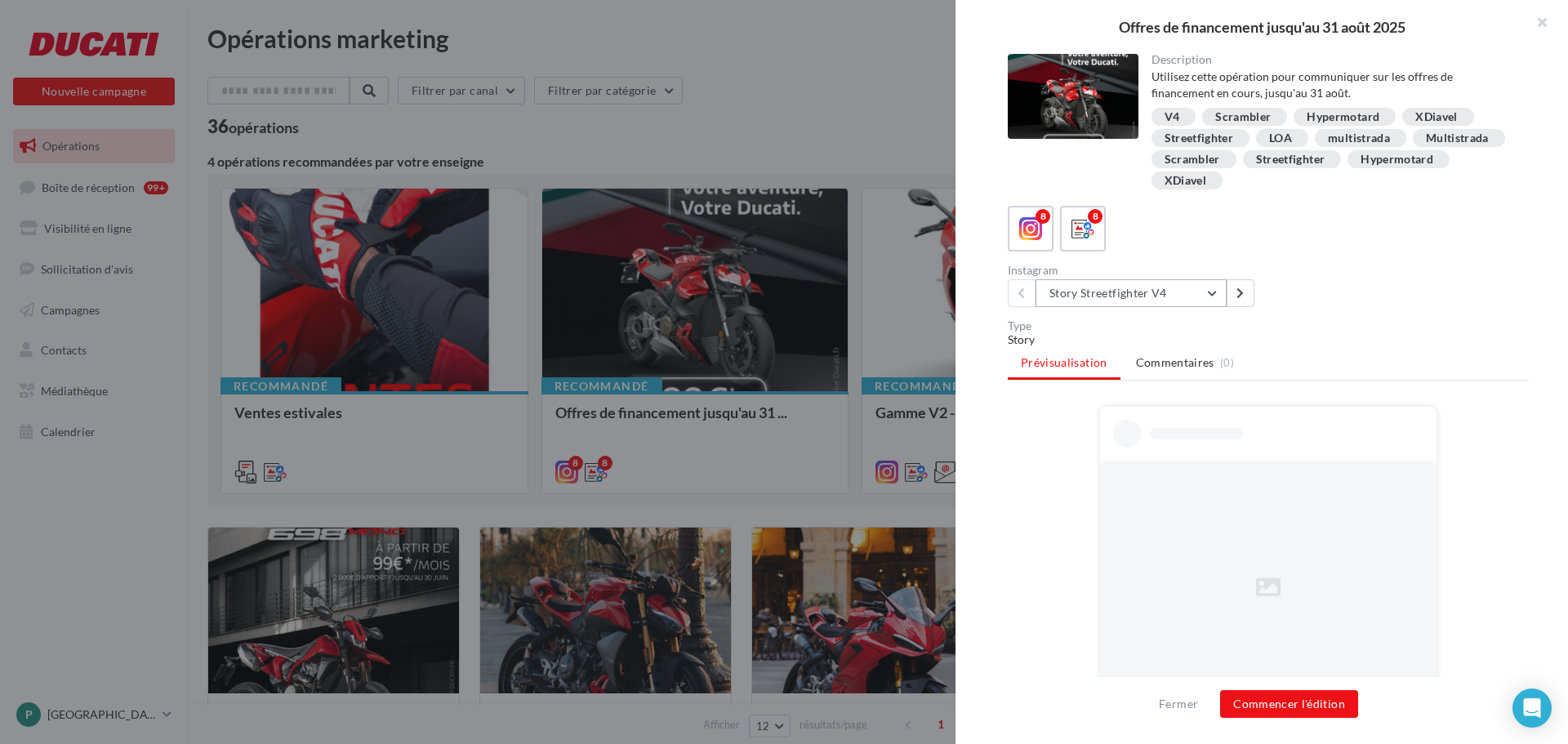 click on "Story Streetfighter V4" at bounding box center [1131, 293] 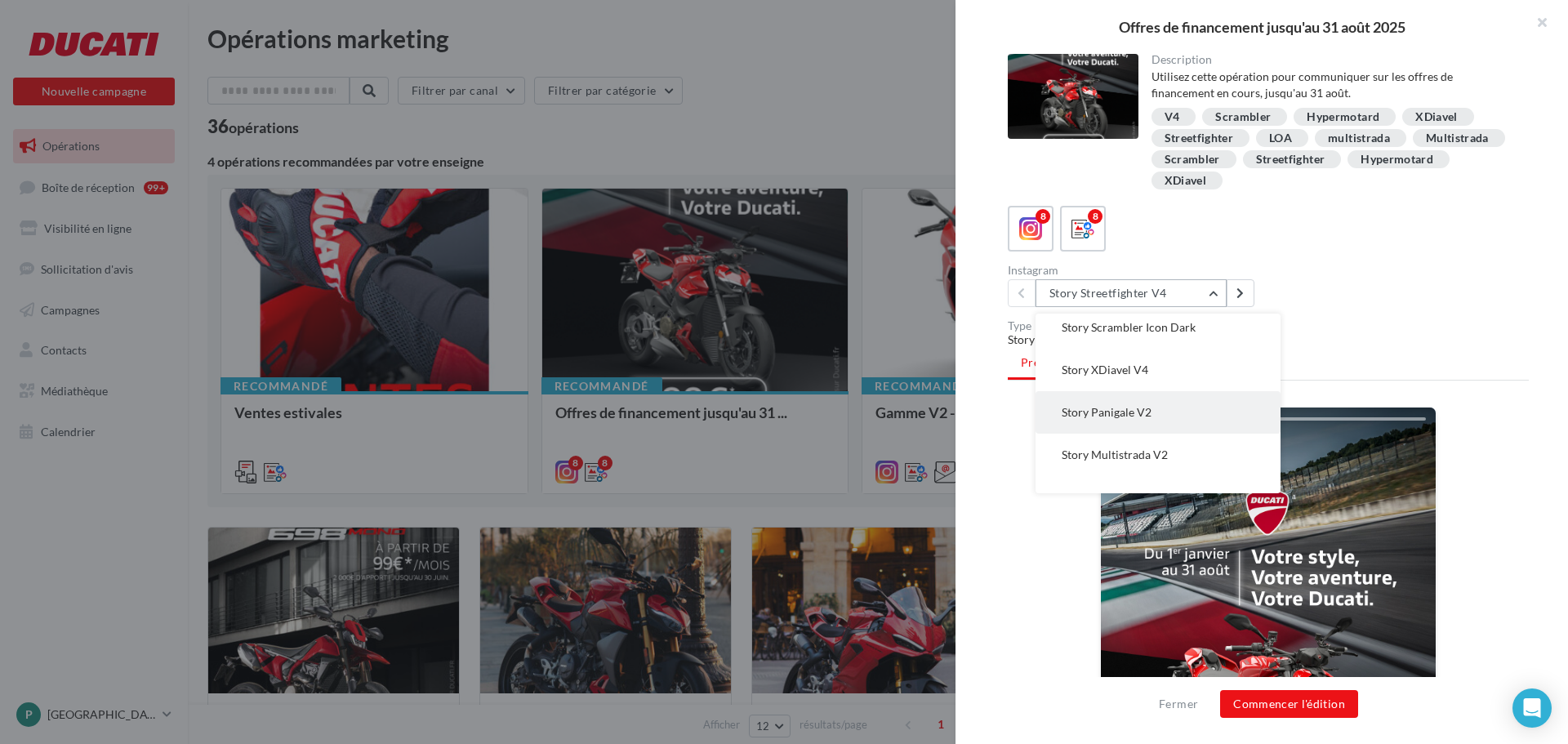 scroll, scrollTop: 160, scrollLeft: 0, axis: vertical 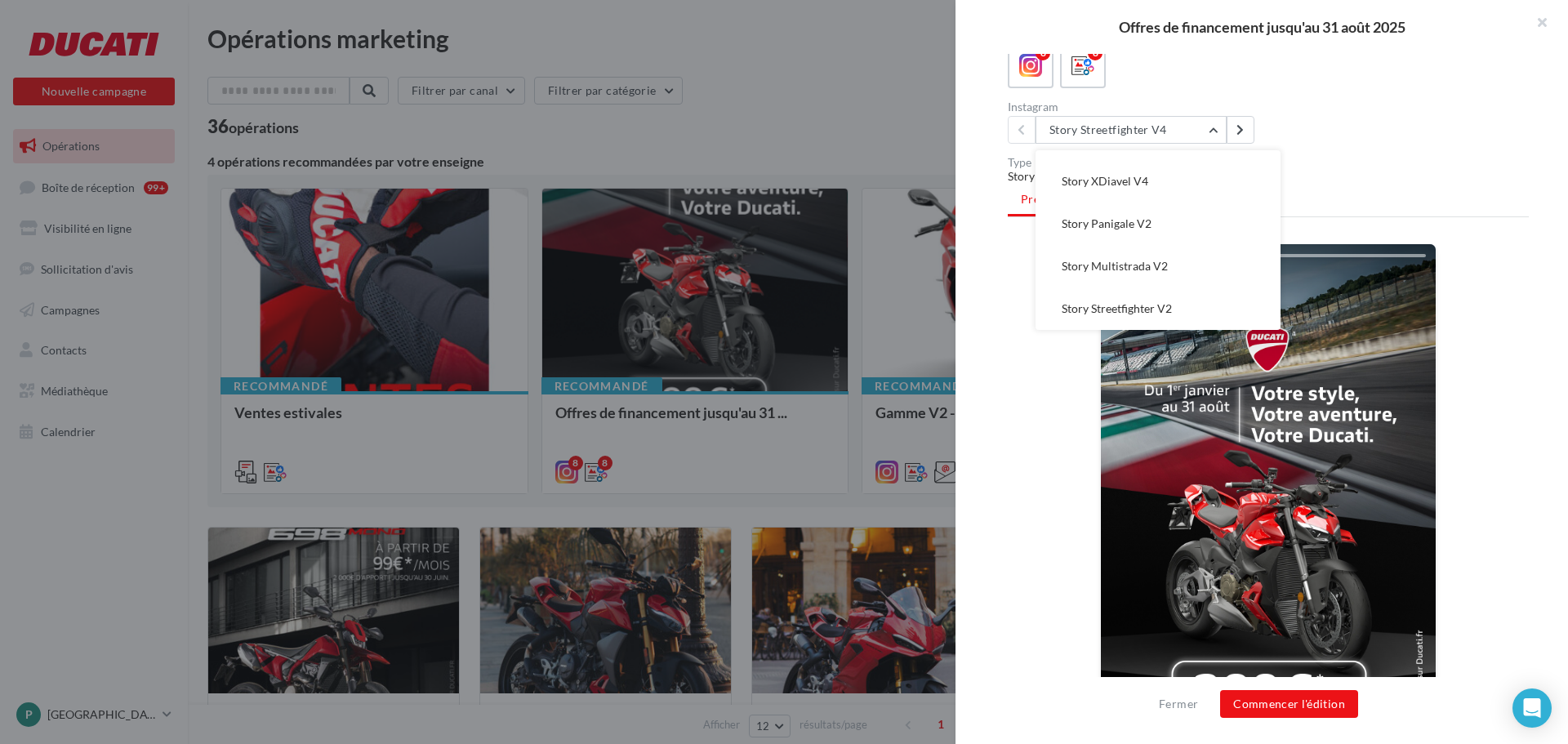 click on "Instagram
Story Streetfighter V4
Story Streetfighter V4     Story Hypermotard 698     Story Multistrada V4     Story Scrambler Icon Dark     Story XDiavel V4     Story Panigale V2     Story Multistrada V2     Story Streetfighter V2" at bounding box center [1275, 123] 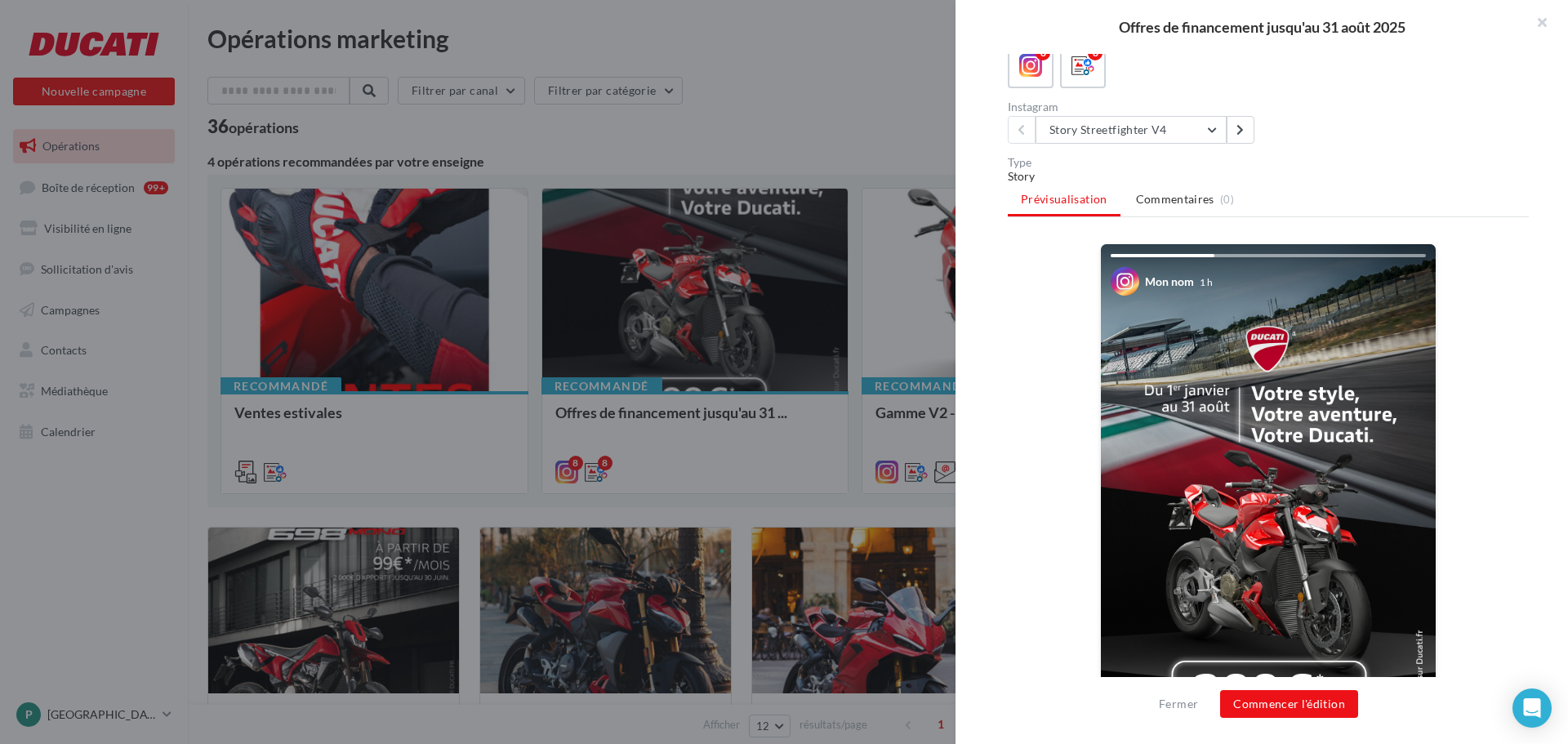 scroll, scrollTop: 0, scrollLeft: 0, axis: both 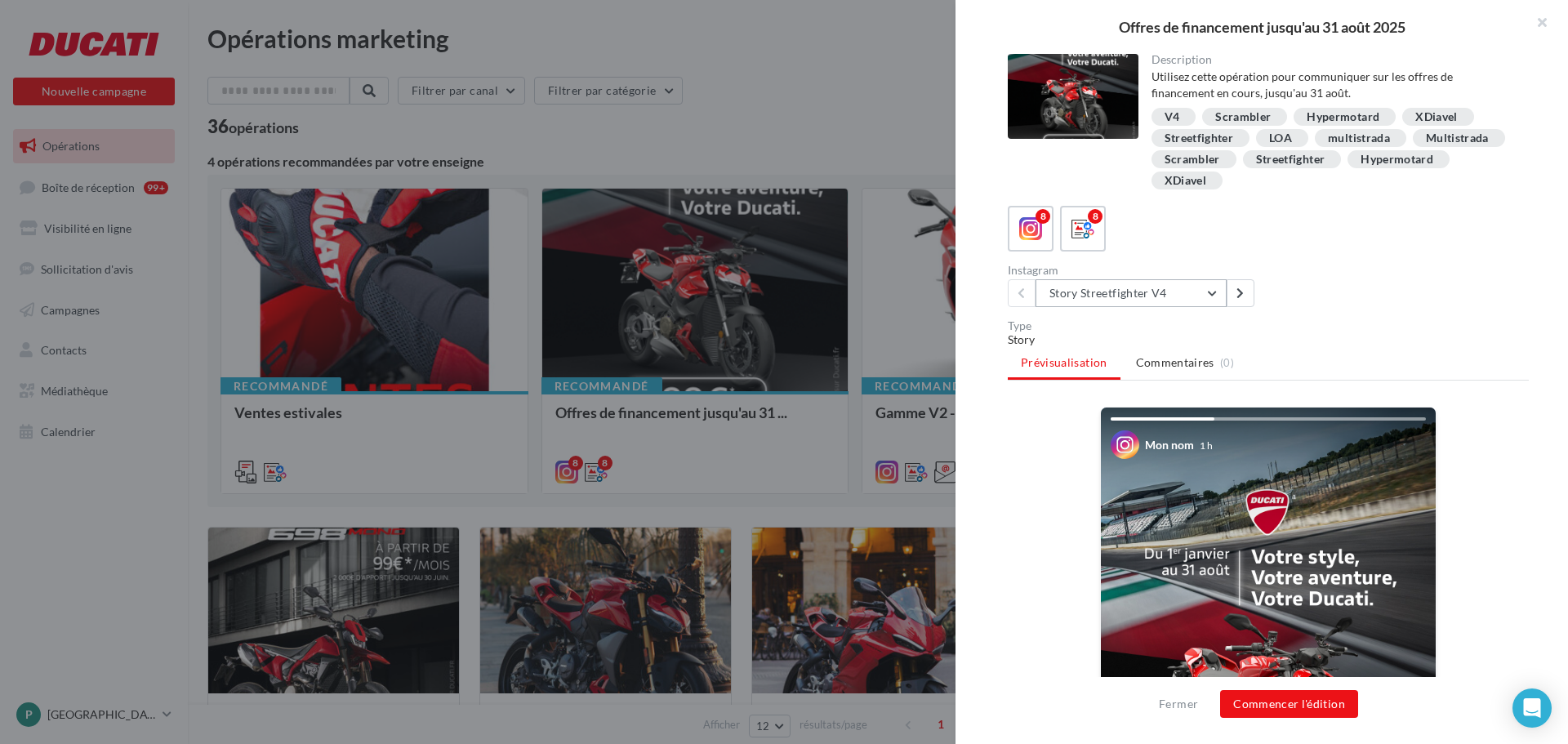 click on "Story Streetfighter V4" at bounding box center (1131, 293) 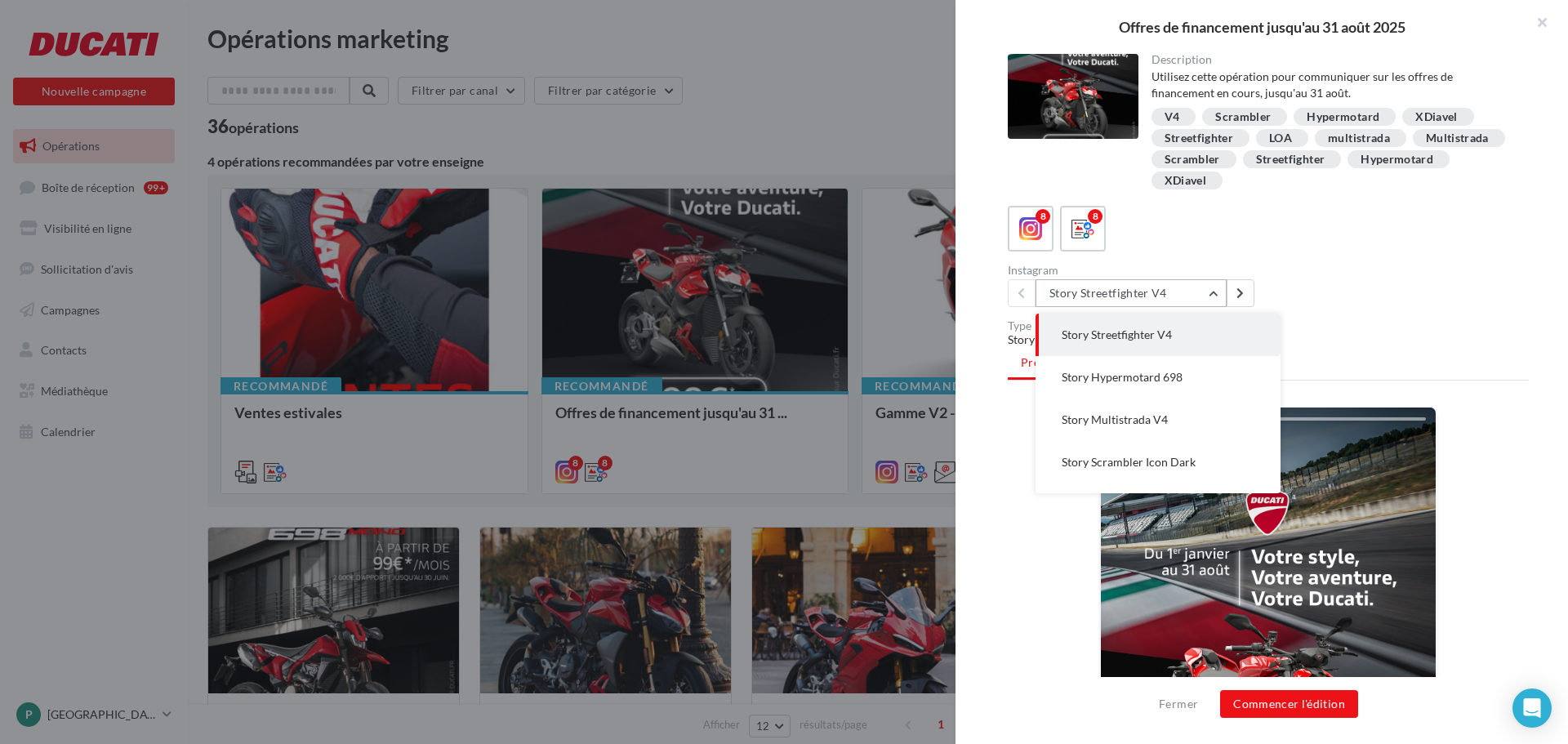 click on "Story Streetfighter V4" at bounding box center (1131, 293) 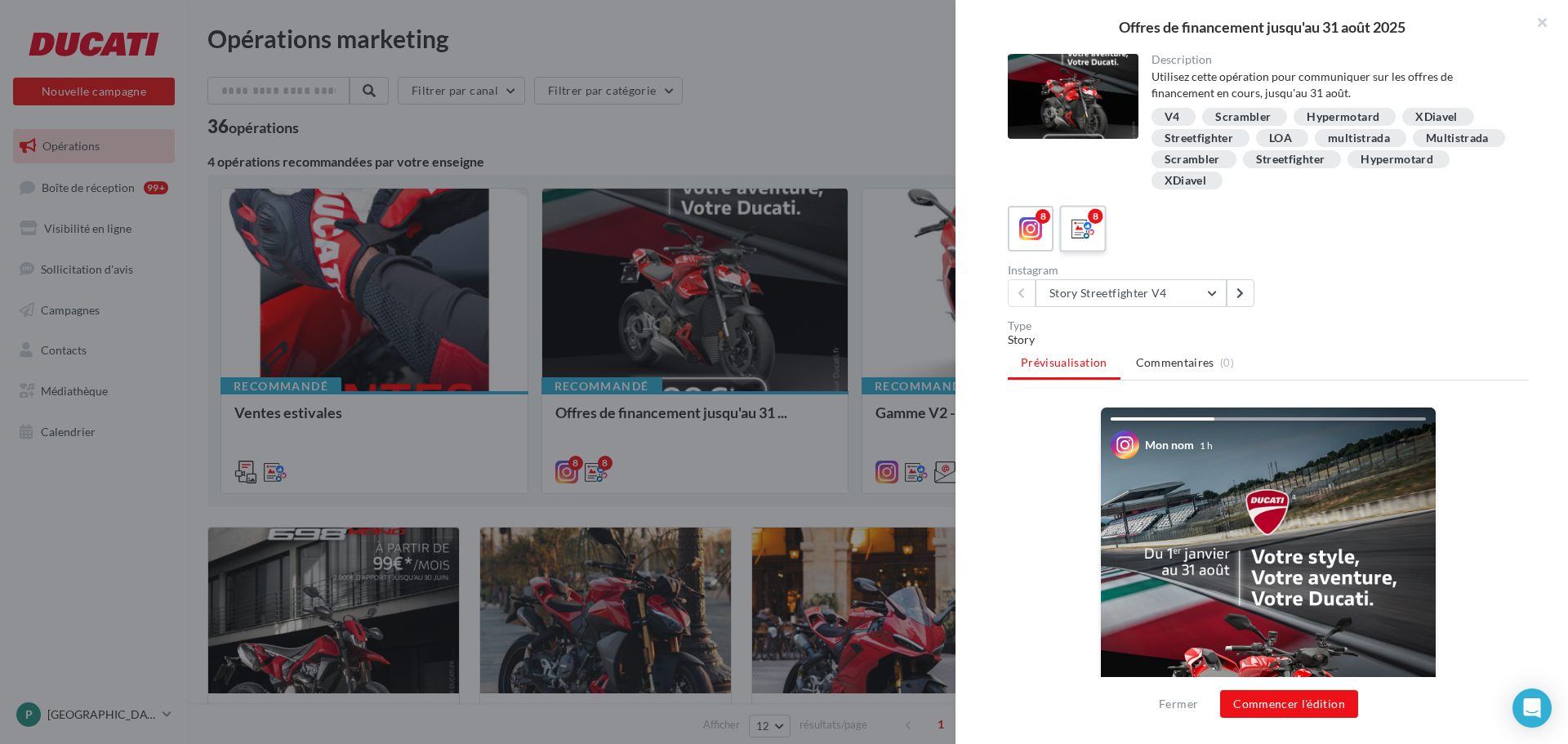 click at bounding box center [1083, 229] 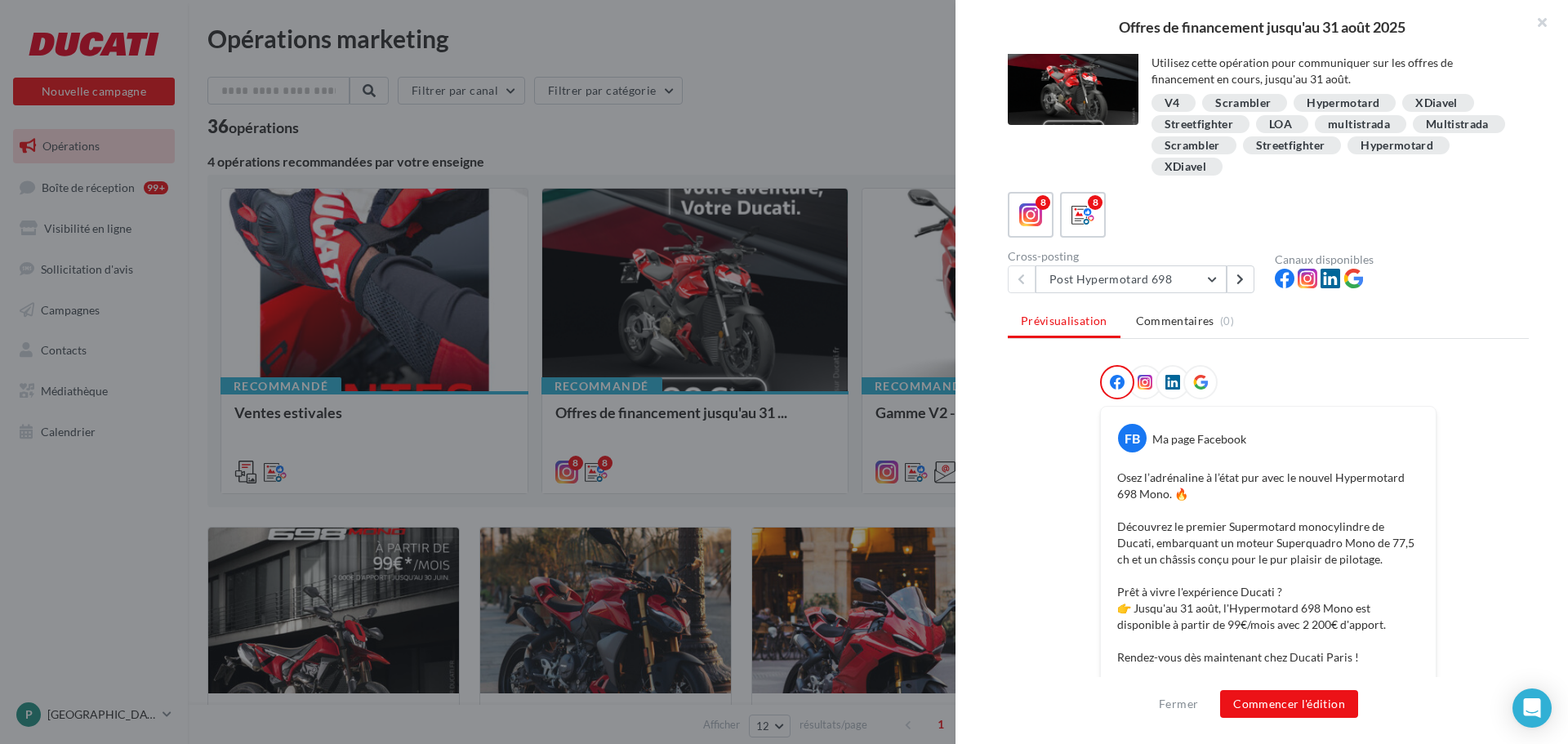 scroll, scrollTop: 0, scrollLeft: 0, axis: both 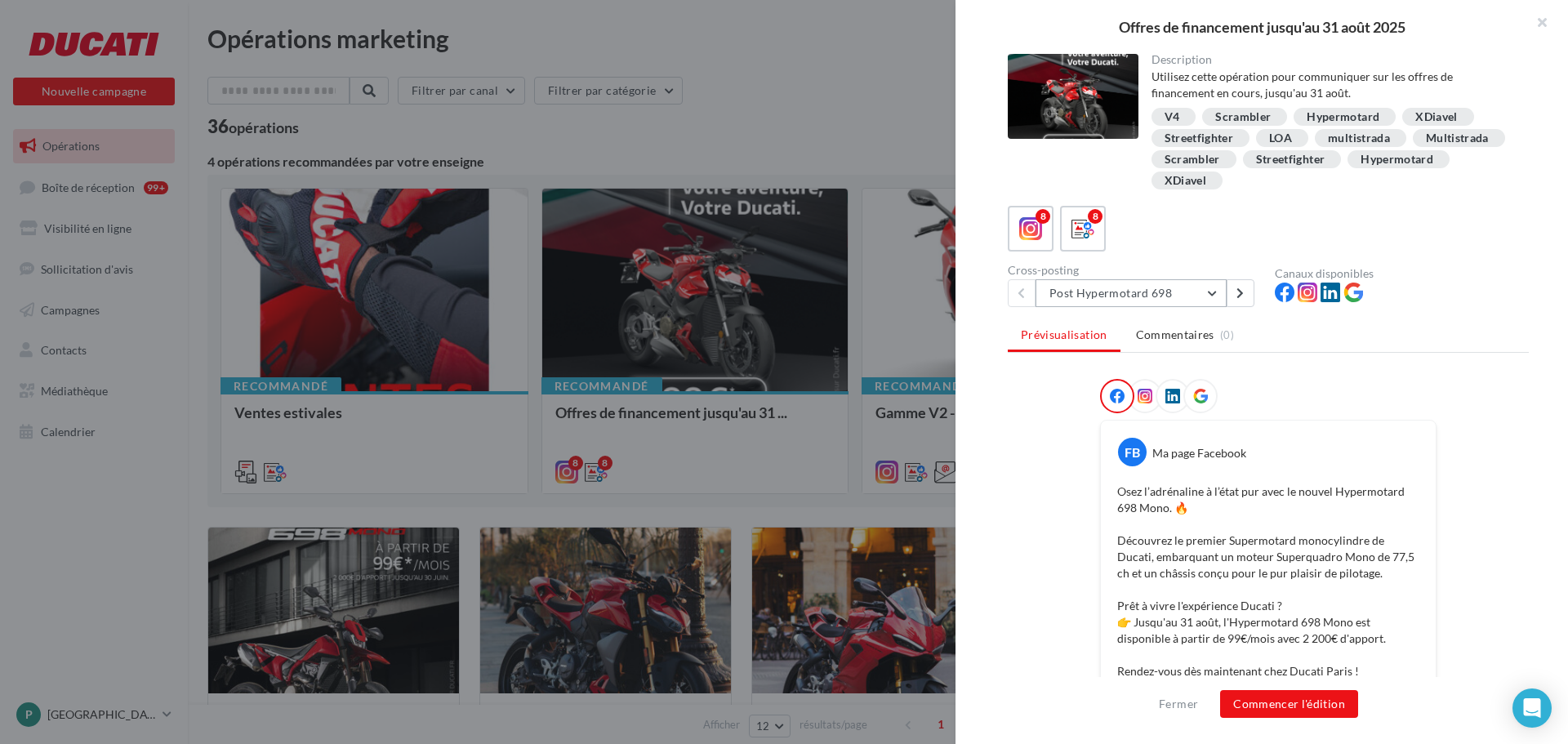 click on "Post Hypermotard 698" at bounding box center [1131, 293] 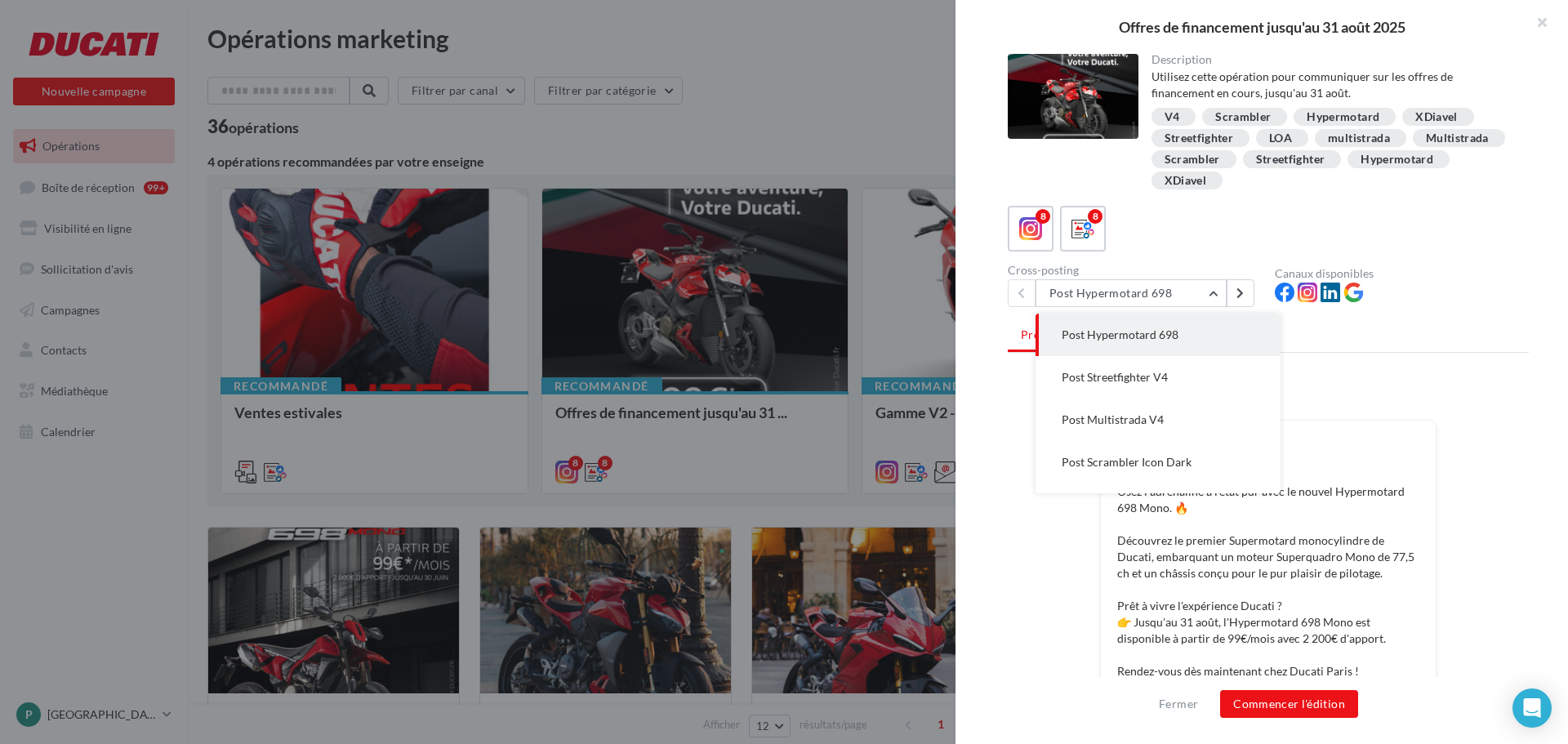 click on "Post Hypermotard 698" at bounding box center (1158, 335) 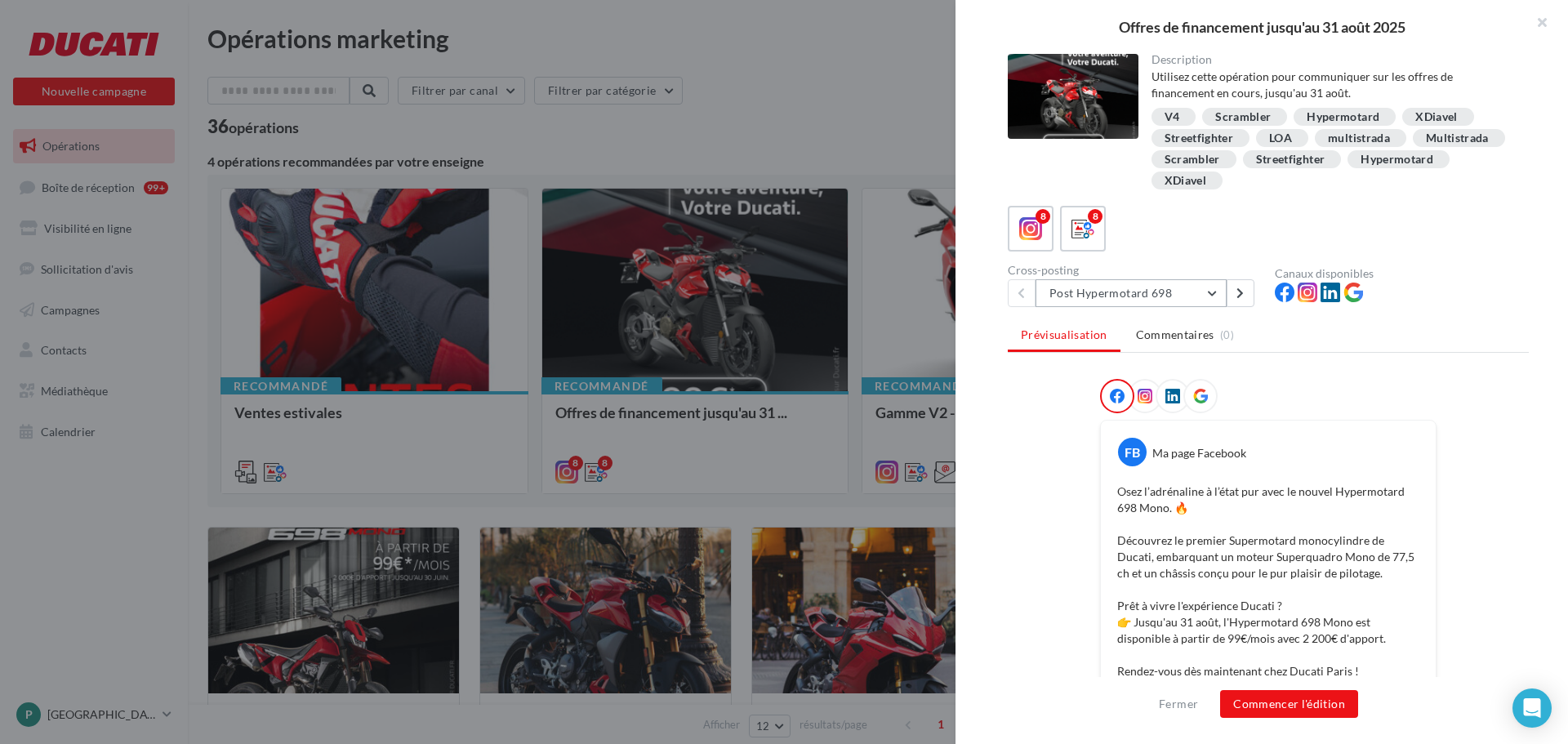 click on "Post Hypermotard 698" at bounding box center [1131, 293] 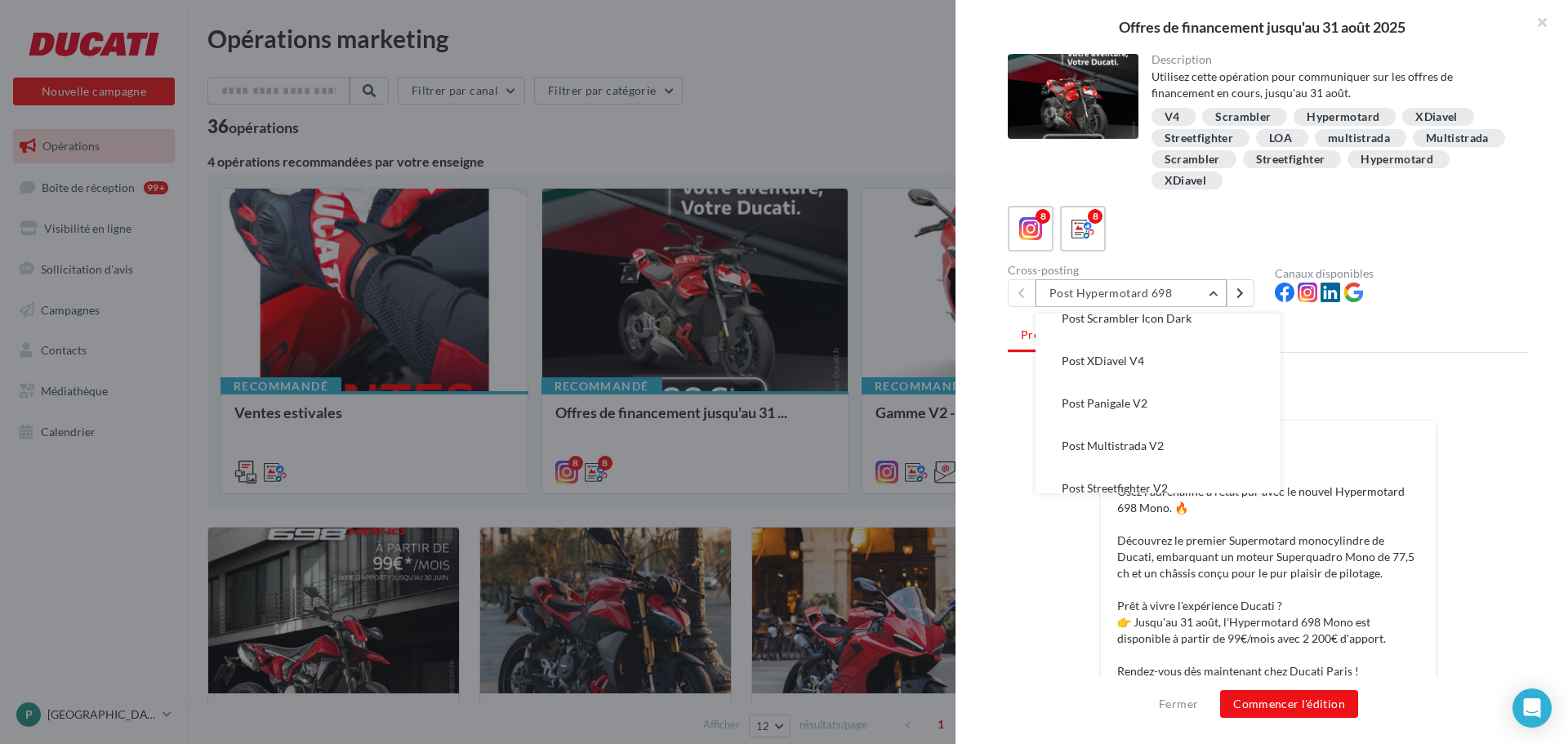 scroll, scrollTop: 160, scrollLeft: 0, axis: vertical 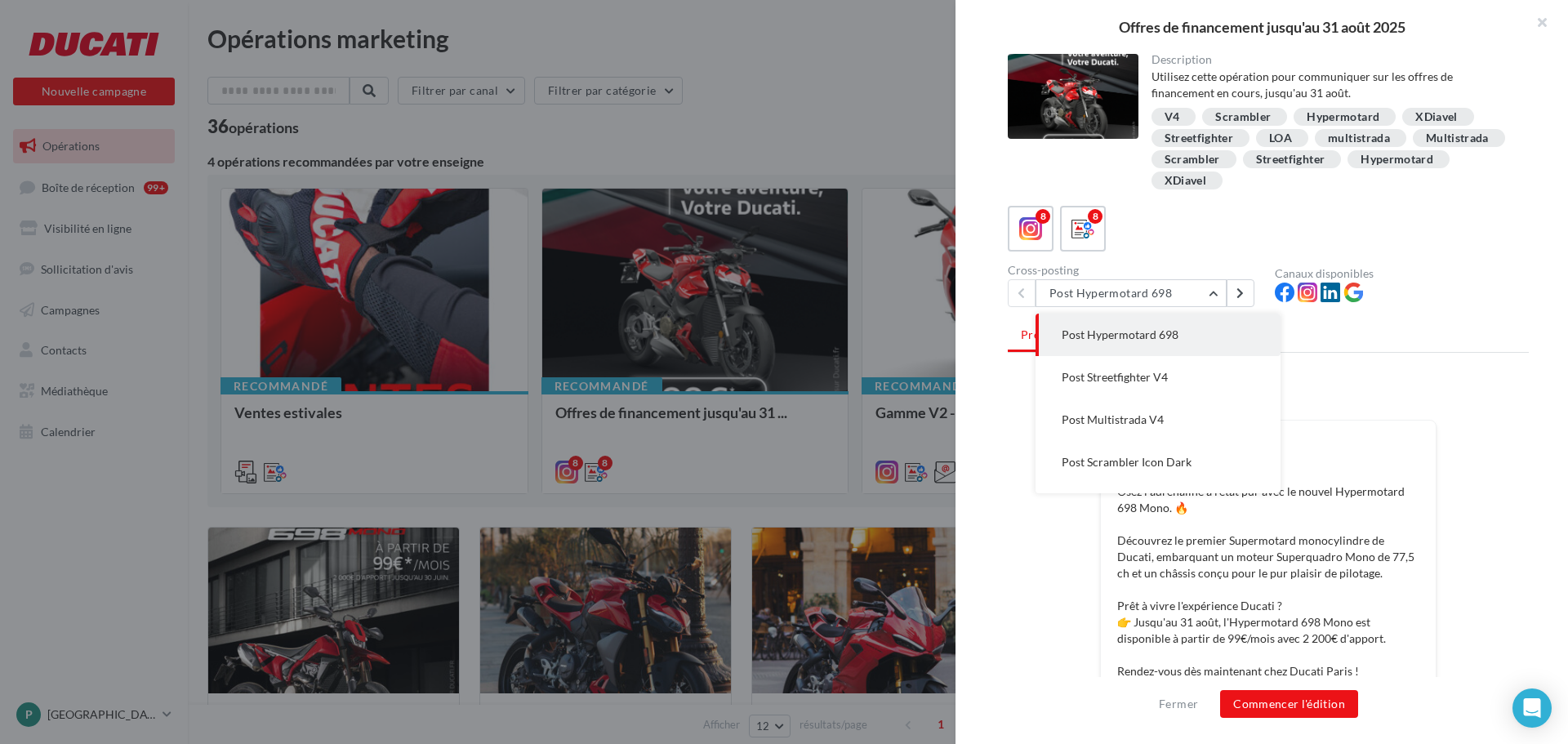 click on "Prévisualisation
Commentaires
(0)
FB
Ma page Facebook
Osez l’adrénaline à l’état pur avec le nouvel Hypermotard 698 Mono.  🔥  Découvrez le premier Supermotard monocylindre de Ducati, embarquant un moteur Superquadro Mono de 77,5 ch et un châssis conçu pour le pur plaisir de pilotage.  Prêt à vivre l'expérience Ducati ?  👉 Jusqu'au 31 août, l'Hypermotard 698 Mono est disponible à partir de 99€/mois avec 2 200€ d'apport.  Rendez-vous dès maintenant chez  Ducati Paris !
La prévisualisation est non-contractuelle" at bounding box center (1268, 533) 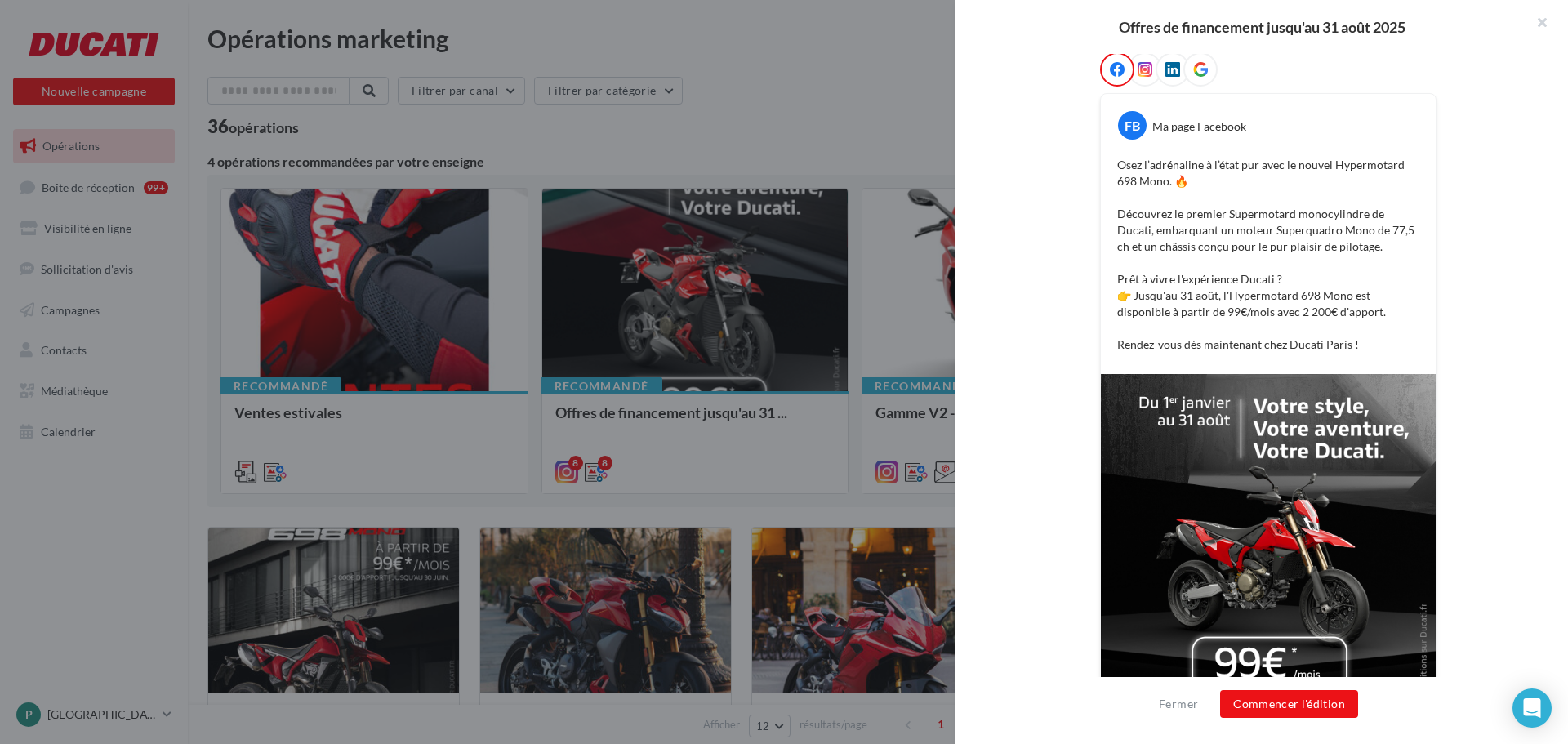 scroll, scrollTop: 366, scrollLeft: 0, axis: vertical 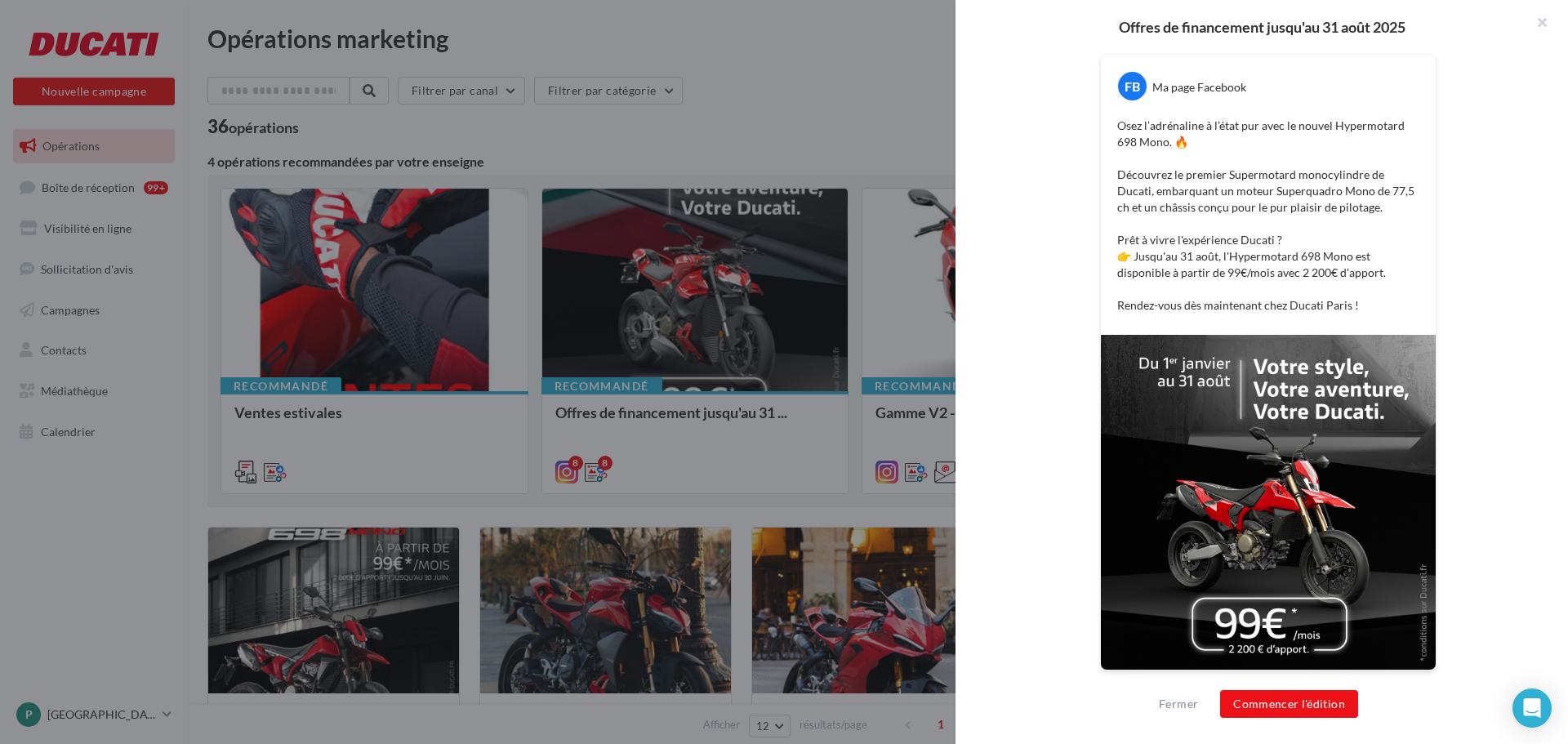 click on "FB
Ma page Facebook
Osez l’adrénaline à l’état pur avec le nouvel Hypermotard 698 Mono.  🔥  Découvrez le premier Supermotard monocylindre de Ducati, embarquant un moteur Superquadro Mono de 77,5 ch et un châssis conçu pour le pur plaisir de pilotage.  Prêt à vivre l'expérience Ducati ?  👉 Jusqu'au 31 août, l'Hypermotard 698 Mono est disponible à partir de 99€/mois avec 2 200€ d'apport.  Rendez-vous dès maintenant chez  Ducati Paris !
La prévisualisation est non-contractuelle" at bounding box center [1268, 352] 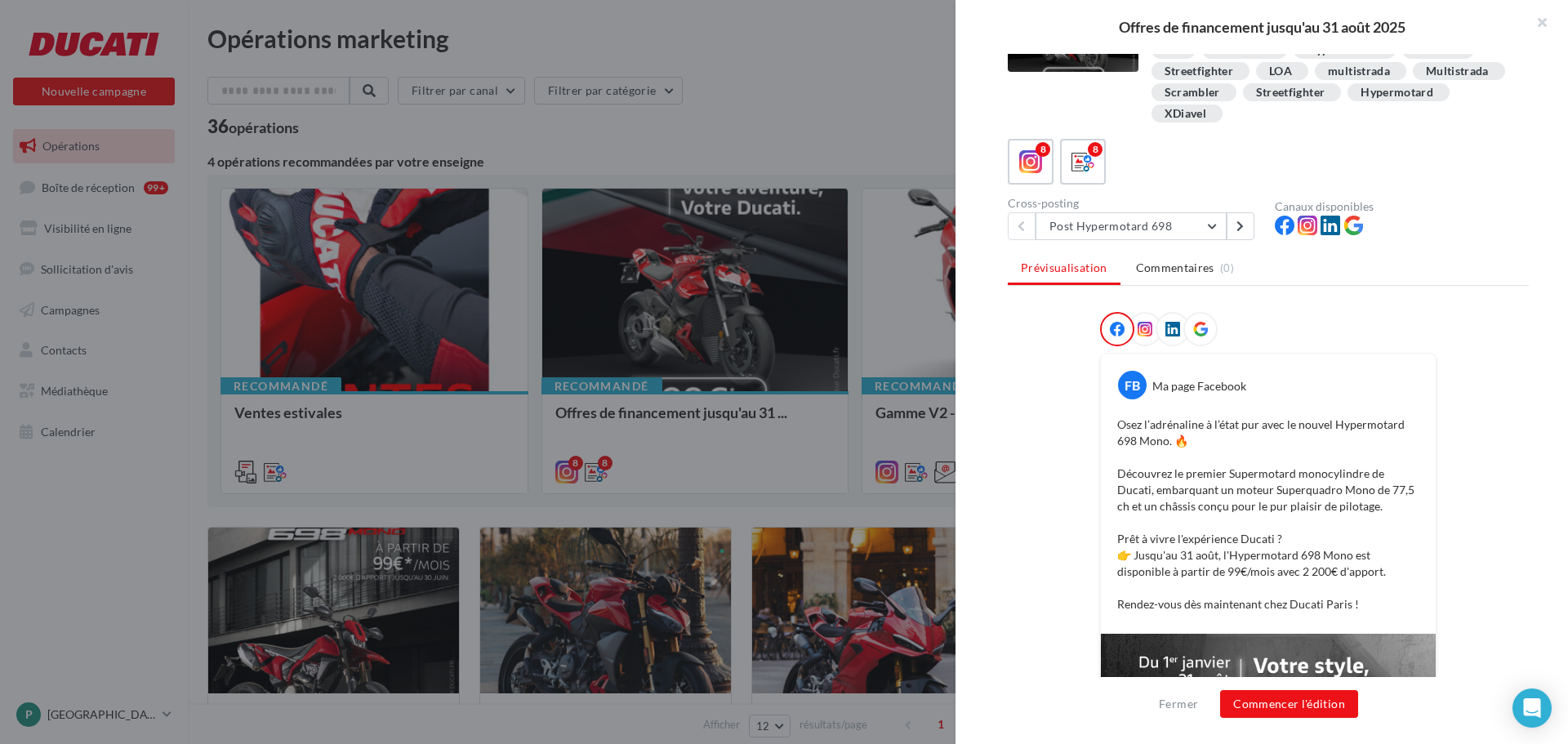 scroll, scrollTop: 39, scrollLeft: 0, axis: vertical 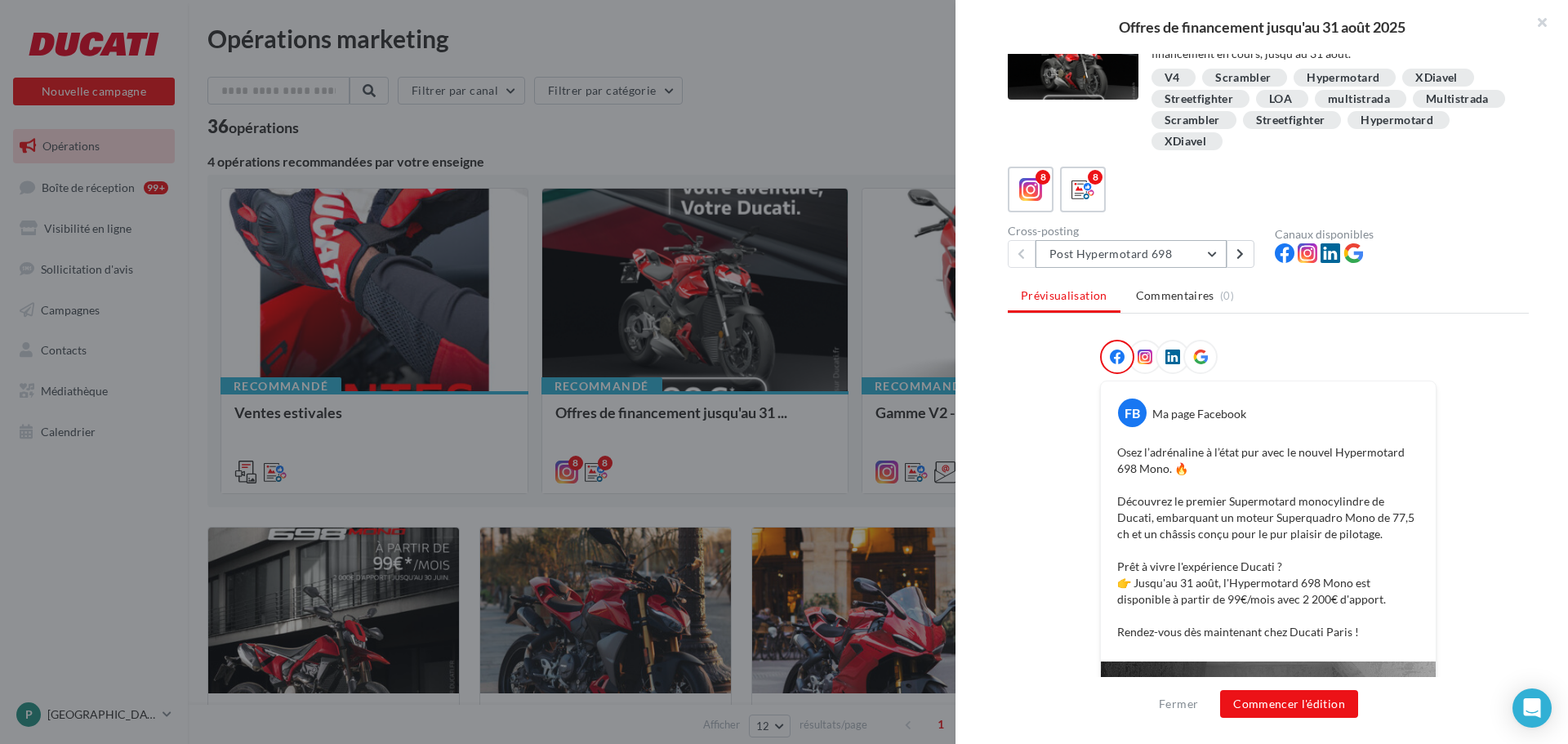 click on "Post Hypermotard 698" at bounding box center [1131, 254] 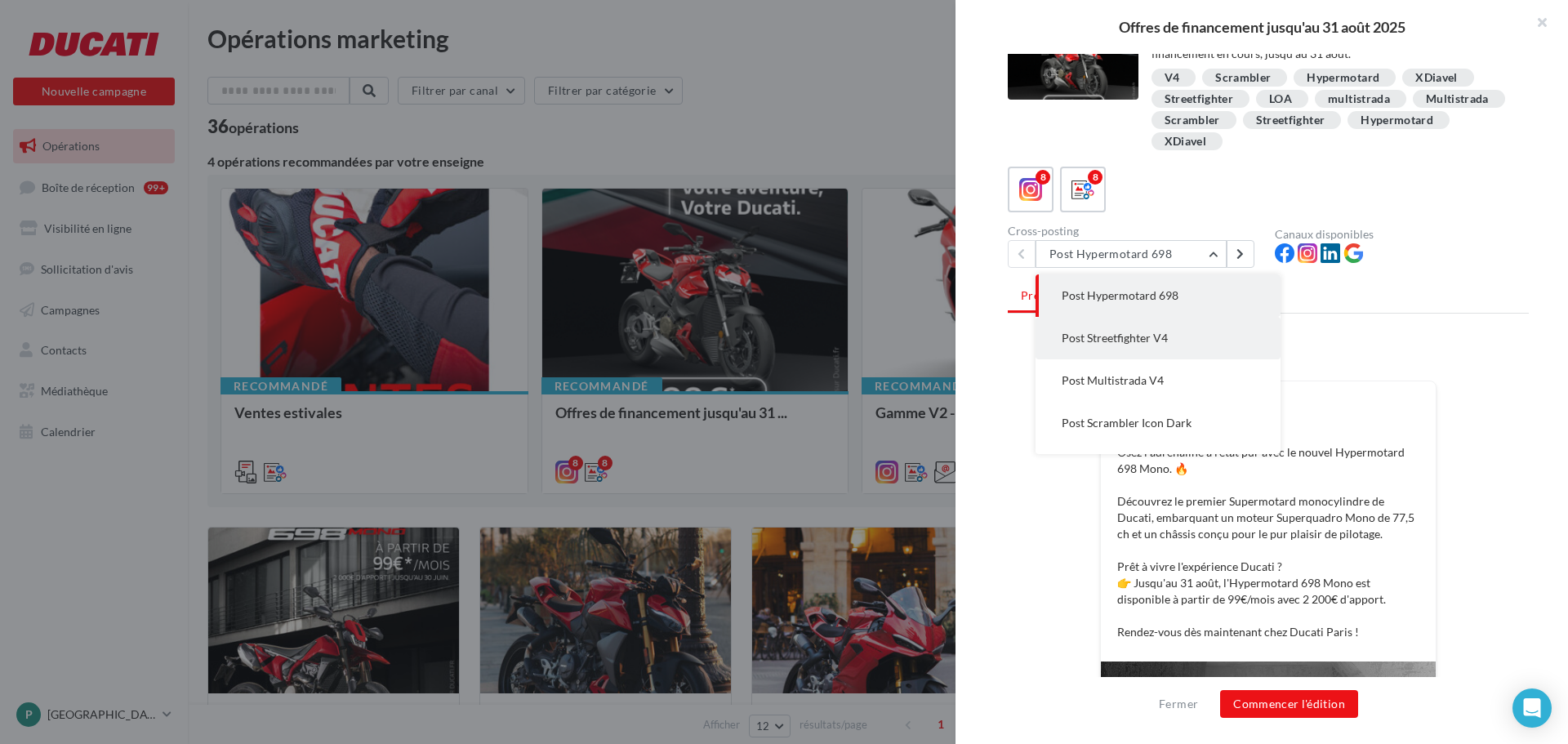 click on "Post Streetfighter V4" at bounding box center [1158, 338] 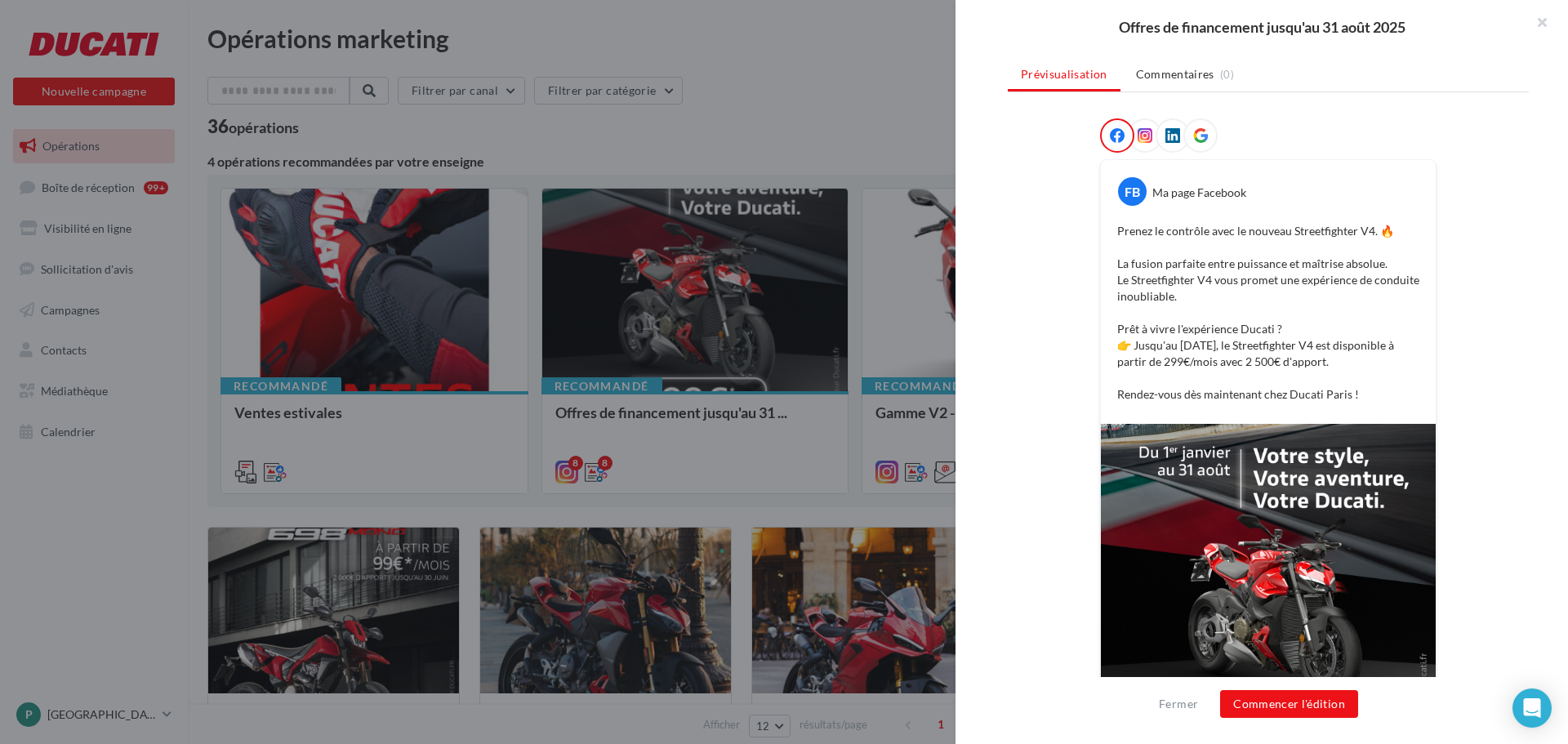 scroll, scrollTop: 350, scrollLeft: 0, axis: vertical 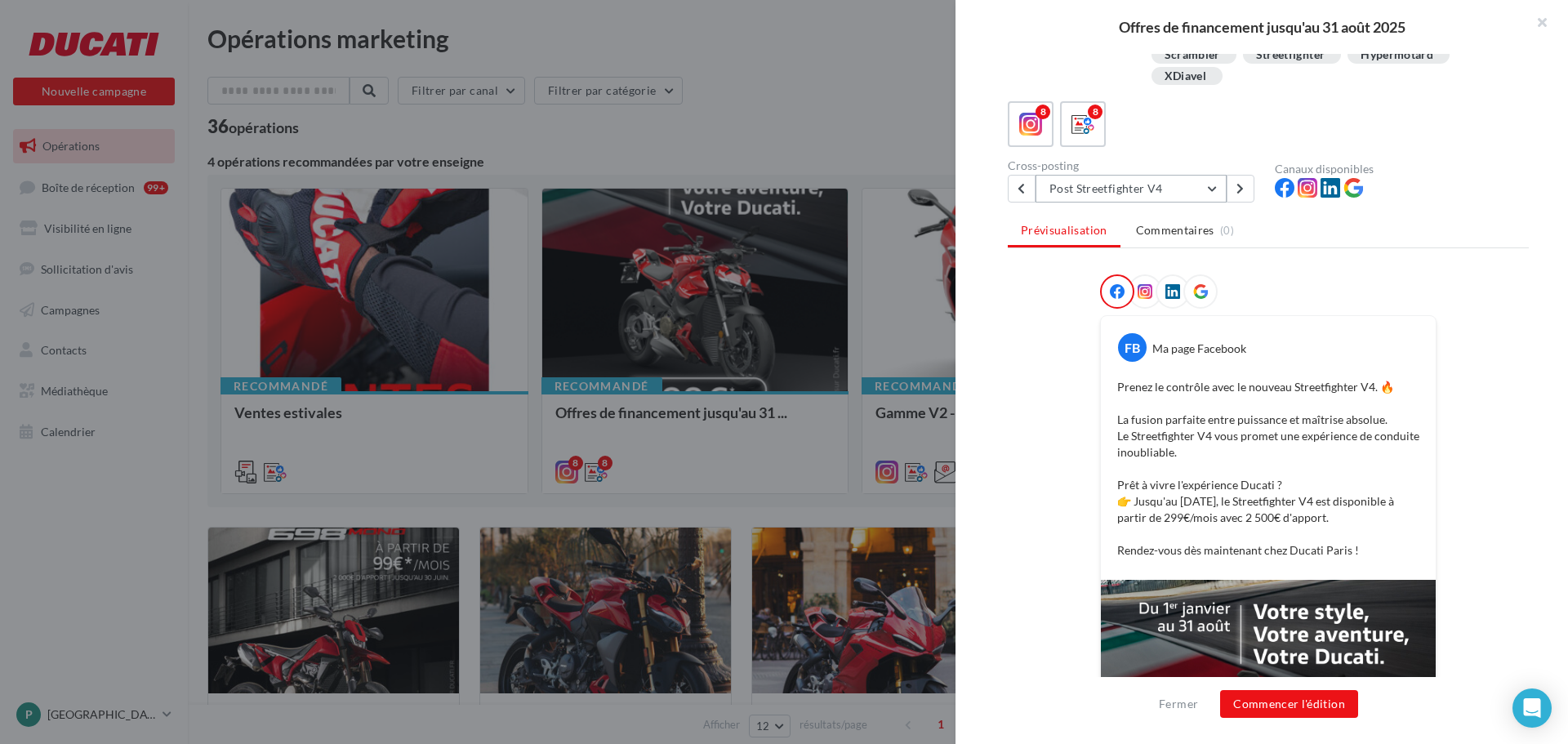 click on "Post Streetfighter V4" at bounding box center [1131, 189] 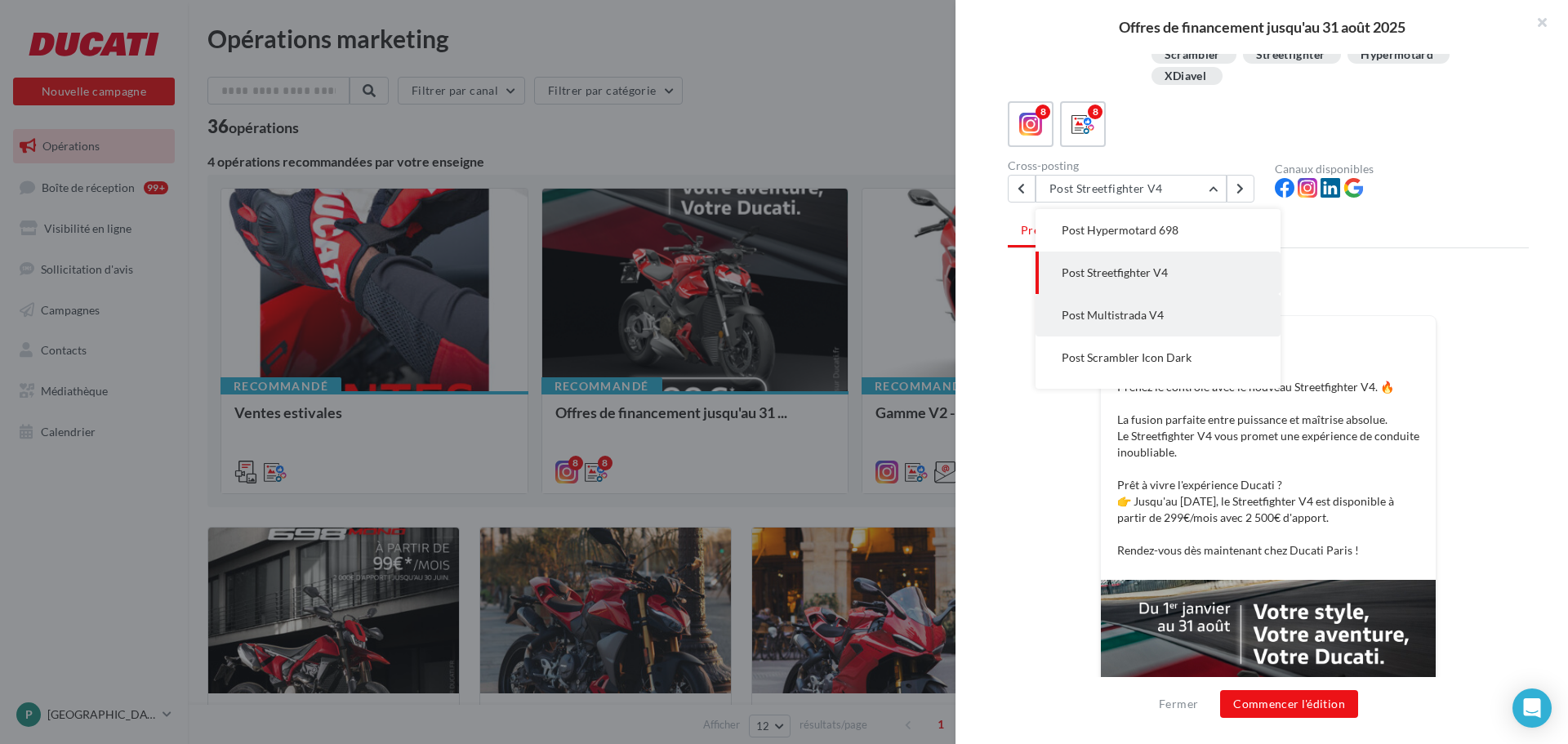 click on "Post Multistrada V4" at bounding box center [1112, 314] 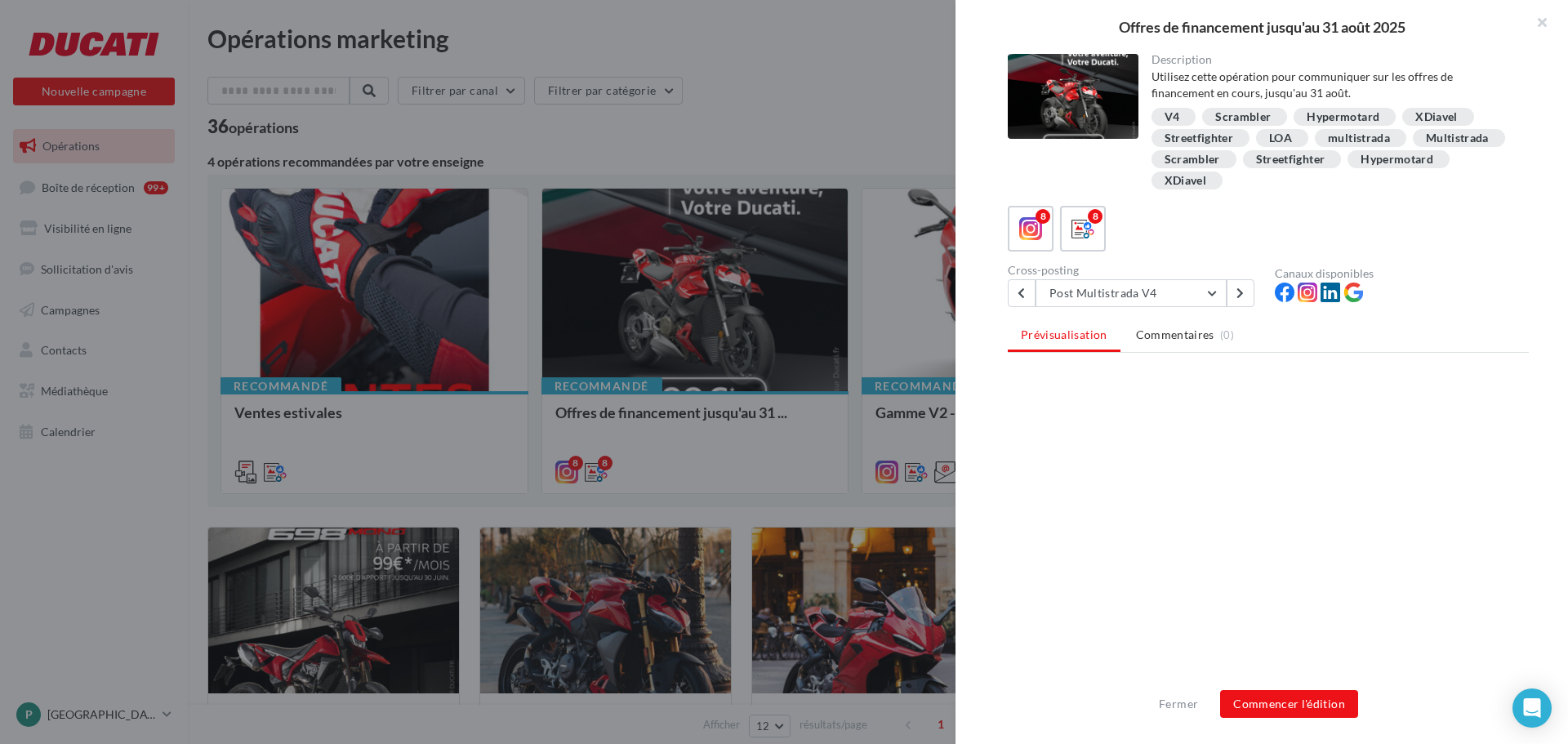 scroll, scrollTop: 0, scrollLeft: 0, axis: both 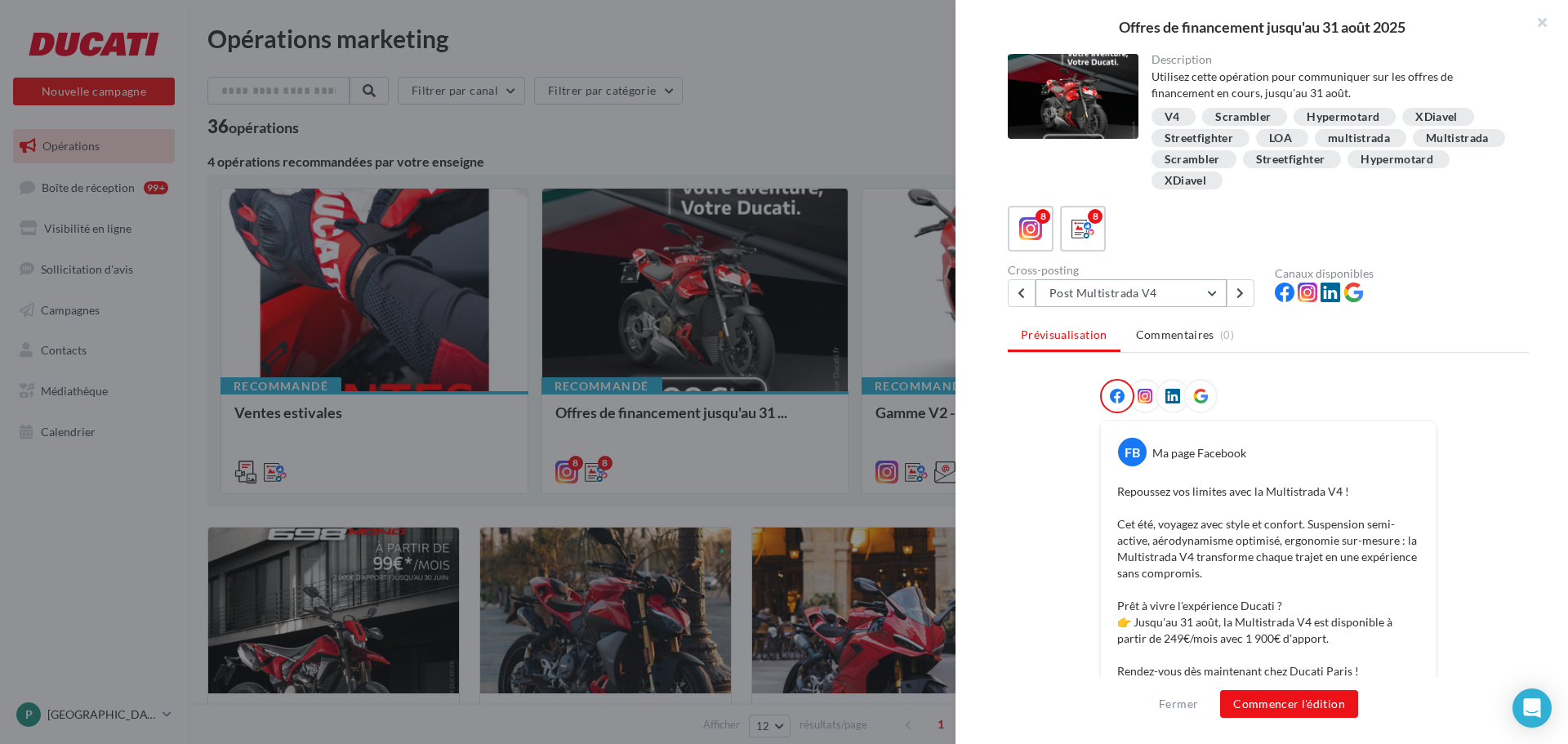 click on "Post Multistrada V4" at bounding box center (1131, 293) 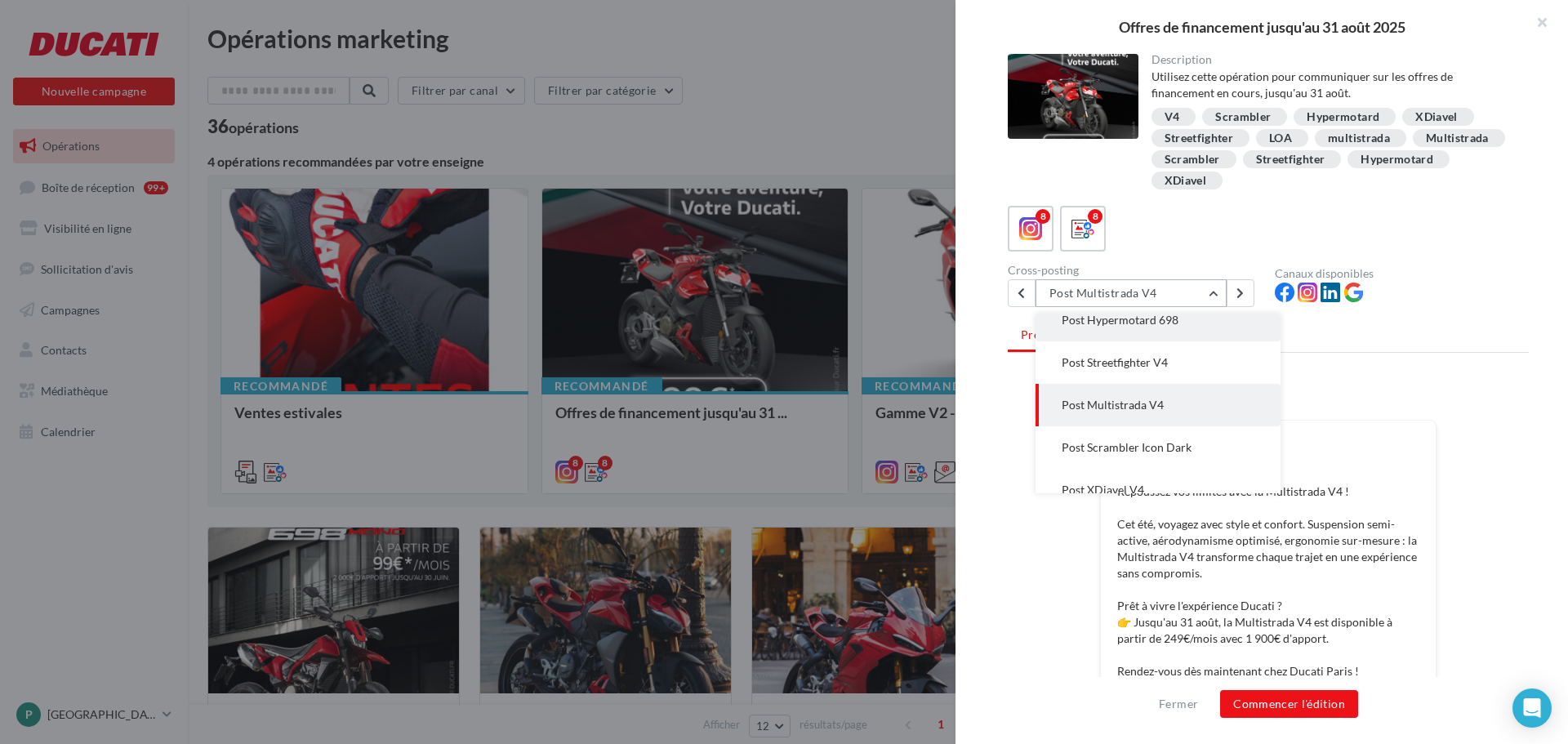 scroll, scrollTop: 0, scrollLeft: 0, axis: both 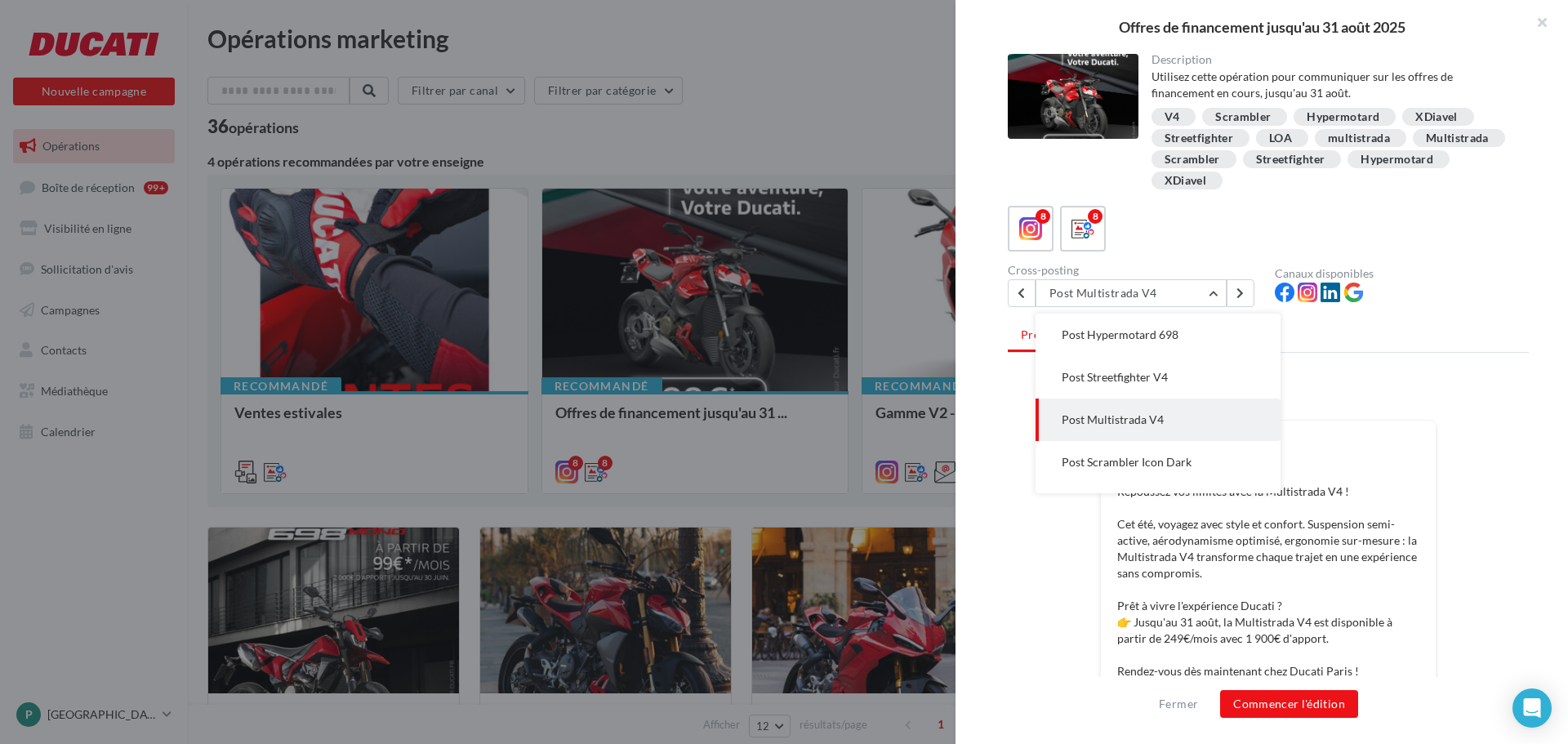 click on "Post Multistrada V4" at bounding box center (1158, 420) 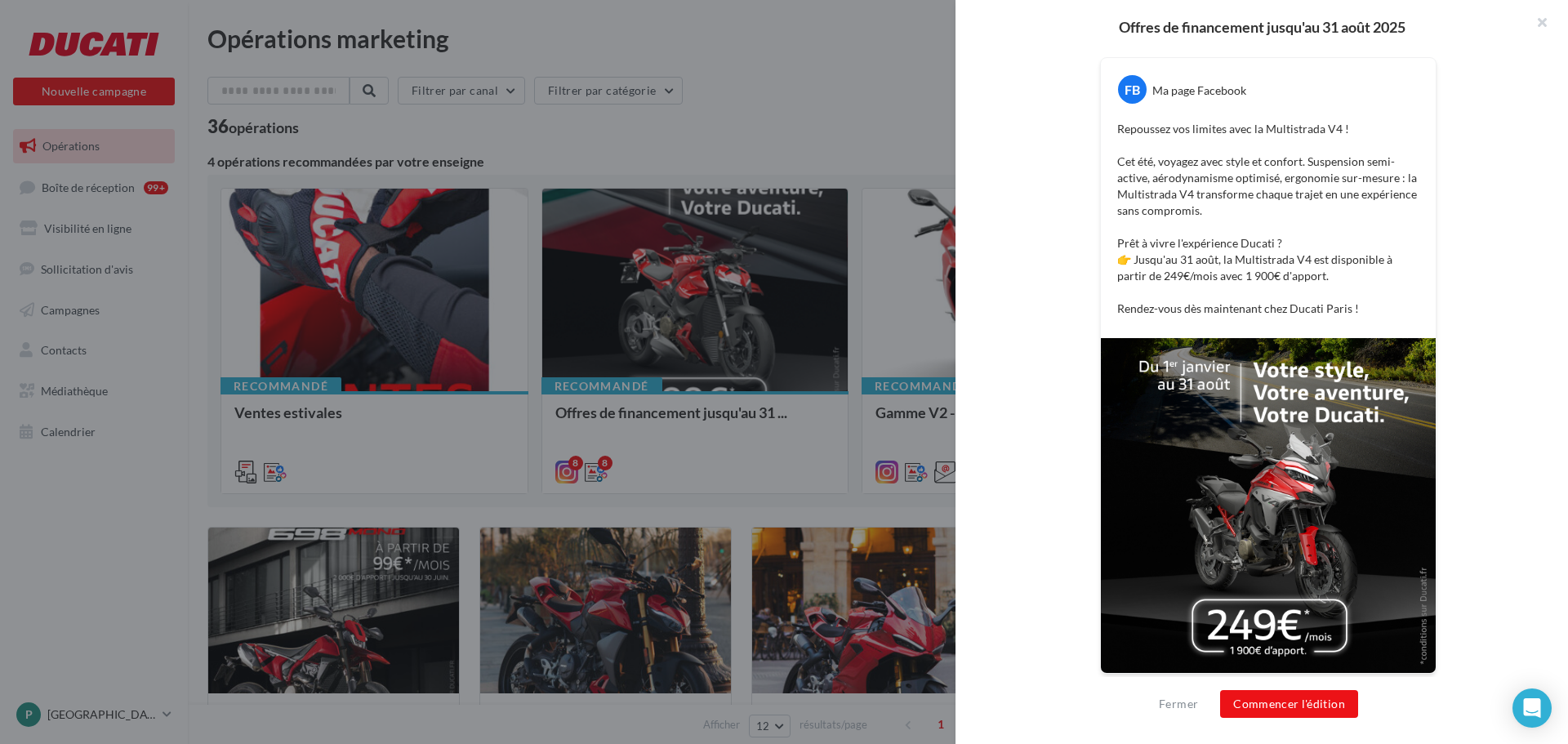scroll, scrollTop: 366, scrollLeft: 0, axis: vertical 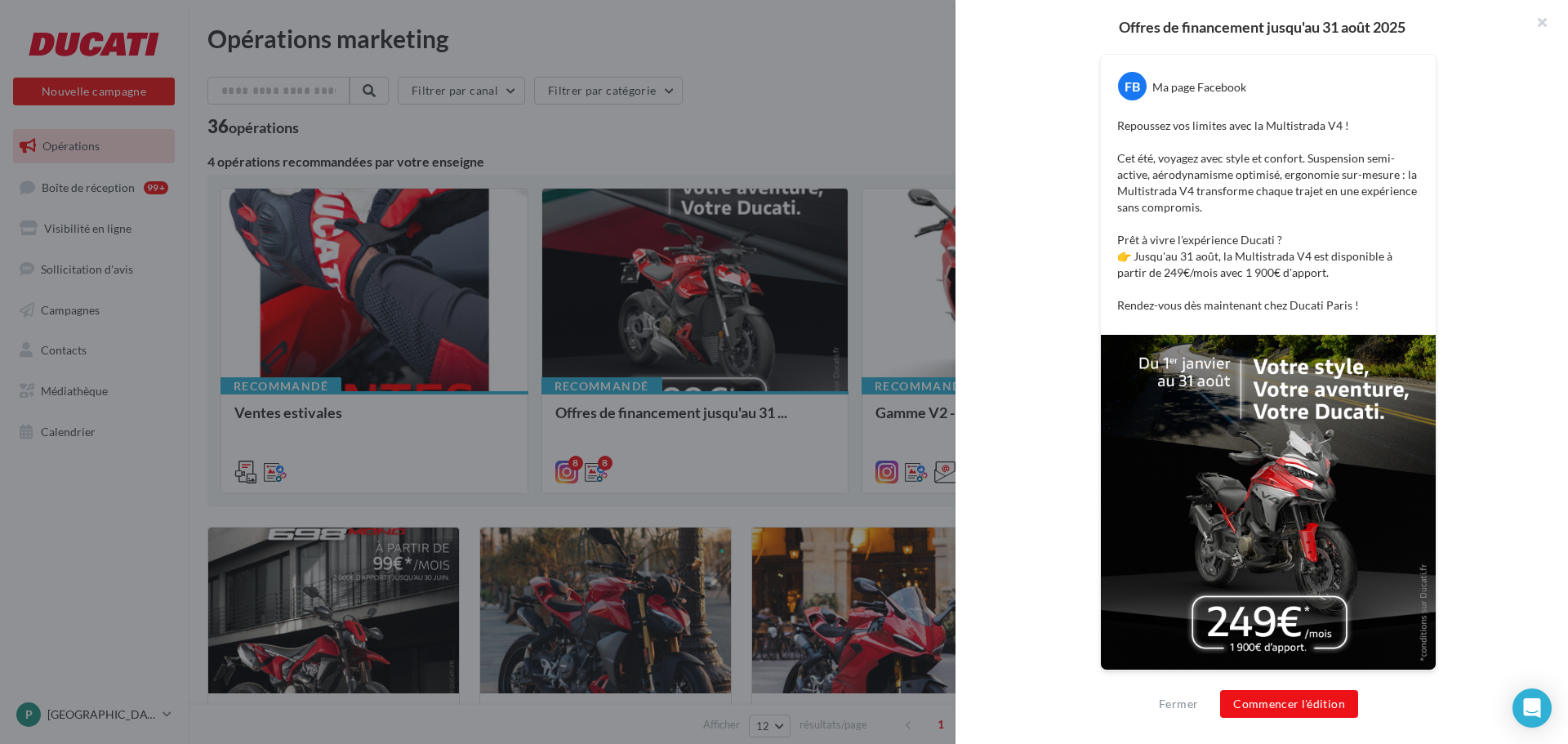 click on "FB
Ma page Facebook
Repoussez vos limites avec la Multistrada V4 !  Cet été, voyagez avec style et confort. Suspension semi-active, aérodynamisme optimisé, ergonomie sur-mesure : la Multistrada V4 transforme chaque trajet en une expérience sans compromis. Prêt à vivre l'expérience Ducati ?  👉 Jusqu'au 31 août, la Multistrada V4 est disponible à partir de 249€/mois avec 1 900€ d'apport.  Rendez-vous dès maintenant chez  Ducati Paris  !
La prévisualisation est non-contractuelle" at bounding box center [1268, 352] 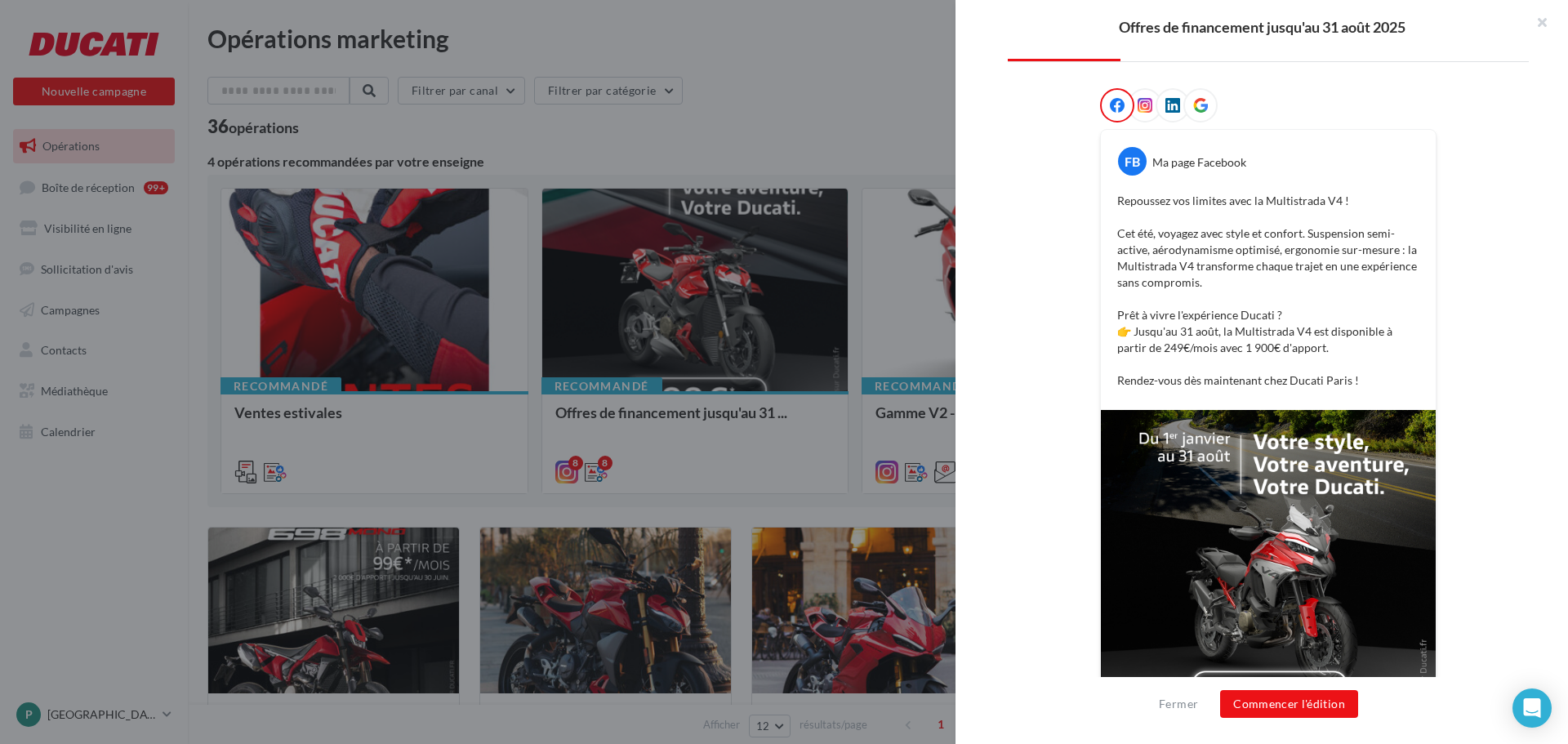 scroll, scrollTop: 203, scrollLeft: 0, axis: vertical 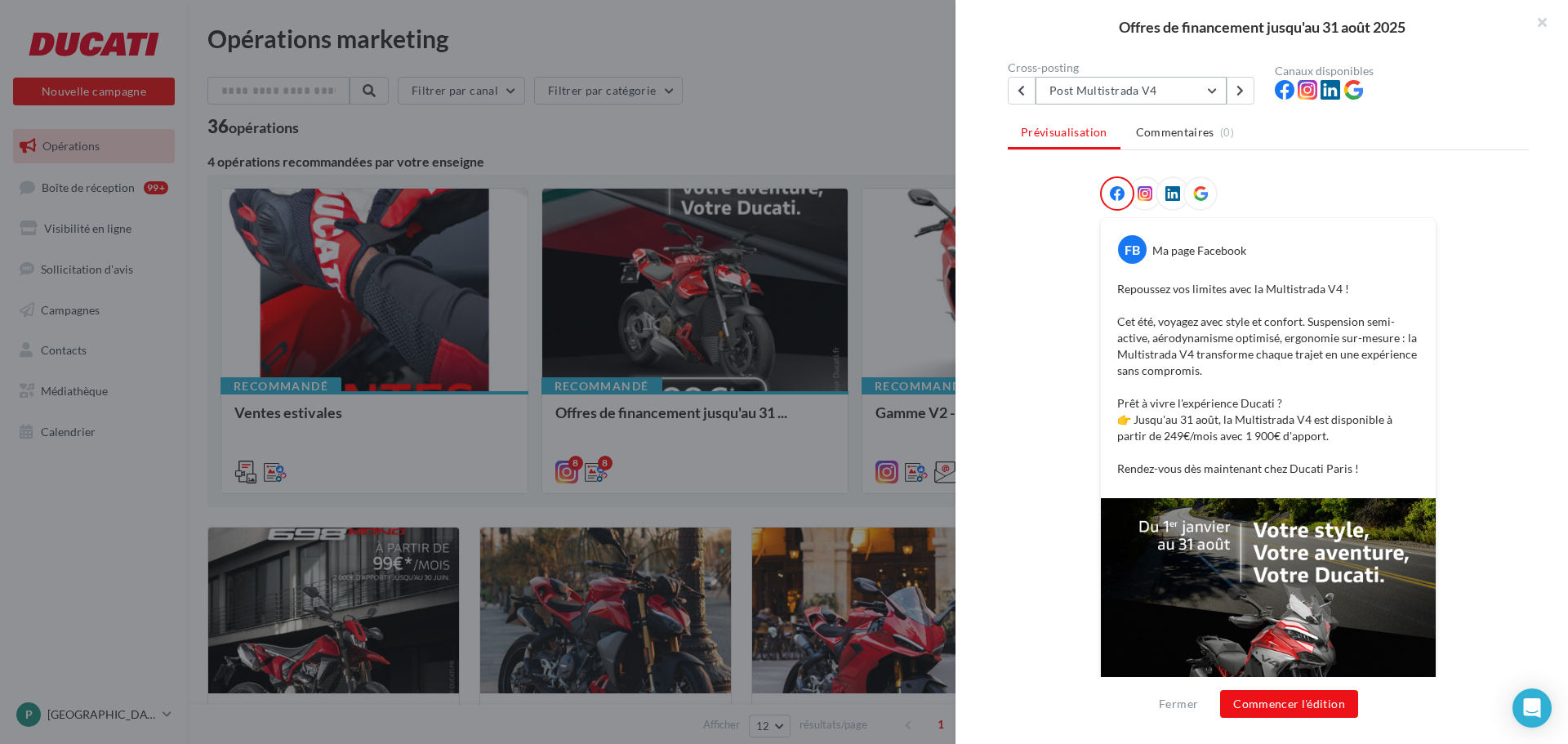 click on "Post Multistrada V4" at bounding box center [1131, 91] 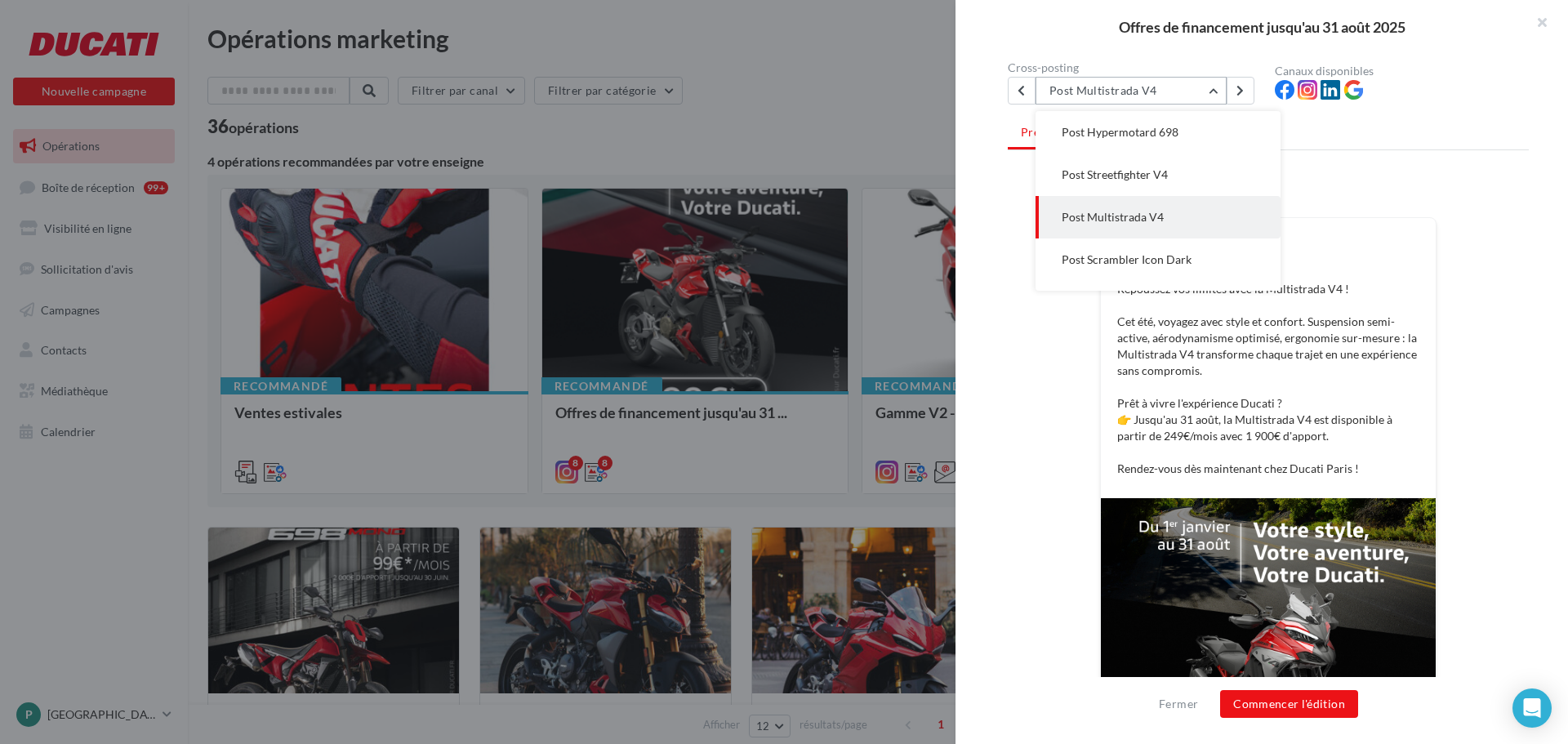 scroll, scrollTop: 42, scrollLeft: 0, axis: vertical 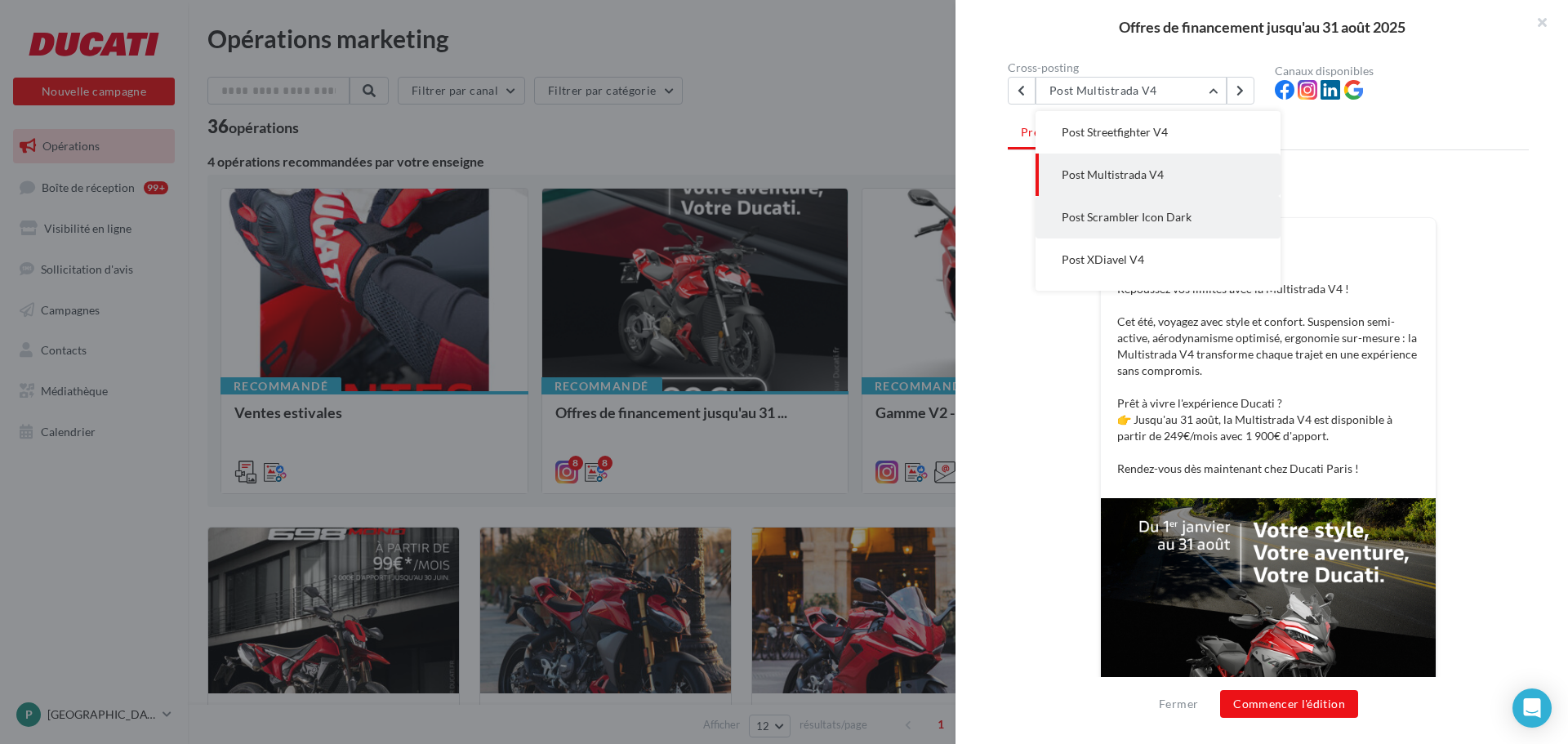 click on "Post Scrambler Icon Dark" at bounding box center (1158, 217) 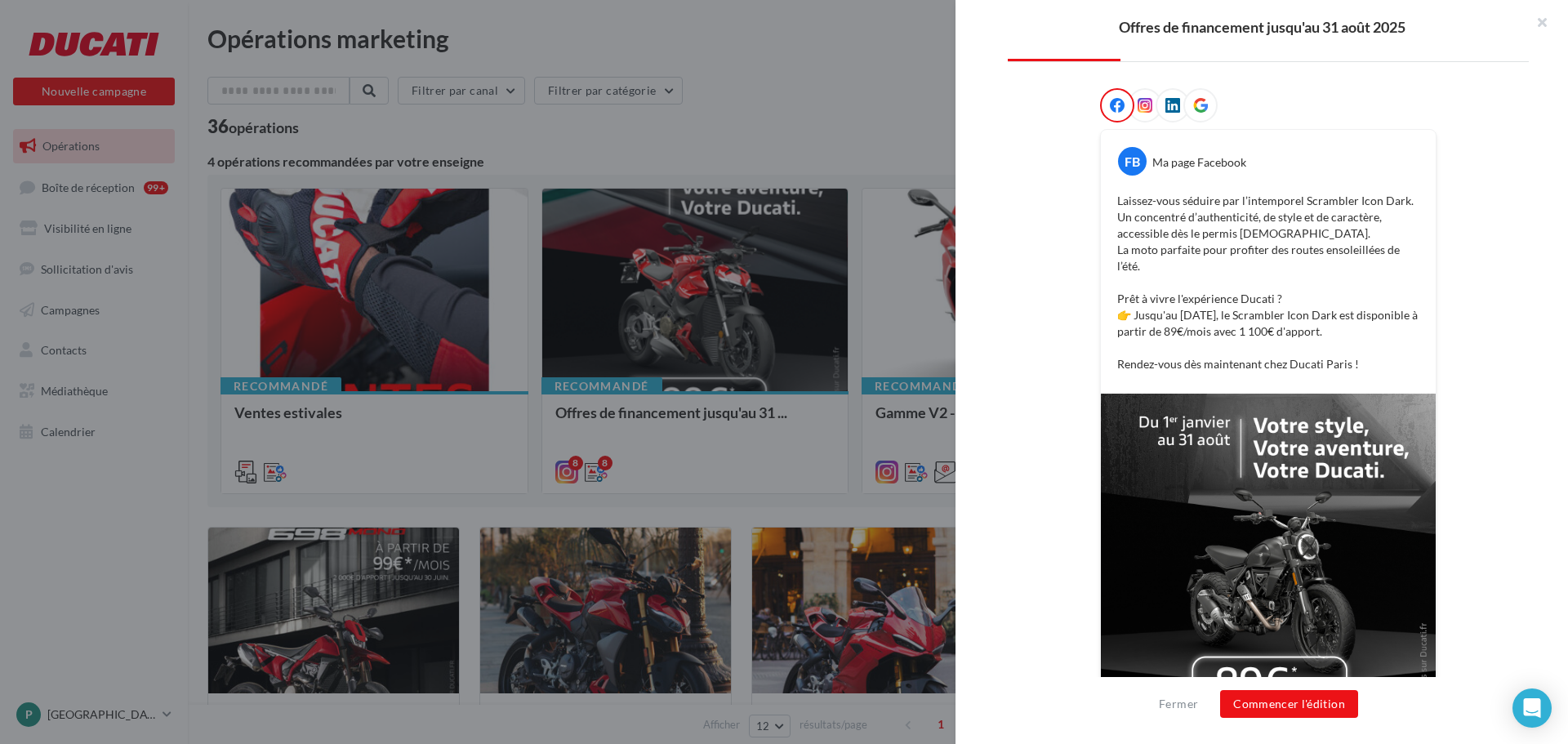 scroll, scrollTop: 327, scrollLeft: 0, axis: vertical 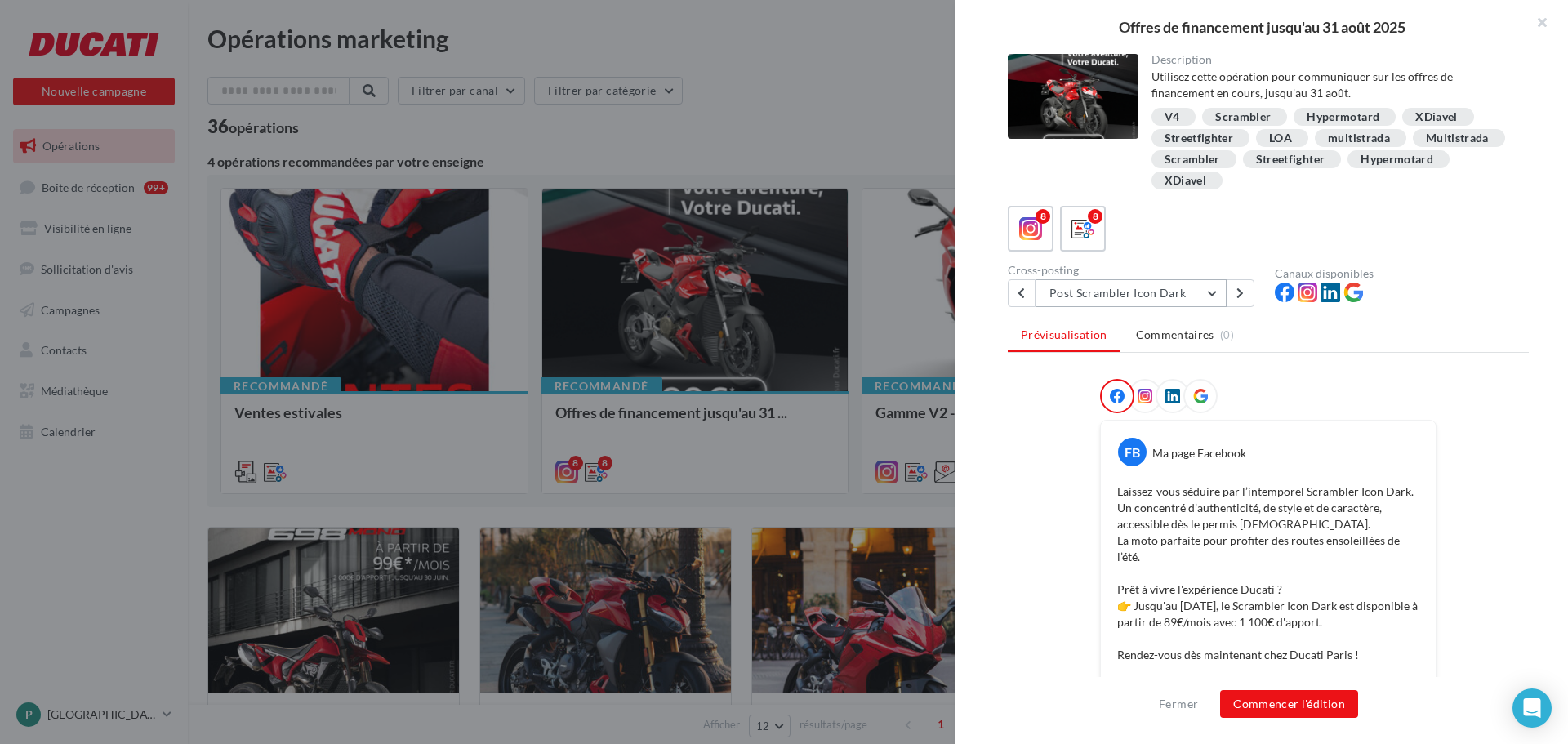 click on "Post Scrambler Icon Dark" at bounding box center [1131, 293] 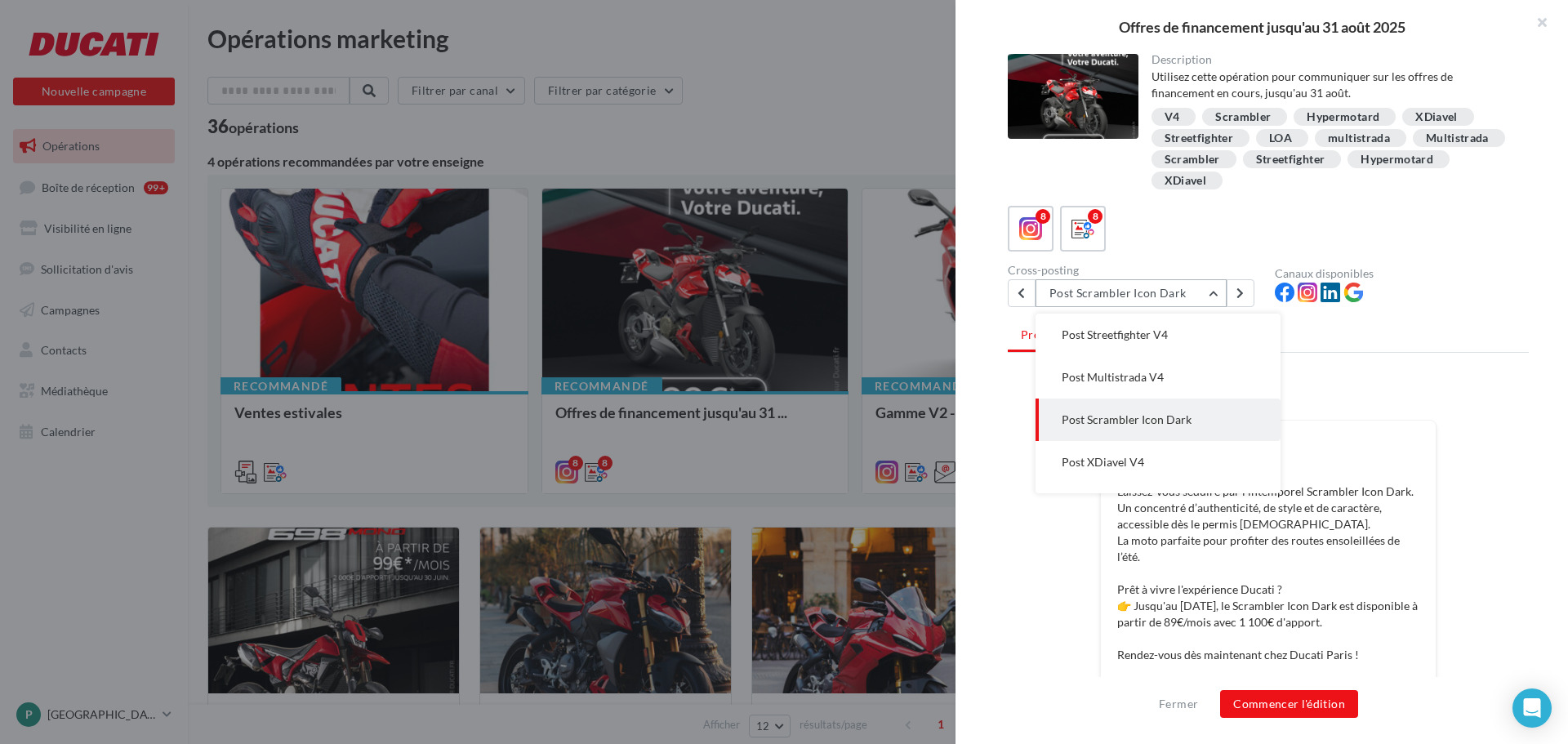 scroll, scrollTop: 85, scrollLeft: 0, axis: vertical 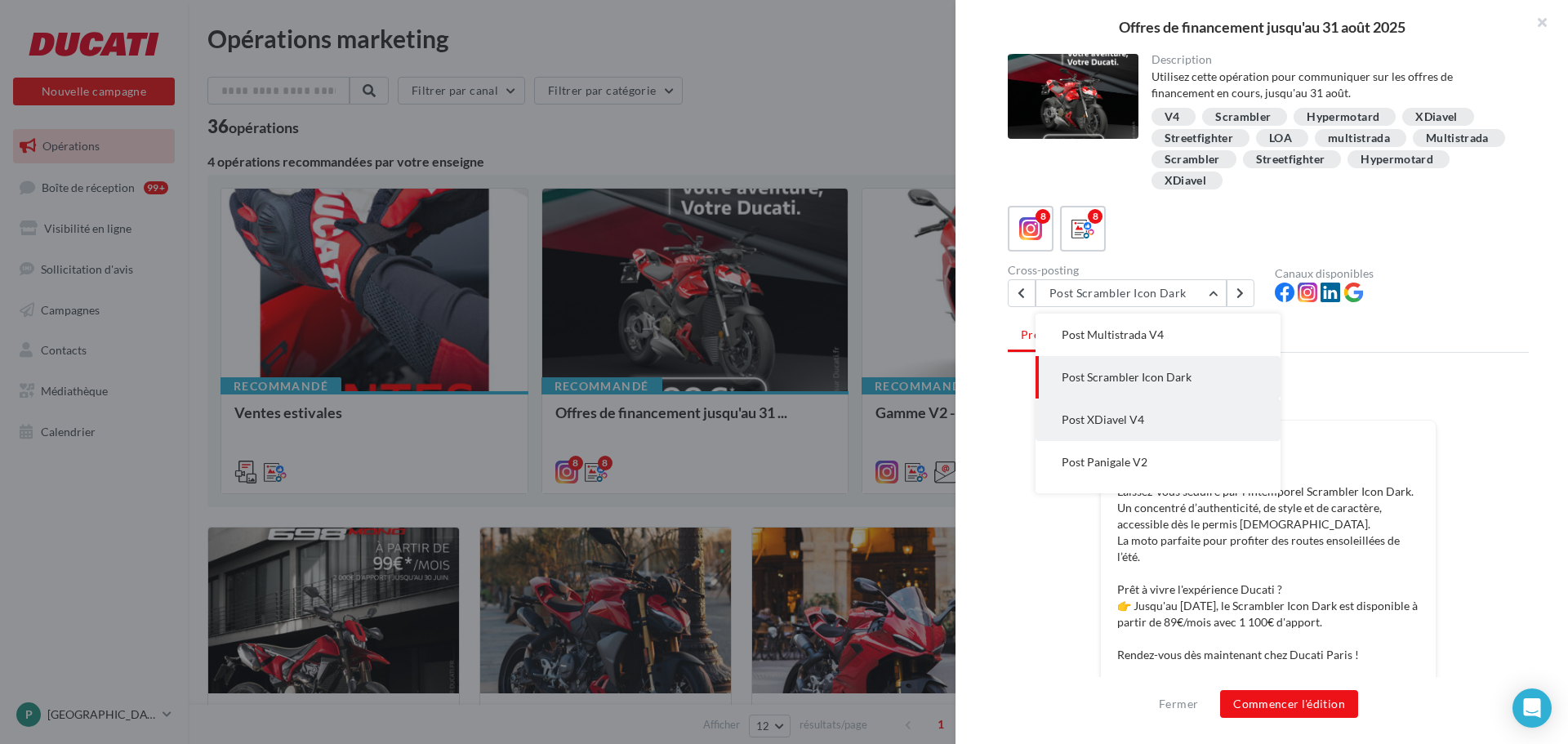 click on "Post XDiavel V4" at bounding box center [1158, 420] 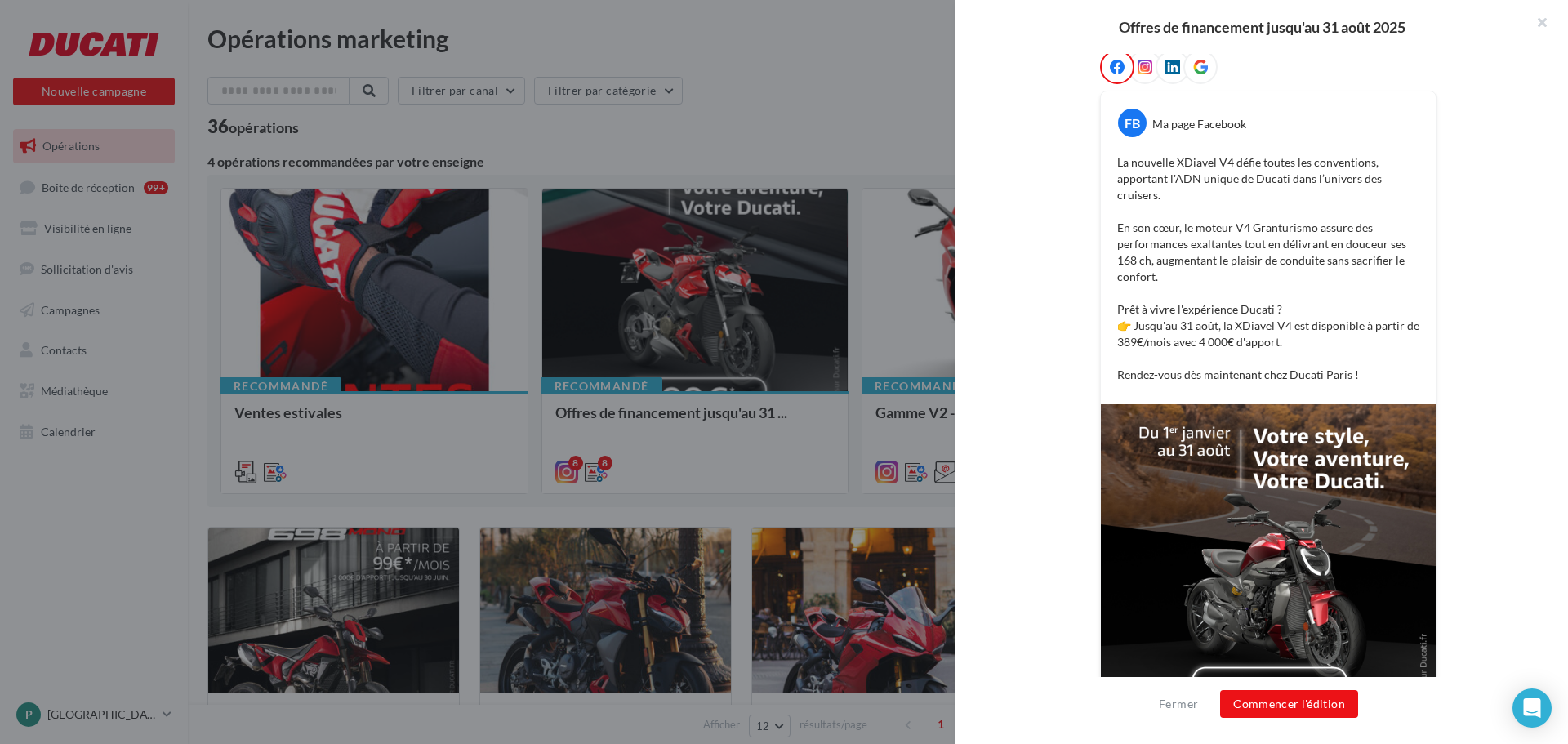 scroll, scrollTop: 399, scrollLeft: 0, axis: vertical 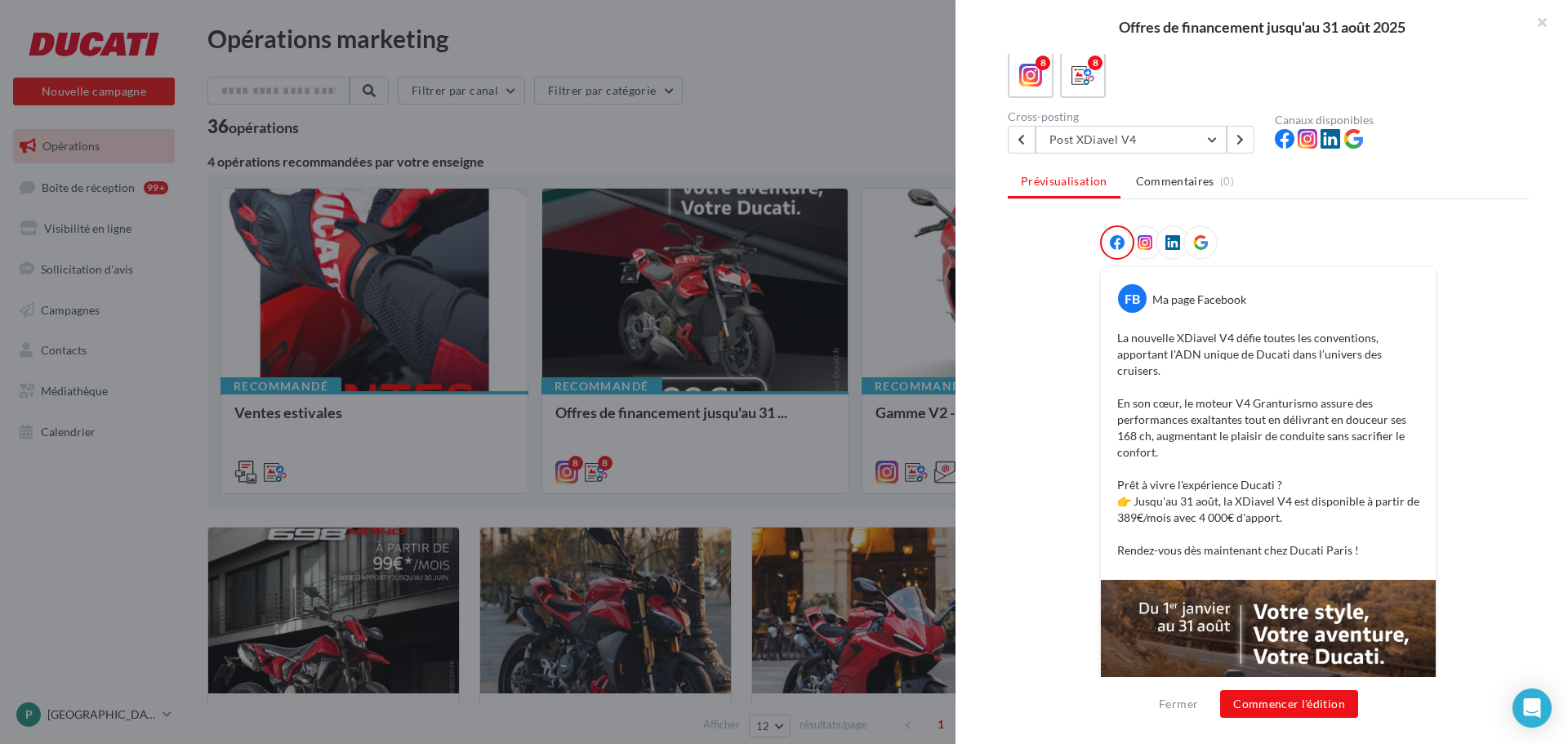 click on "FB
Ma page Facebook
La nouvelle XDiavel V4 défie toutes les conventions, apportant l'ADN unique de Ducati dans l’univers des cruisers.  En son cœur, le moteur V4 Granturismo assure des performances exaltantes tout en délivrant en douceur ses 168 ch, augmentant le plaisir de conduite sans sacrifier le confort. Prêt à vivre l'expérience Ducati ?  👉 Jusqu'au 31 août, la XDiavel V4 est disponible à partir de 389€/mois avec 4 000€ d'apport.  Rendez-vous dès maintenant chez  Ducati Paris  !
La prévisualisation est non-contractuelle" at bounding box center [1268, 581] 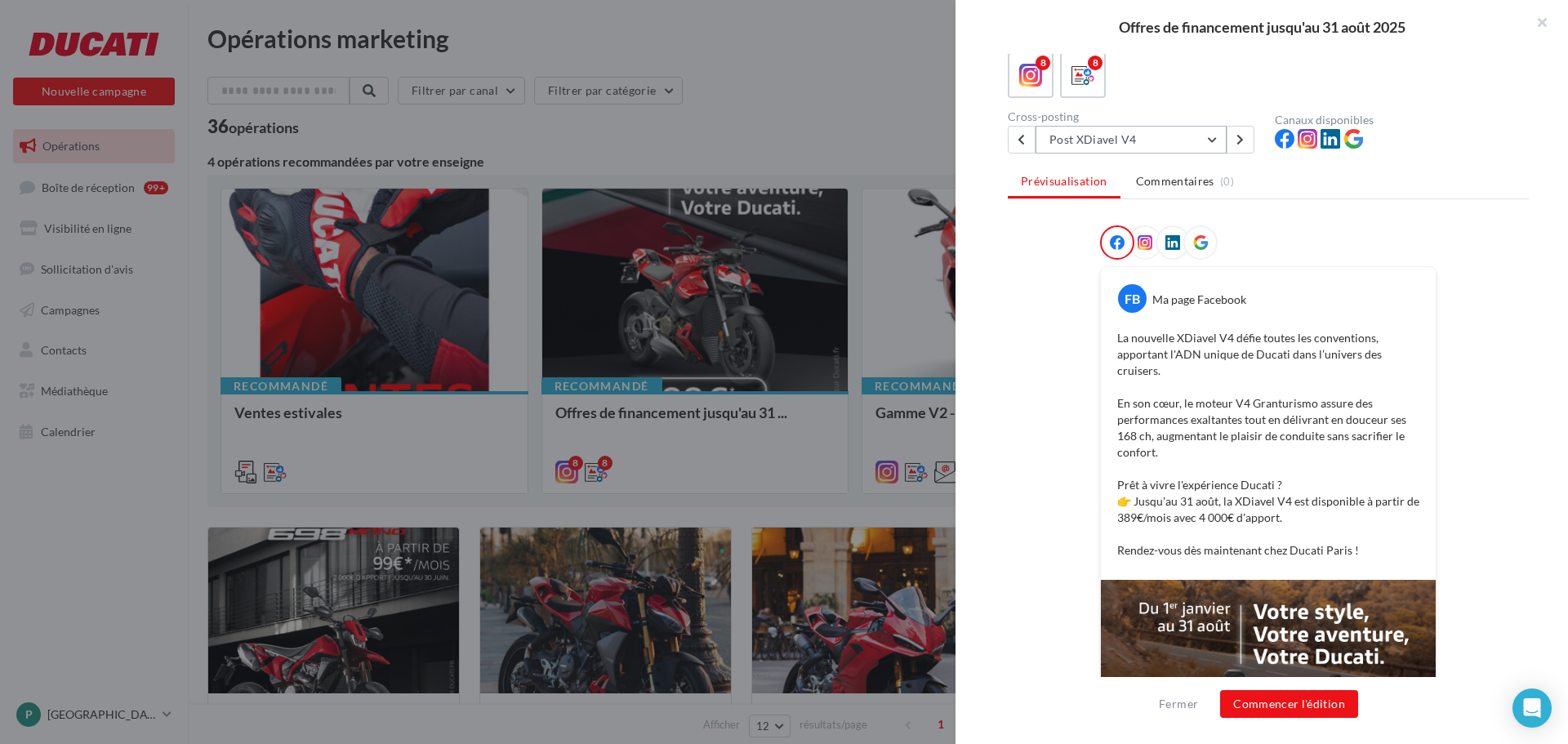 click on "Post XDiavel V4" at bounding box center (1131, 140) 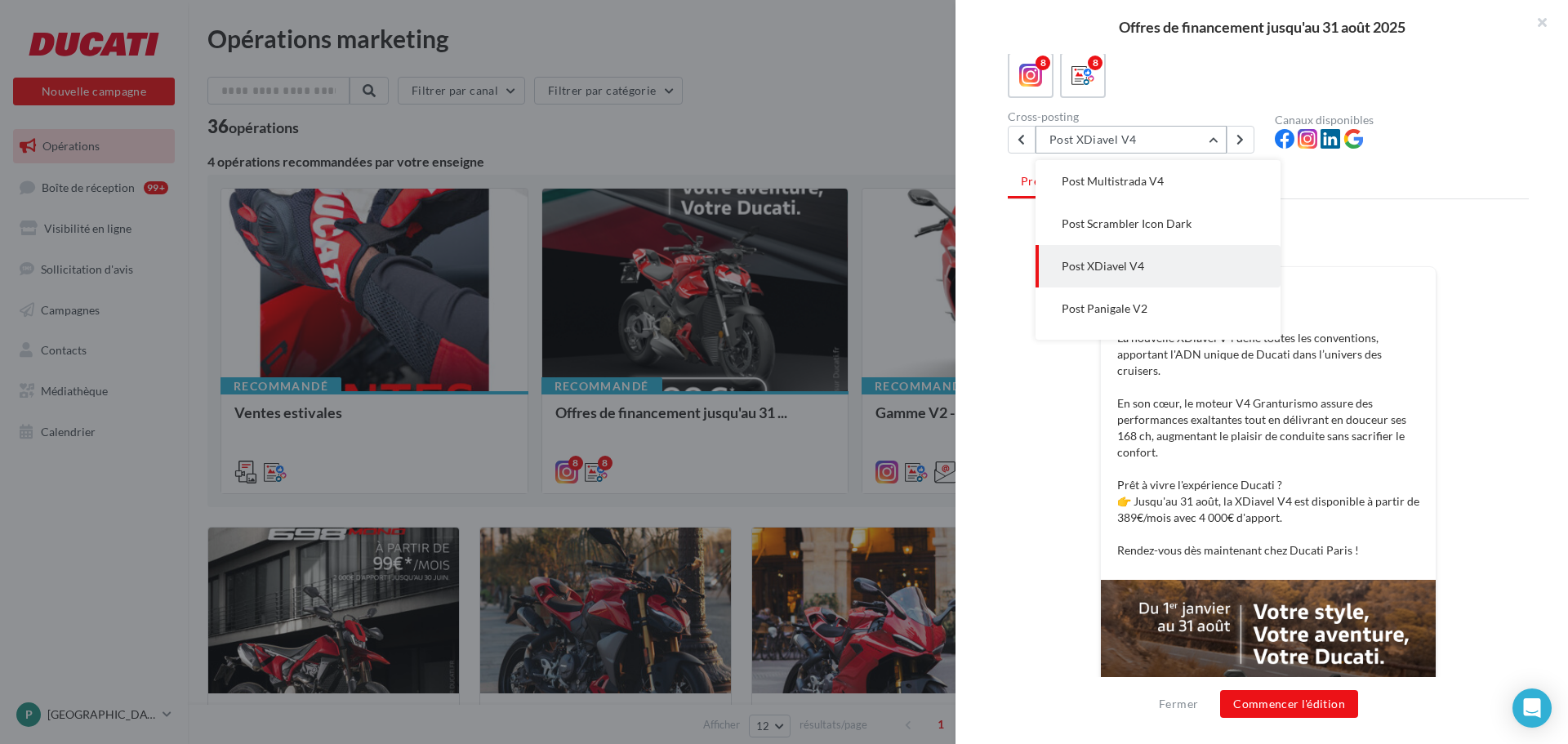 scroll, scrollTop: 127, scrollLeft: 0, axis: vertical 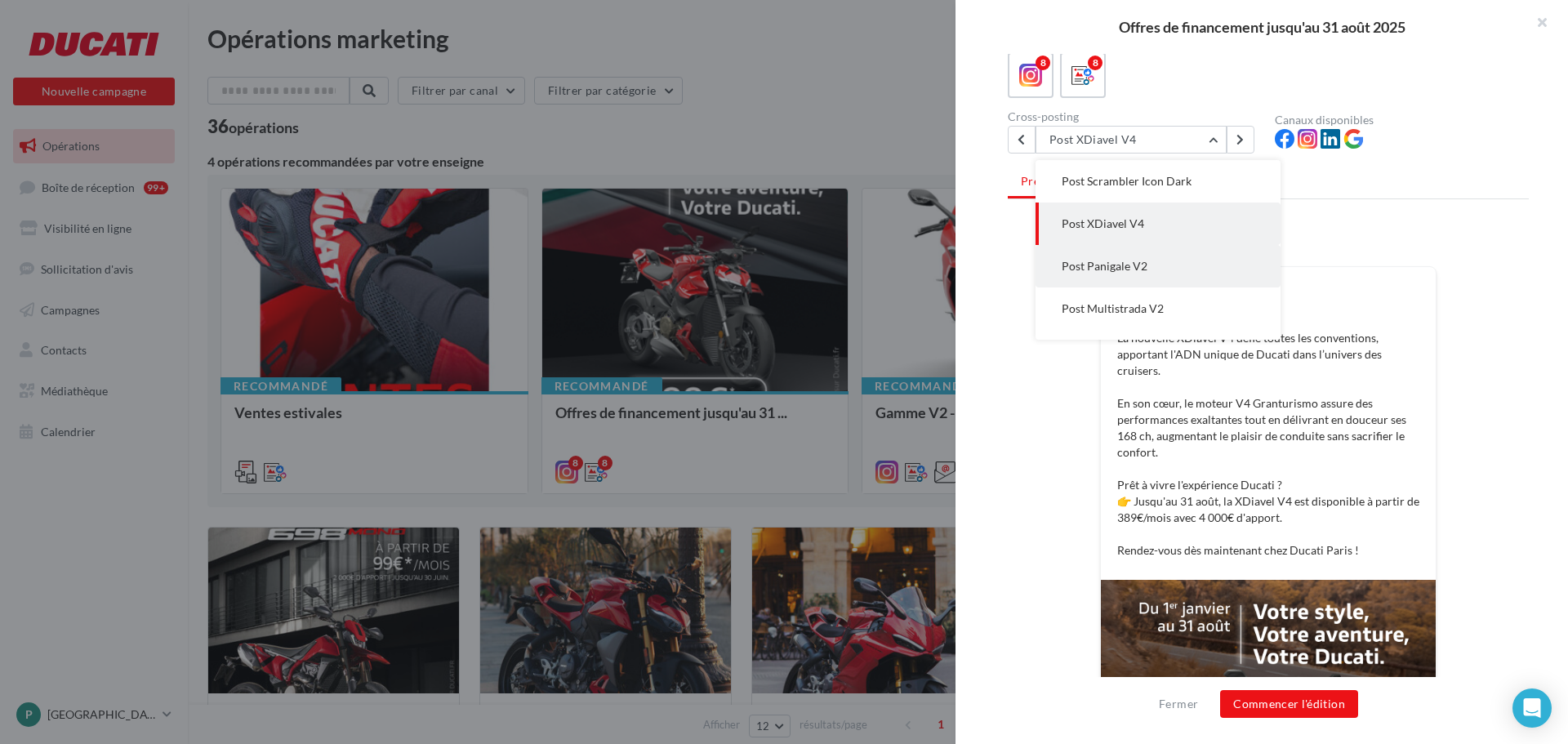 click on "Post Panigale V2" at bounding box center [1158, 266] 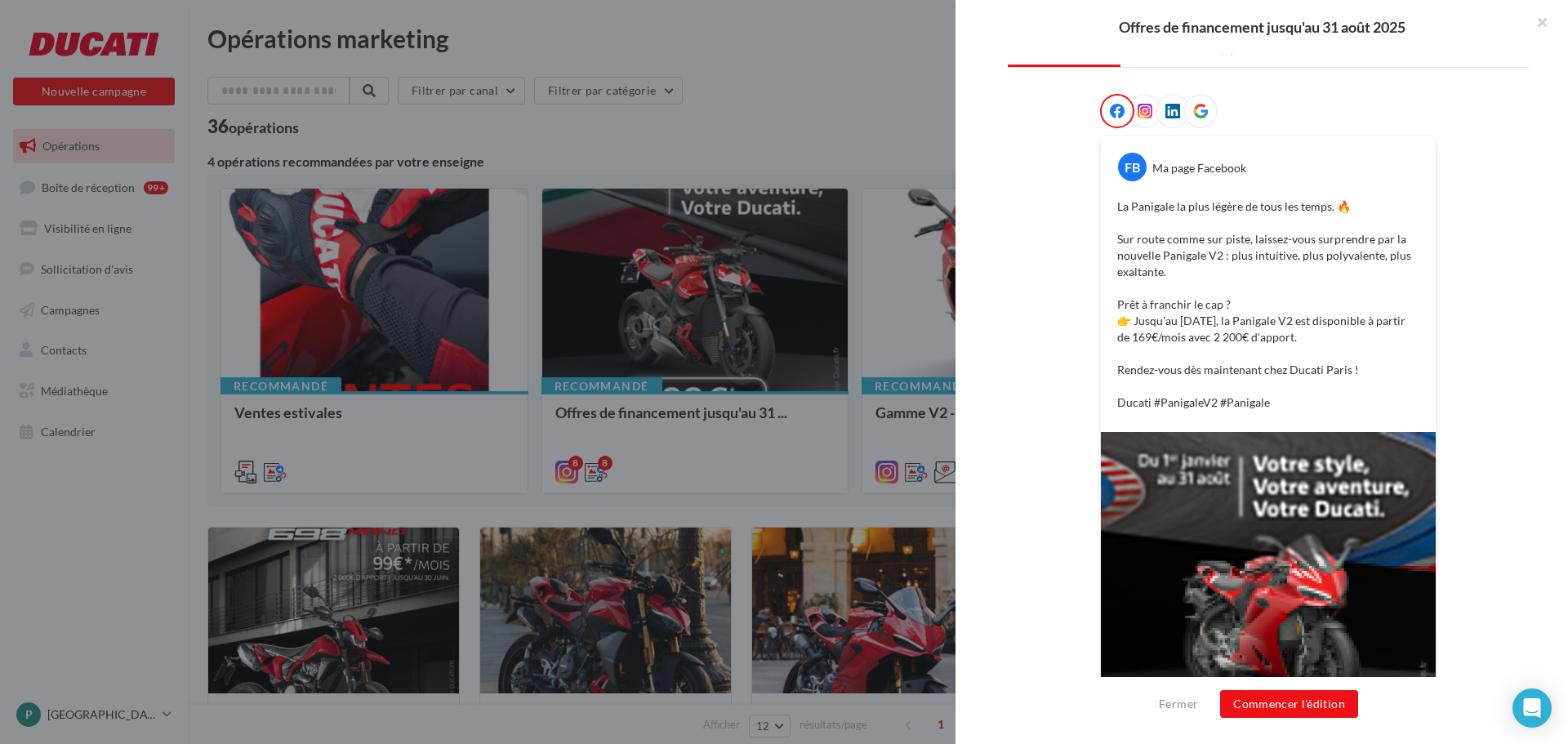 scroll, scrollTop: 56, scrollLeft: 0, axis: vertical 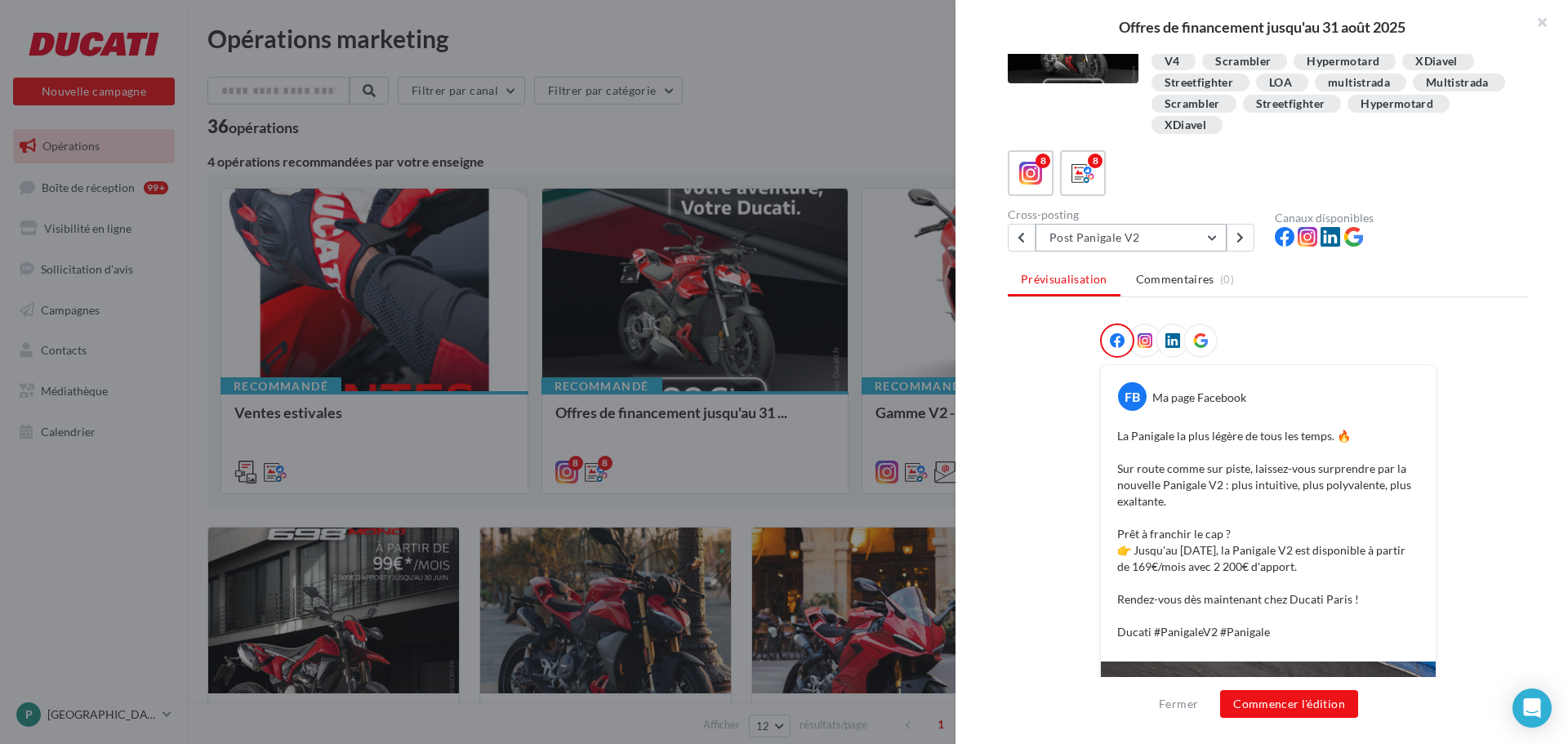 click on "Post Panigale V2" at bounding box center [1131, 238] 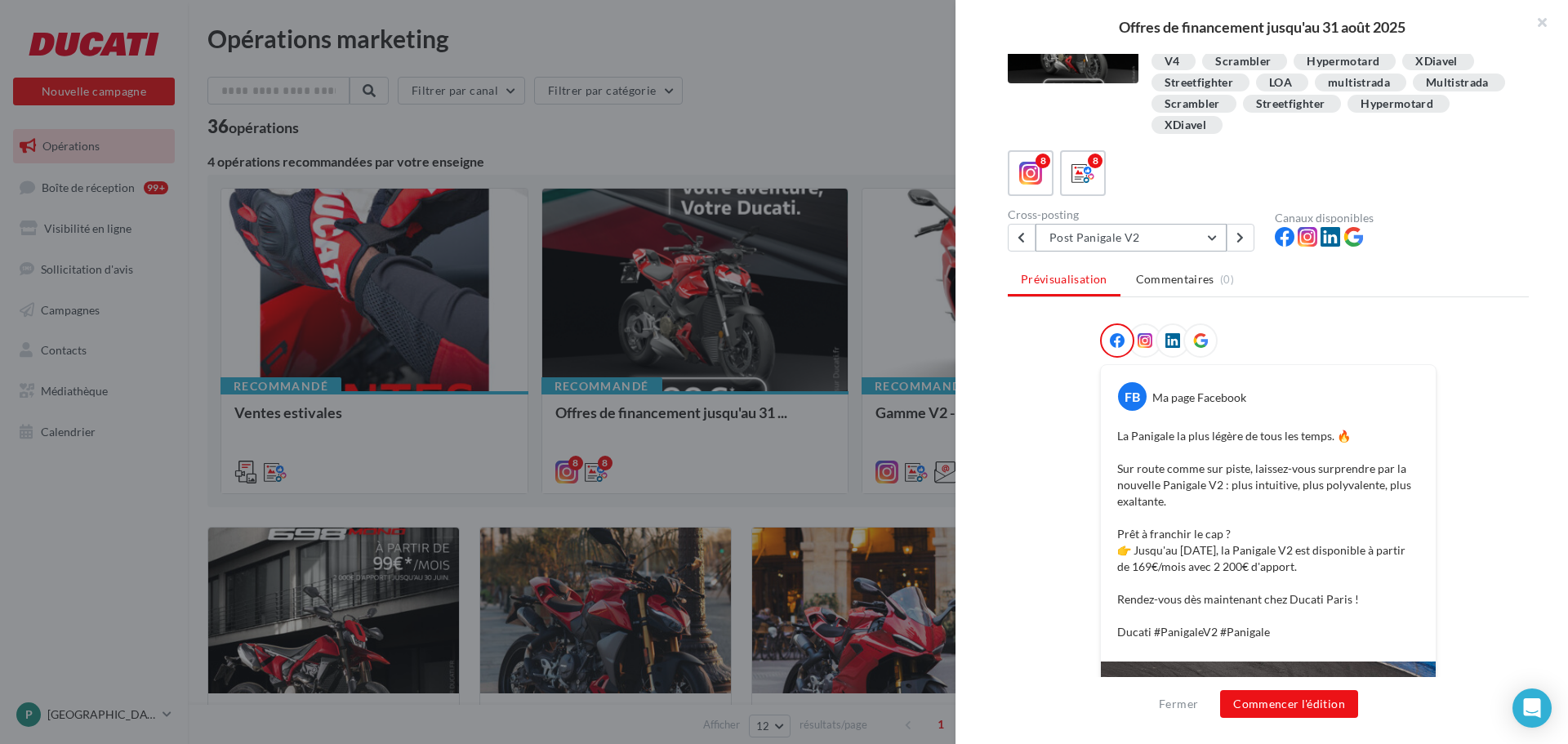 scroll, scrollTop: 160, scrollLeft: 0, axis: vertical 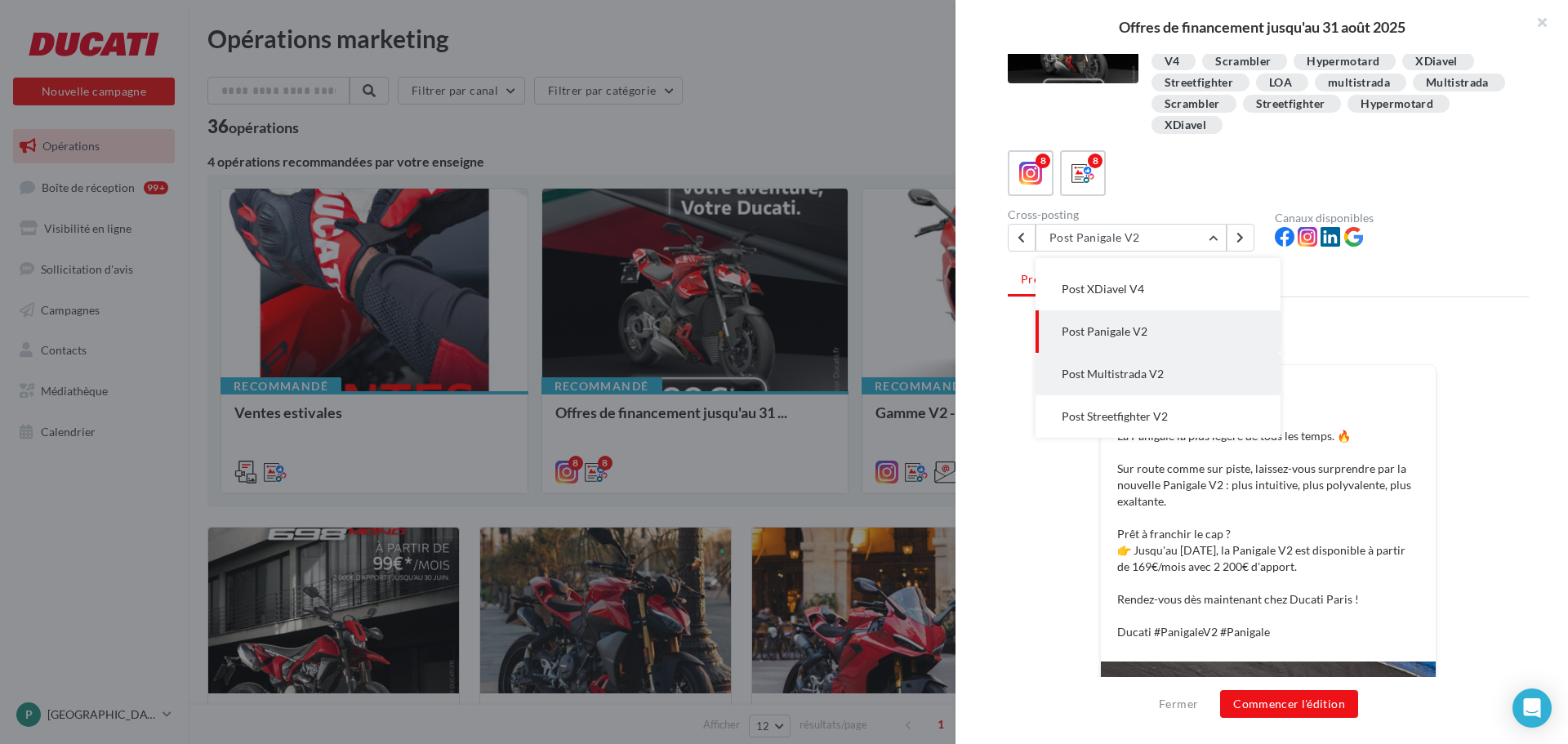 click on "Post Multistrada V2" at bounding box center [1158, 374] 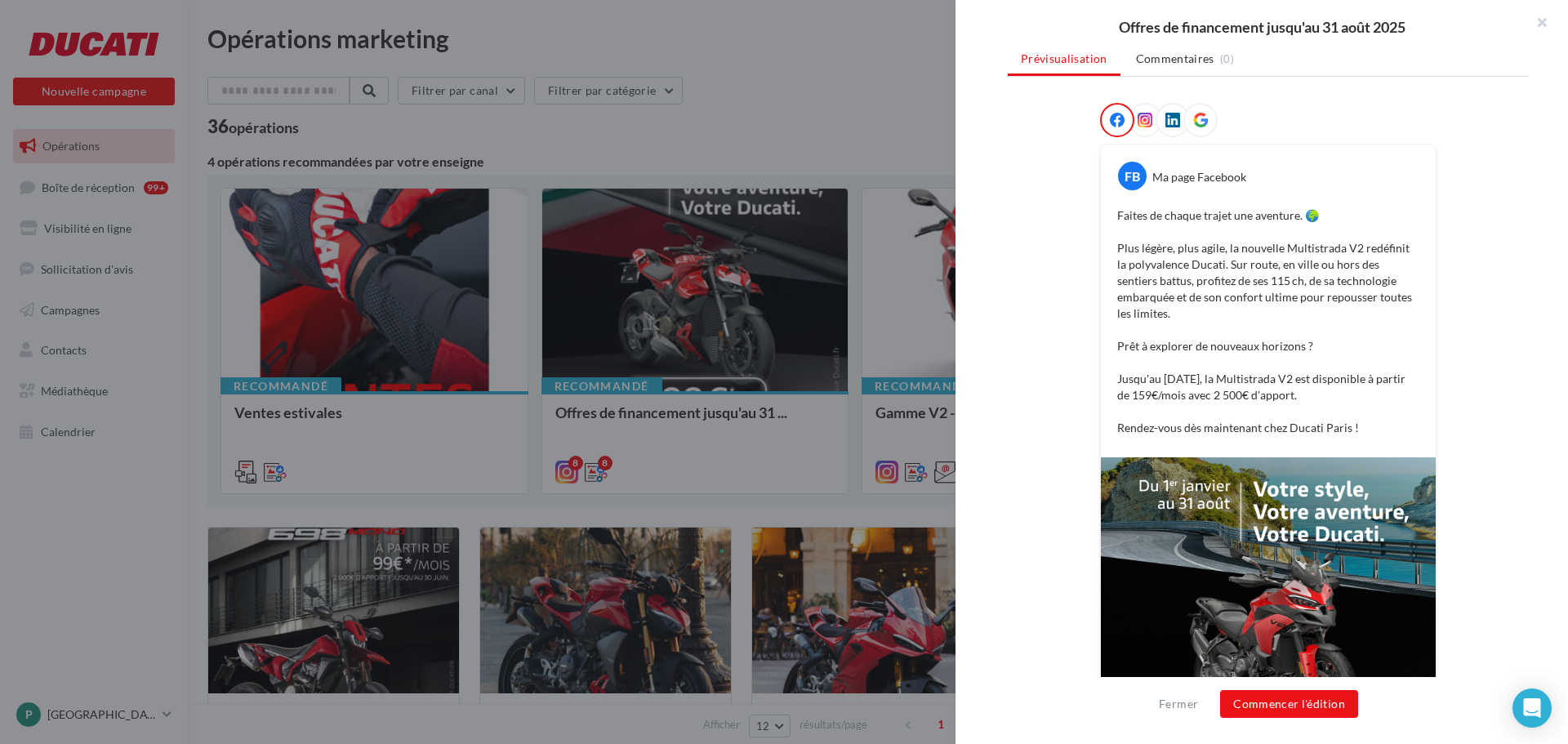 scroll, scrollTop: 137, scrollLeft: 0, axis: vertical 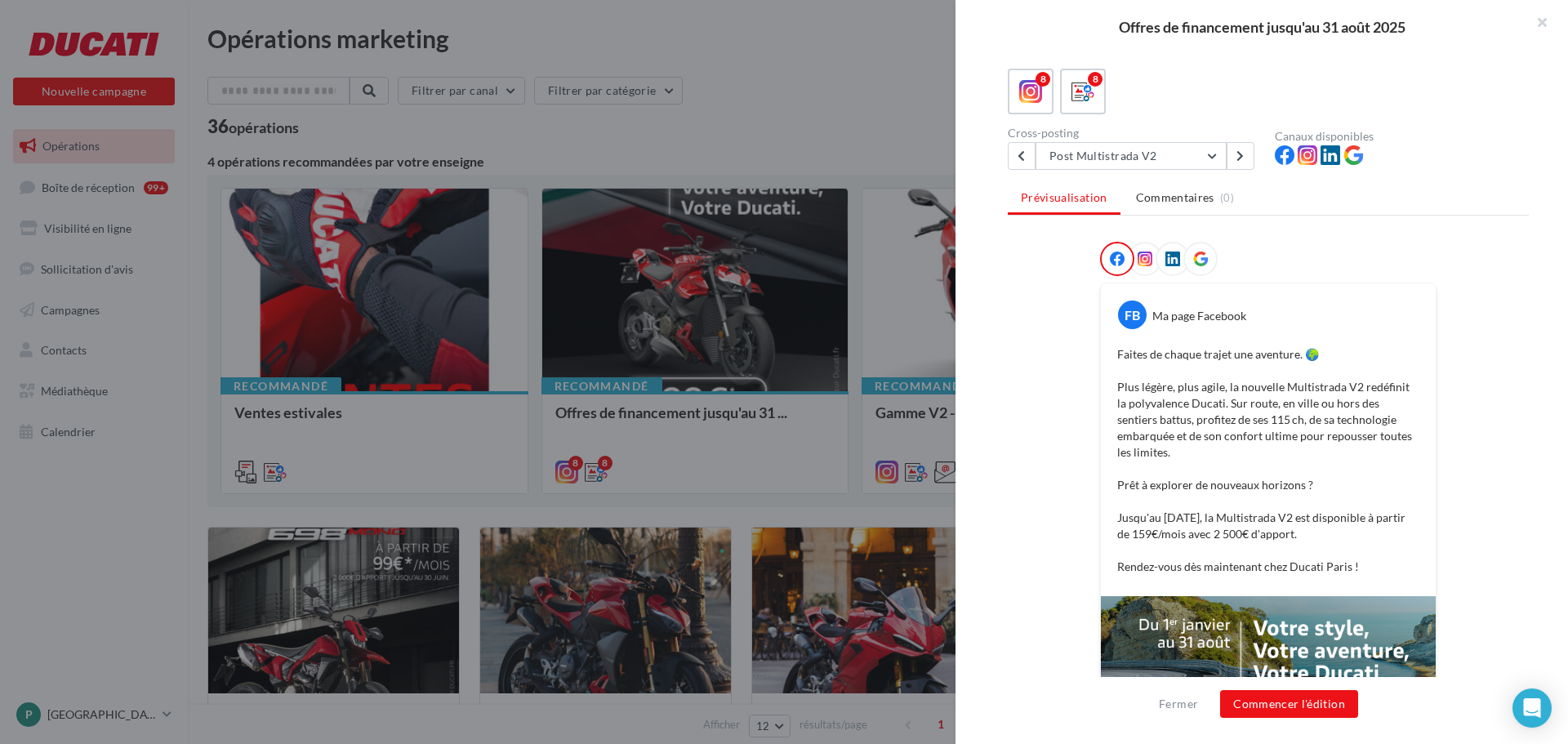 click on "FB
Ma page Facebook
Faites de chaque trajet une aventure.  🌍  Plus légère, plus agile, la nouvelle Multistrada V2 redéfinit la polyvalence Ducati. Sur route, en ville ou hors des sentiers battus, profitez de ses 115 ch, de sa technologie embarquée et de son confort ultime pour repousser toutes les limites. Prêt à explorer de nouveaux horizons ? Jusqu'au 31 août, la Multistrada V2 est disponible à partir de 159€/mois avec 2 500€ d'apport.  Rendez-vous dès maintenant chez  Ducati Paris  !
La prévisualisation est non-contractuelle" at bounding box center [1268, 597] 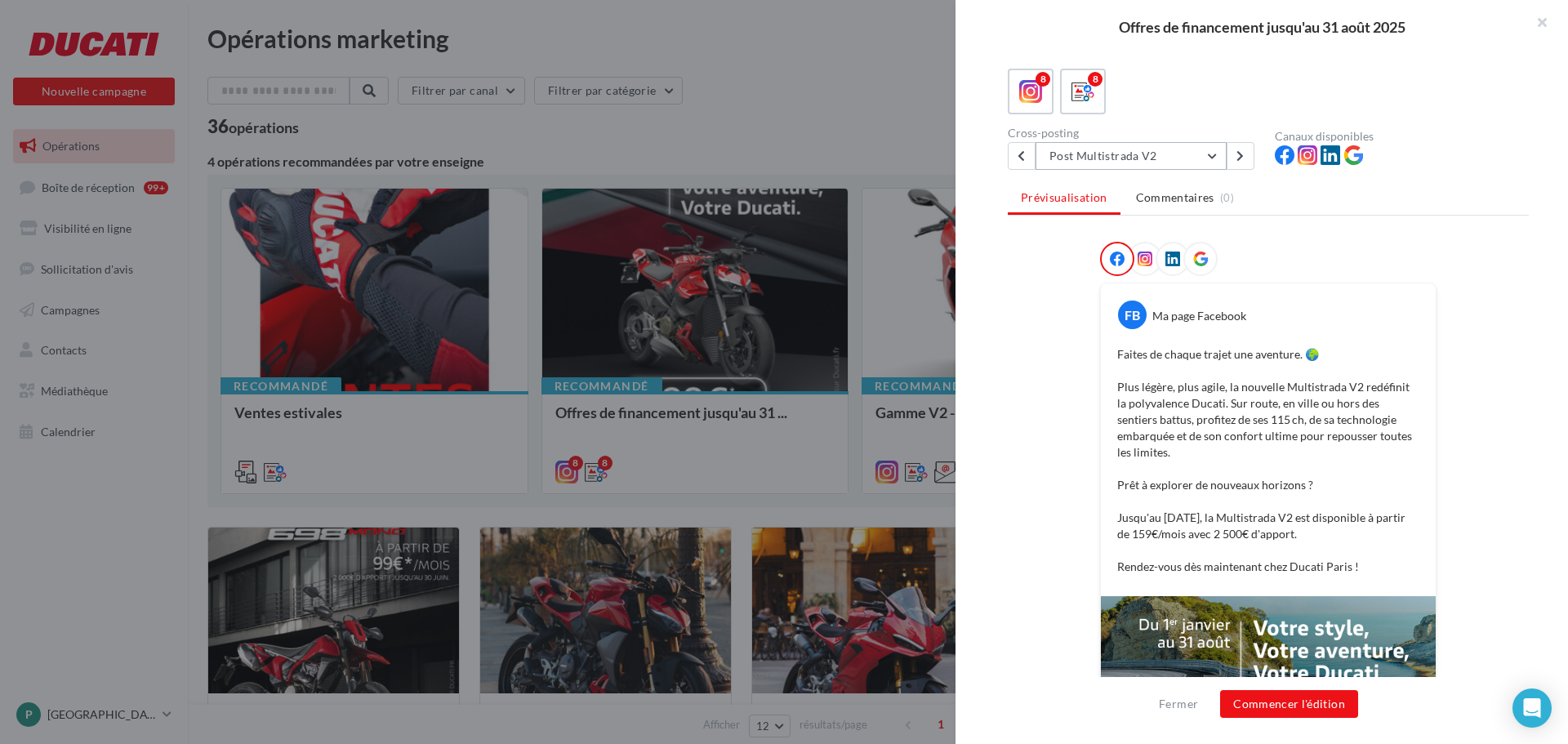 click on "Post Multistrada V2" at bounding box center [1131, 156] 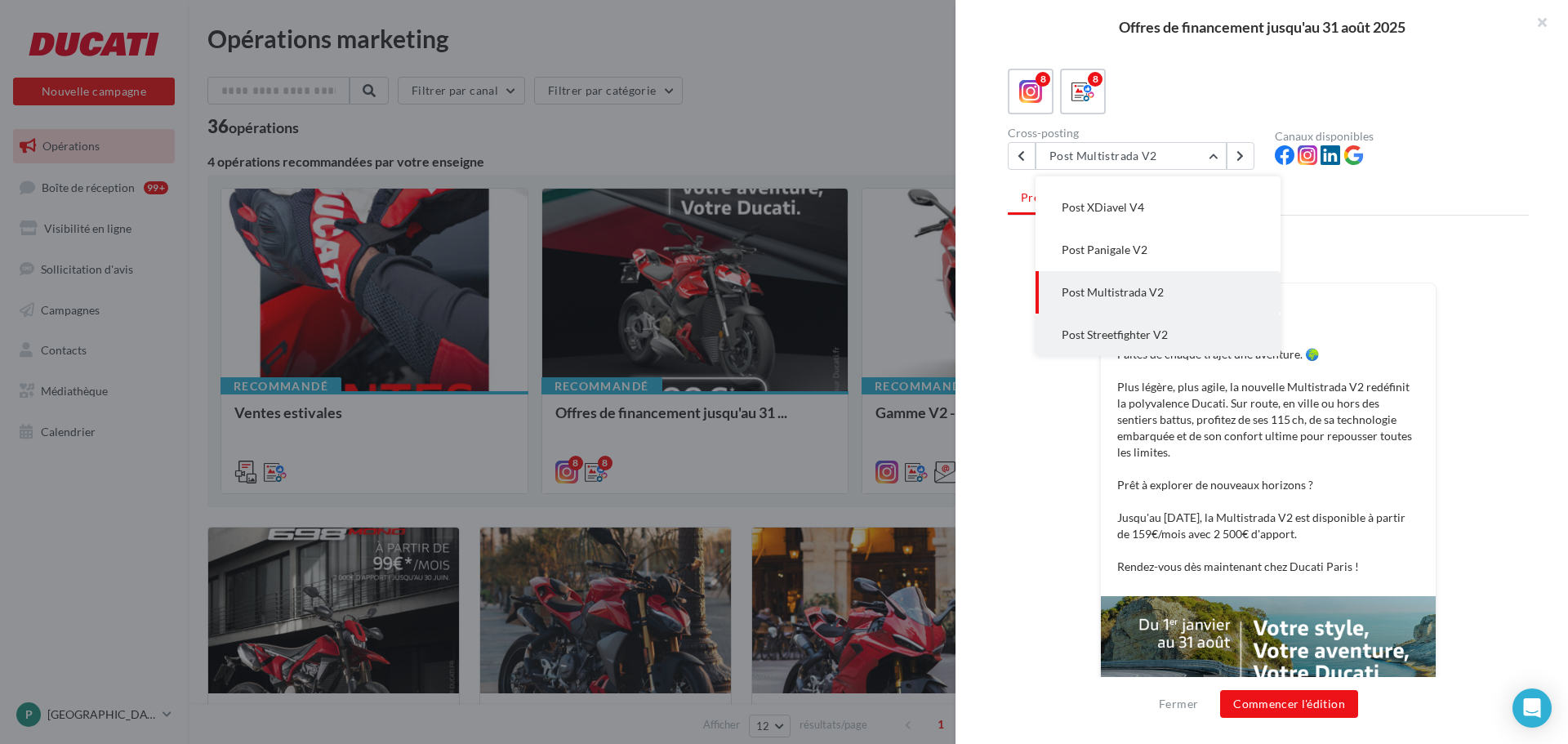 click on "Post Streetfighter V2" at bounding box center [1158, 335] 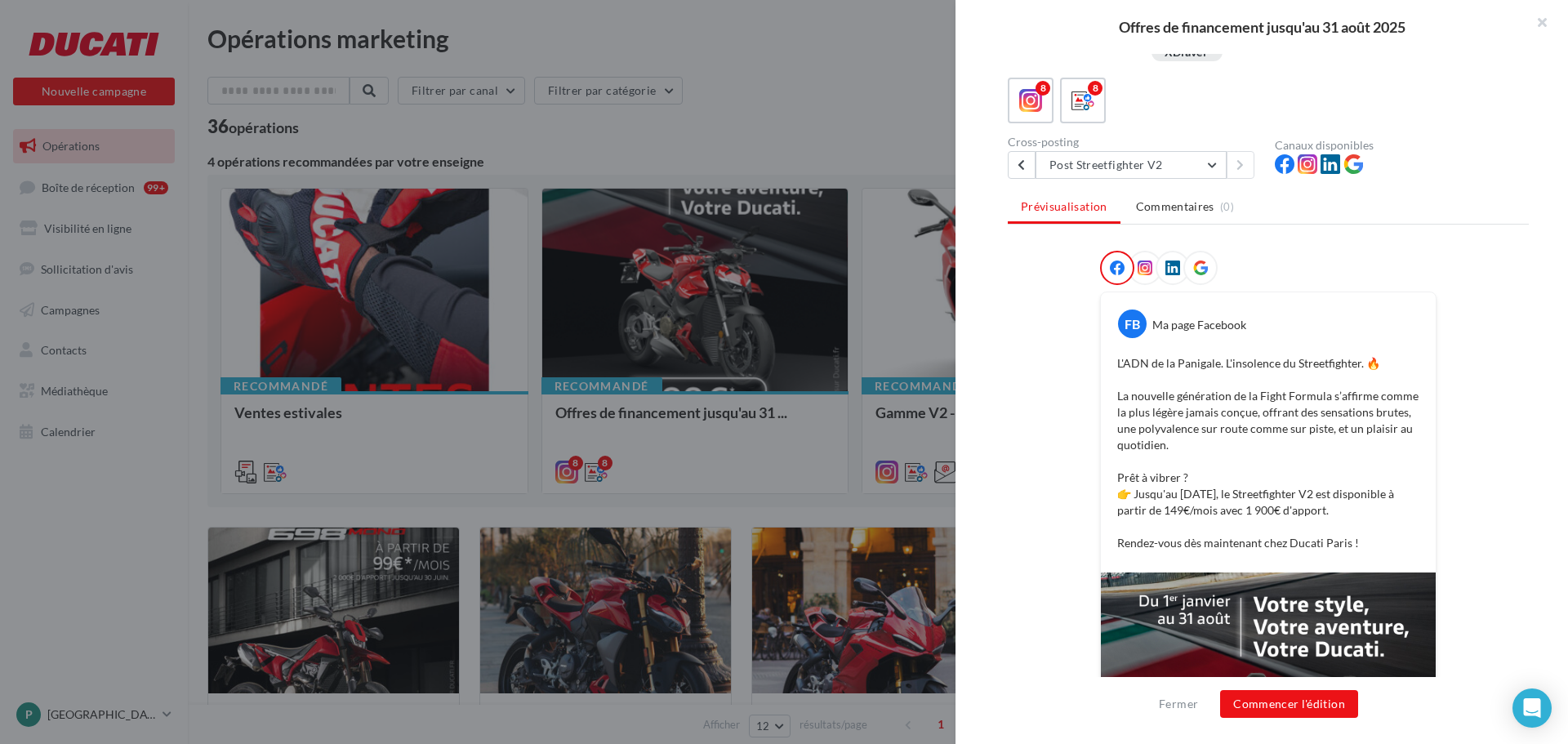 scroll, scrollTop: 121, scrollLeft: 0, axis: vertical 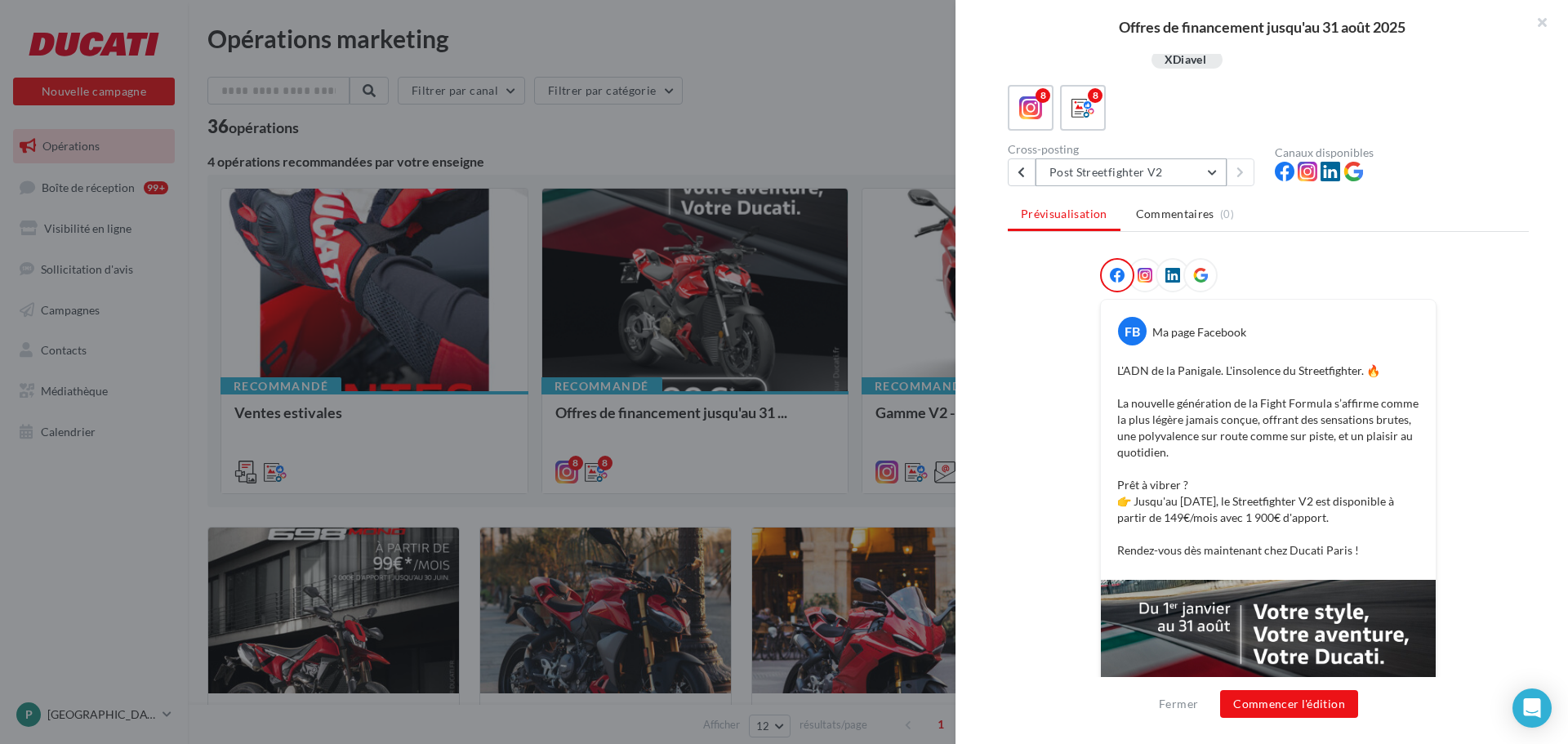 click on "Post Streetfighter V2" at bounding box center (1131, 172) 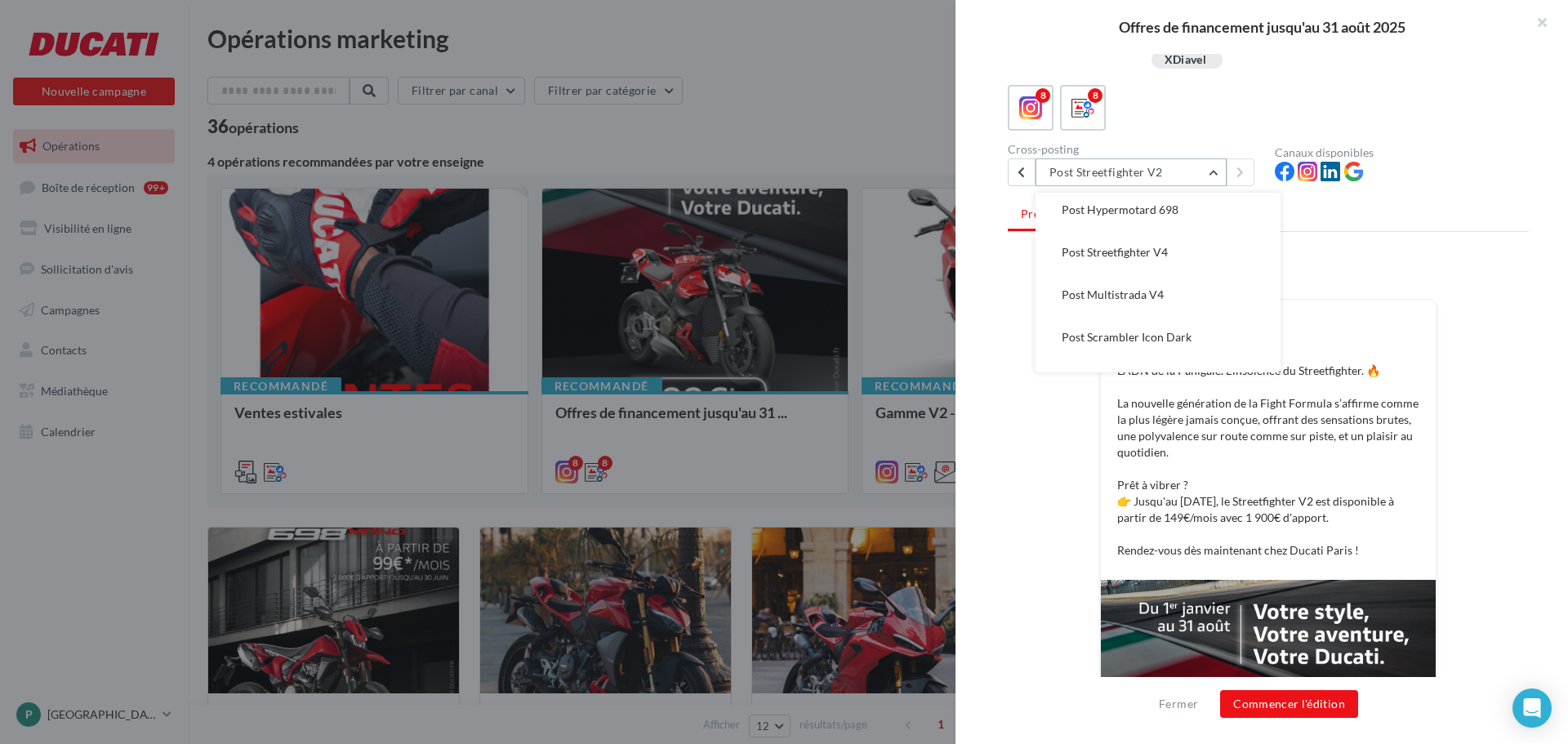 scroll, scrollTop: 0, scrollLeft: 0, axis: both 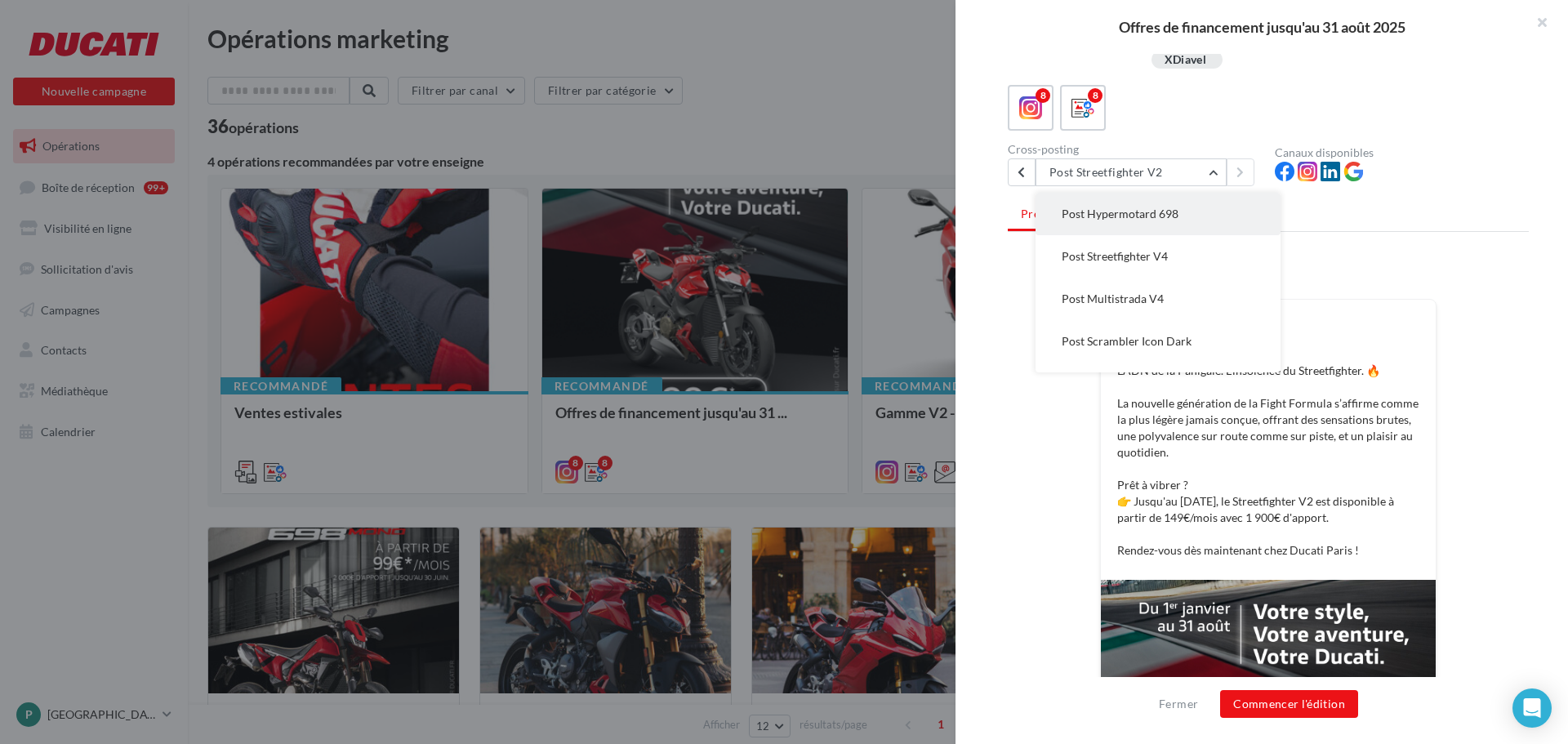 click on "Post Hypermotard 698" at bounding box center [1158, 214] 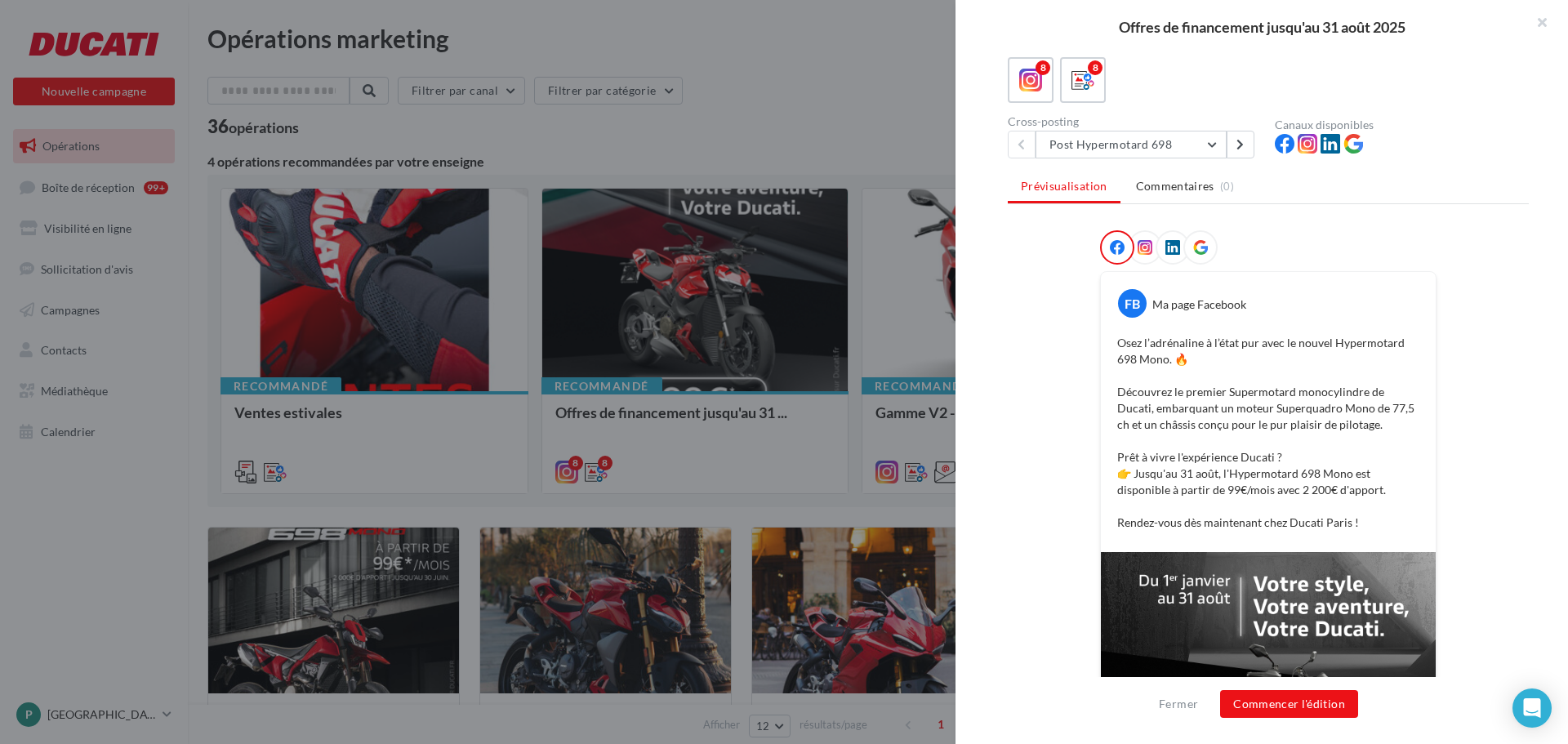 scroll, scrollTop: 163, scrollLeft: 0, axis: vertical 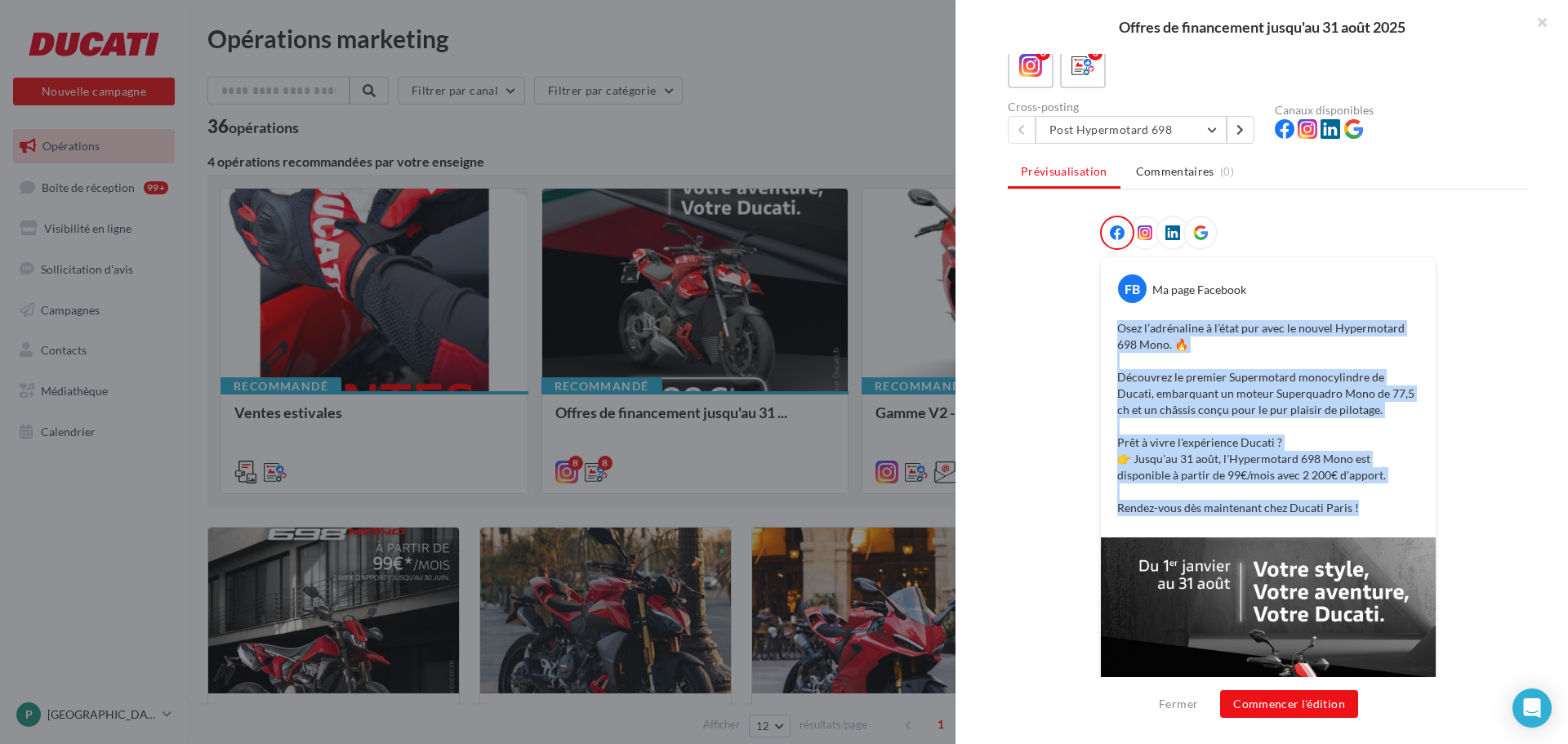 drag, startPoint x: 1116, startPoint y: 330, endPoint x: 1372, endPoint y: 513, distance: 314.68238 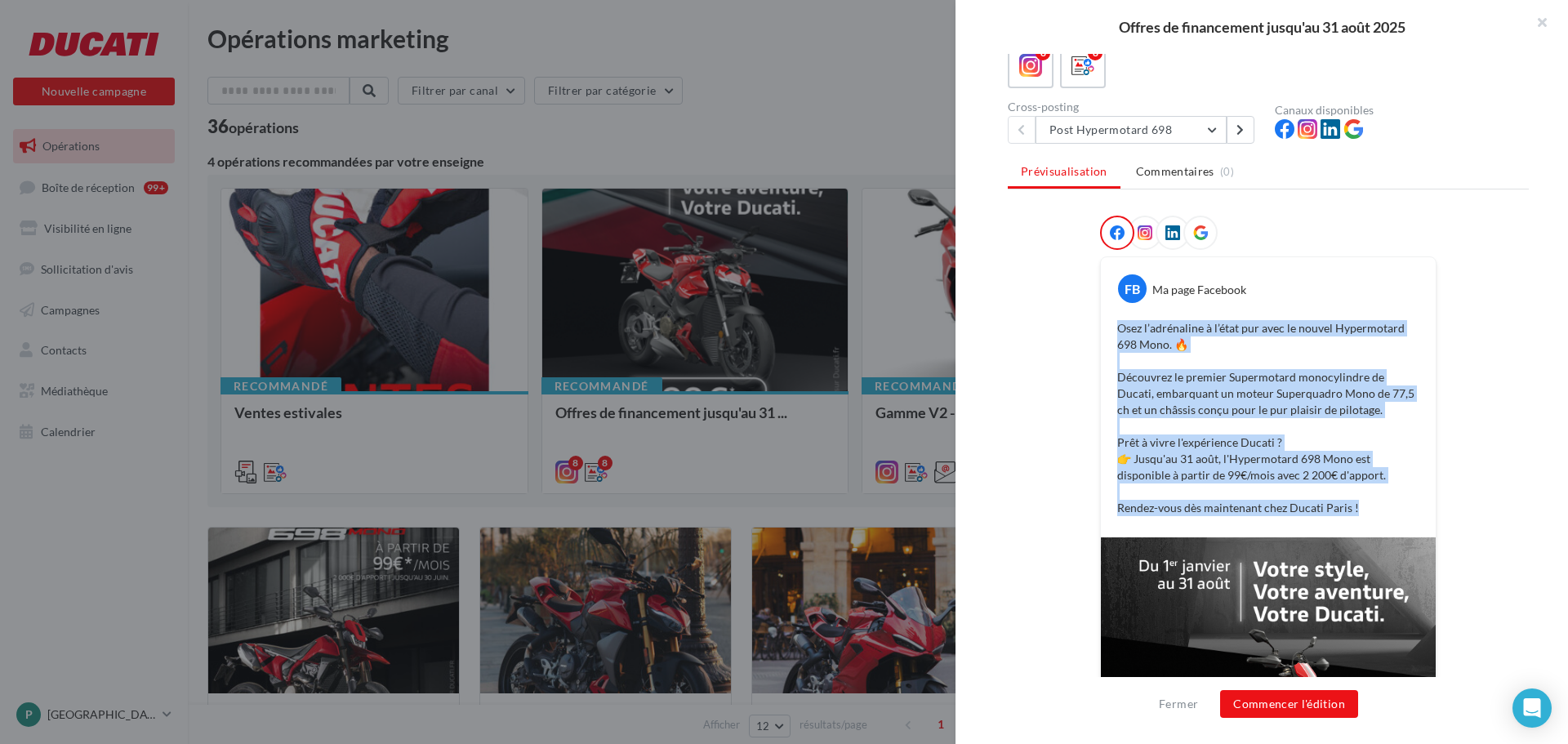 click on "Osez l’adrénaline à l’état pur avec le nouvel Hypermotard 698 Mono.  🔥  Découvrez le premier Supermotard monocylindre de Ducati, embarquant un moteur Superquadro Mono de 77,5 ch et un châssis conçu pour le pur plaisir de pilotage.  Prêt à vivre l'expérience Ducati ?  👉 Jusqu'au 31 août, l'Hypermotard 698 Mono est disponible à partir de 99€/mois avec 2 200€ d'apport.  Rendez-vous dès maintenant chez  Ducati Paris !" at bounding box center (1268, 418) 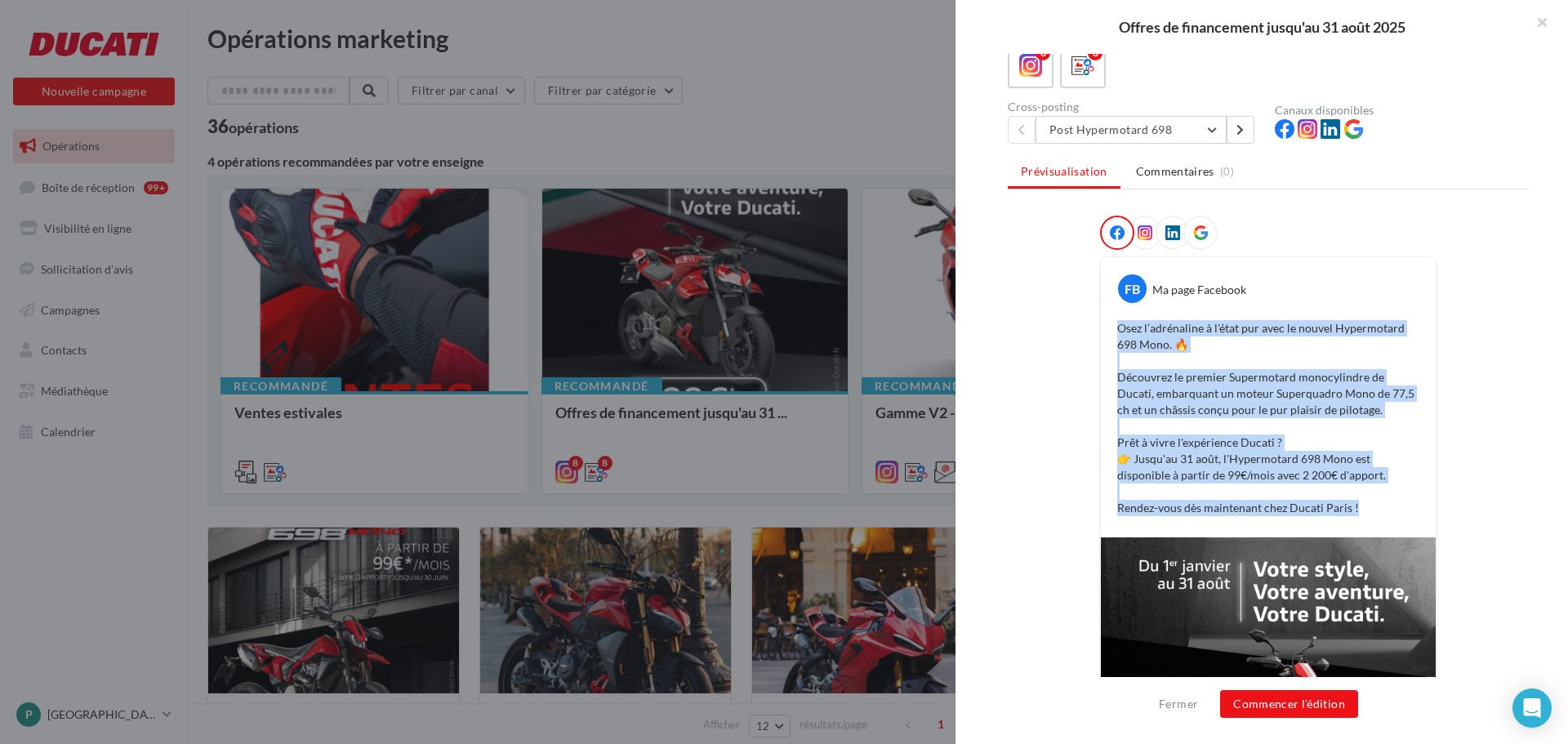copy on "Osez l’adrénaline à l’état pur avec le nouvel Hypermotard 698 Mono.  🔥  Découvrez le premier Supermotard monocylindre de Ducati, embarquant un moteur Superquadro Mono de 77,5 ch et un châssis conçu pour le pur plaisir de pilotage.  Prêt à vivre l'expérience Ducati ?  👉 Jusqu'au 31 août, l'Hypermotard 698 Mono est disponible à partir de 99€/mois avec 2 200€ d'apport.  Rendez-vous dès maintenant chez  Ducati Paris !" 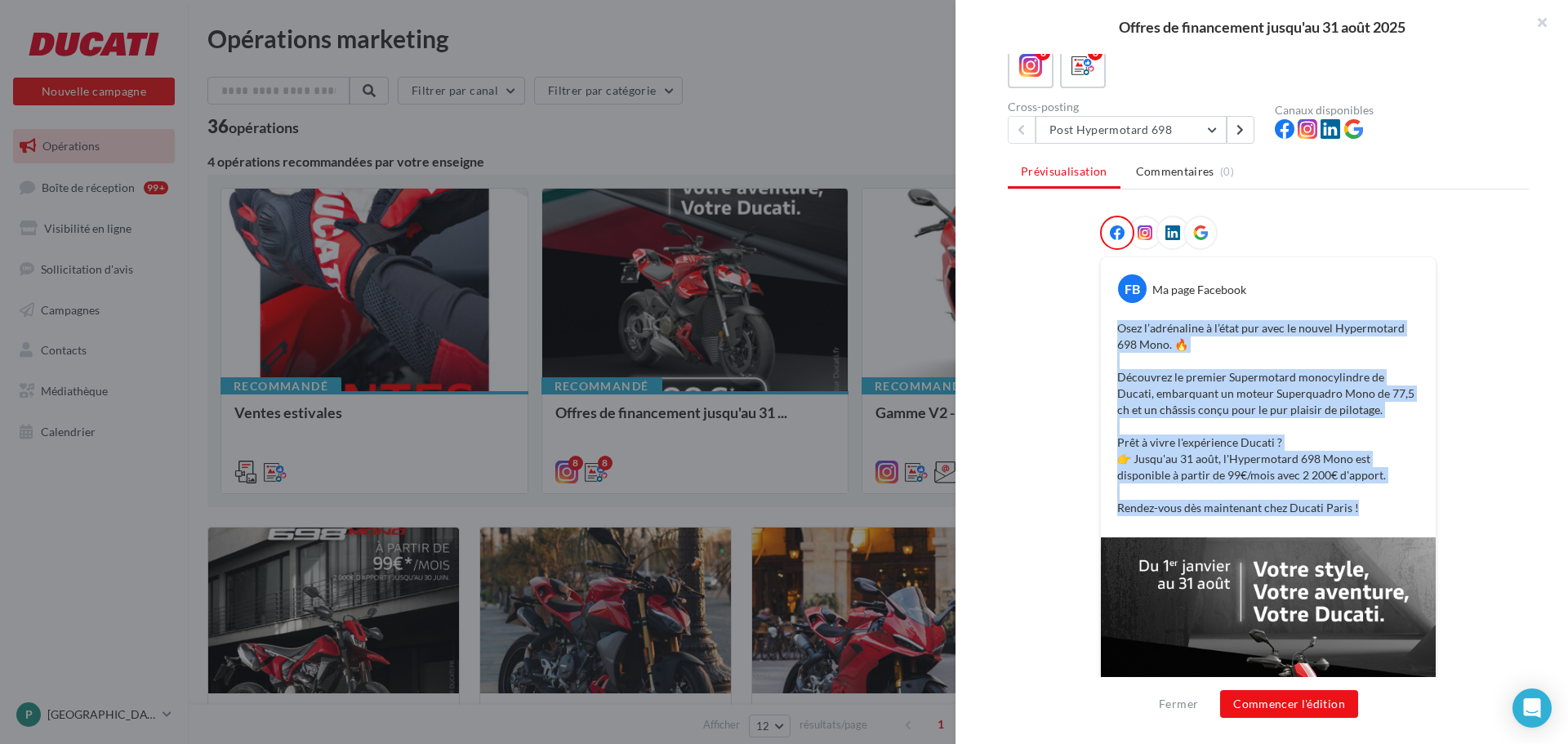 copy on "Osez l’adrénaline à l’état pur avec le nouvel Hypermotard 698 Mono.  🔥  Découvrez le premier Supermotard monocylindre de Ducati, embarquant un moteur Superquadro Mono de 77,5 ch et un châssis conçu pour le pur plaisir de pilotage.  Prêt à vivre l'expérience Ducati ?  👉 Jusqu'au 31 août, l'Hypermotard 698 Mono est disponible à partir de 99€/mois avec 2 200€ d'apport.  Rendez-vous dès maintenant chez  Ducati Paris !" 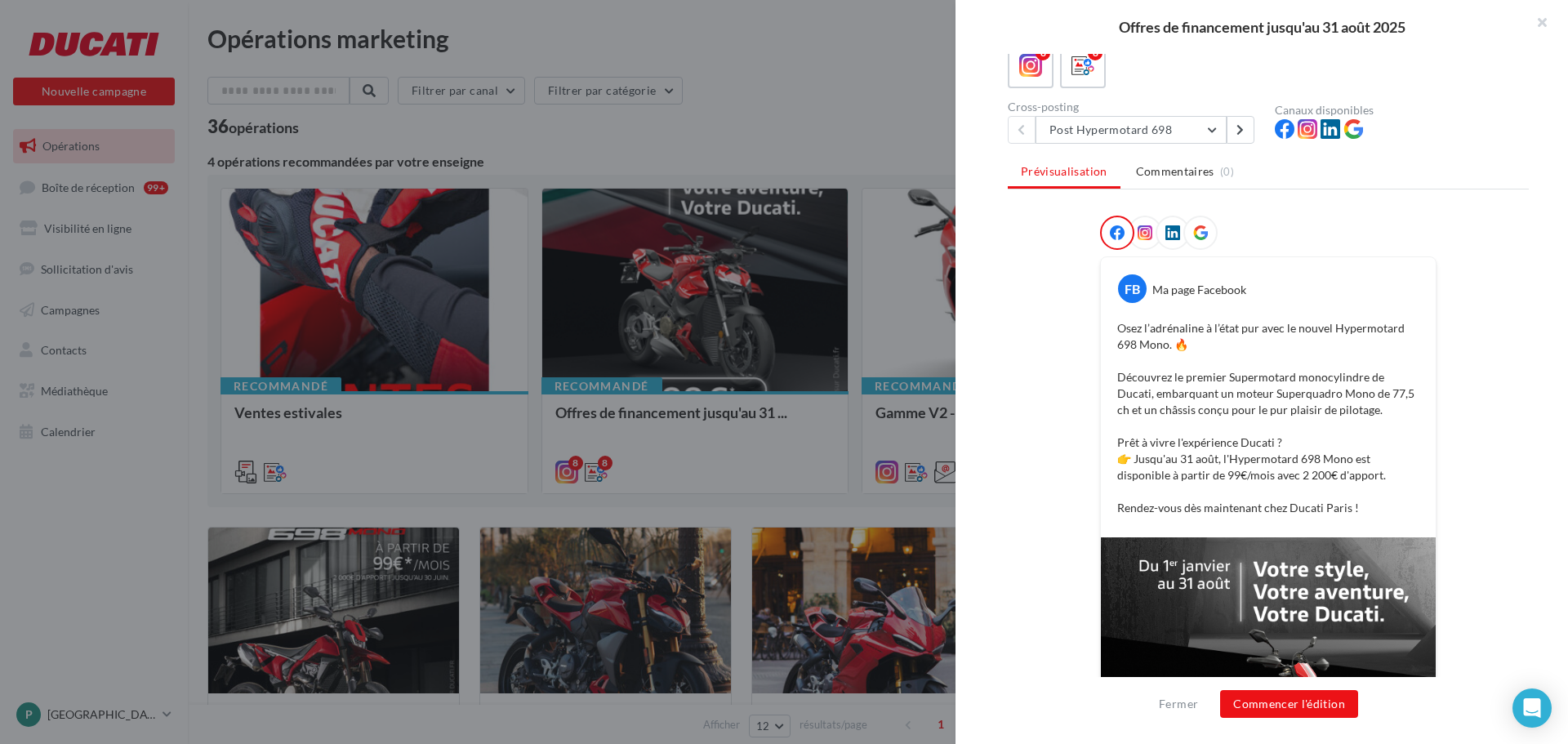 click on "FB
Ma page Facebook" at bounding box center [1268, 282] 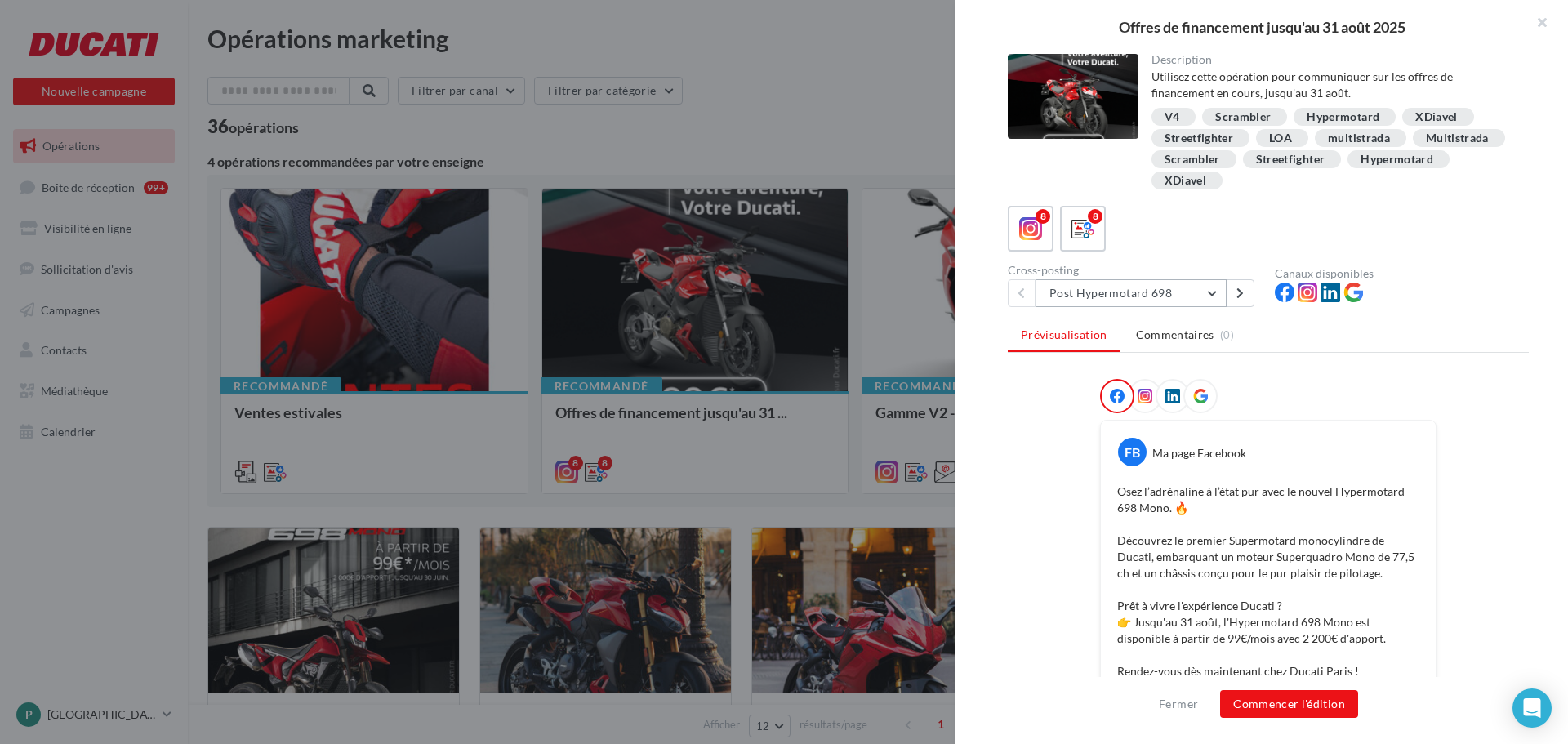 click on "Post Hypermotard 698" at bounding box center (1131, 293) 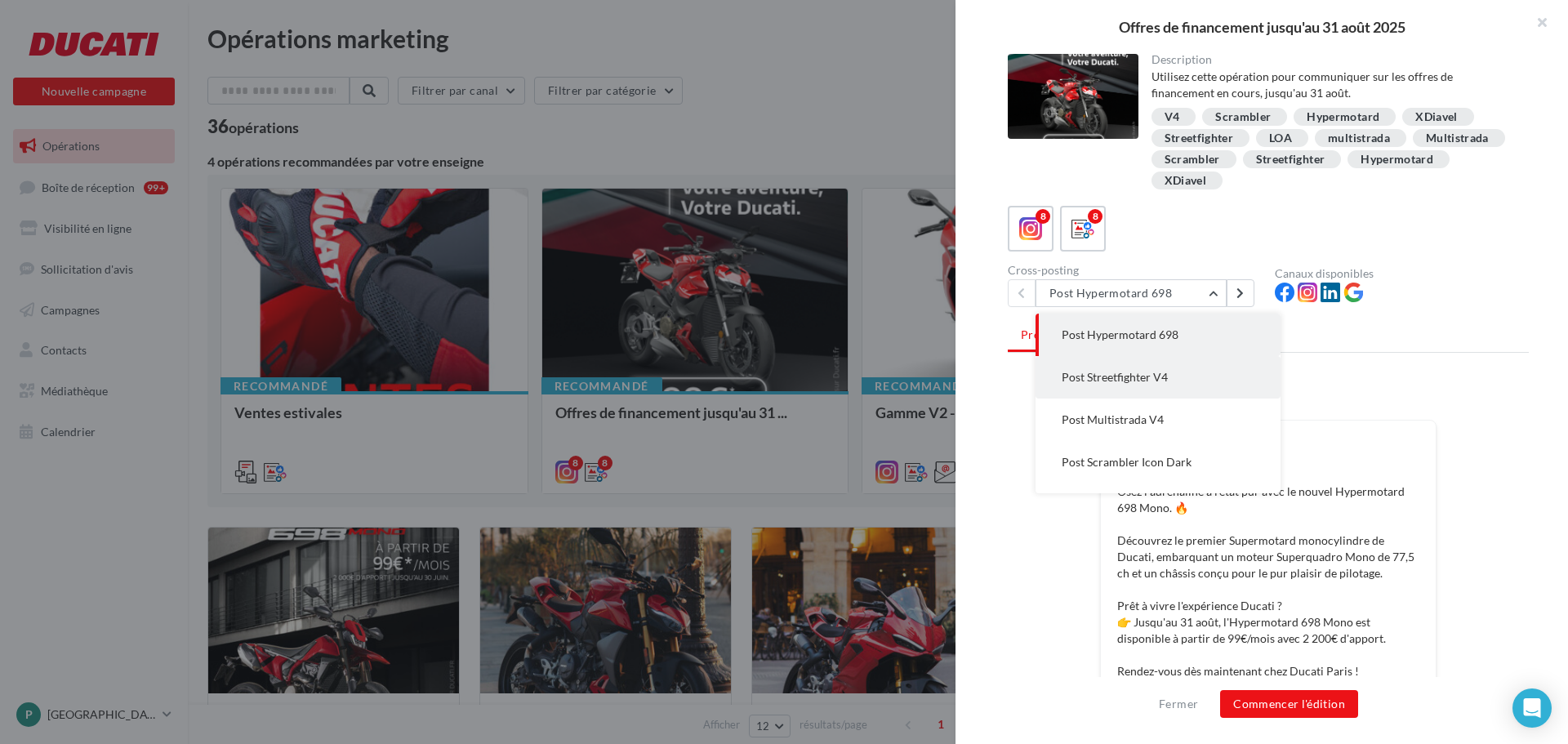 click on "Post Streetfighter V4" at bounding box center [1115, 376] 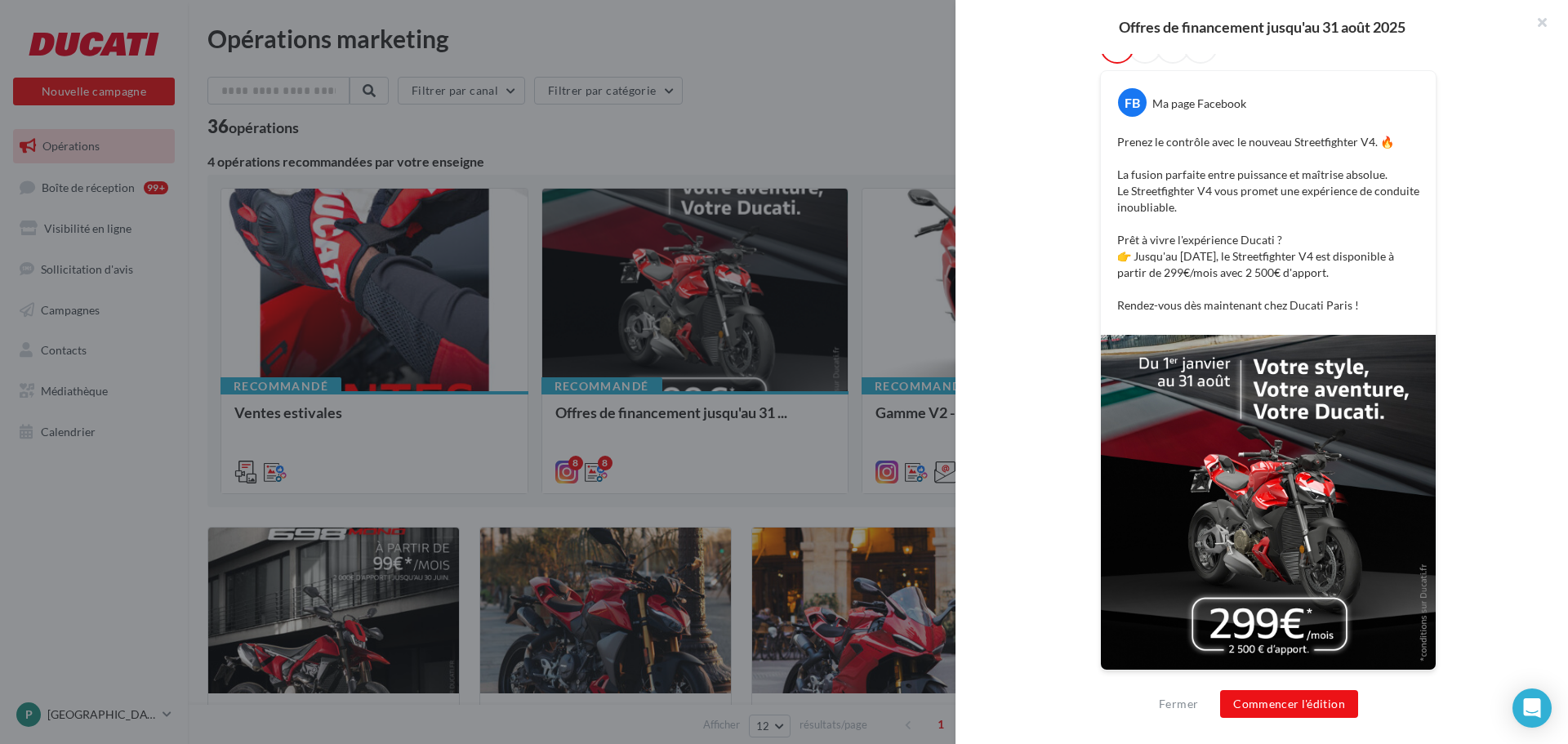 scroll, scrollTop: 268, scrollLeft: 0, axis: vertical 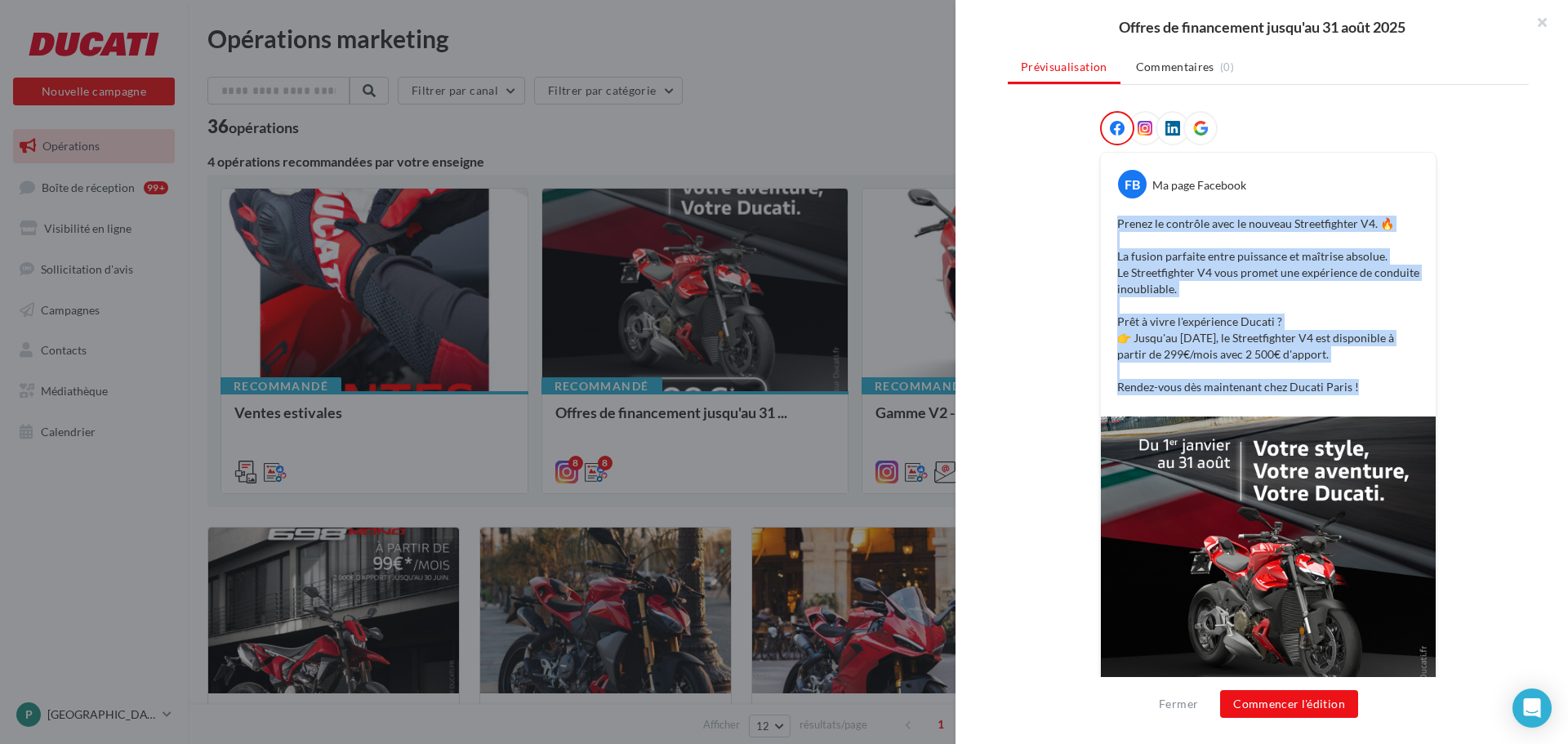 drag, startPoint x: 1359, startPoint y: 385, endPoint x: 1111, endPoint y: 226, distance: 294.59294 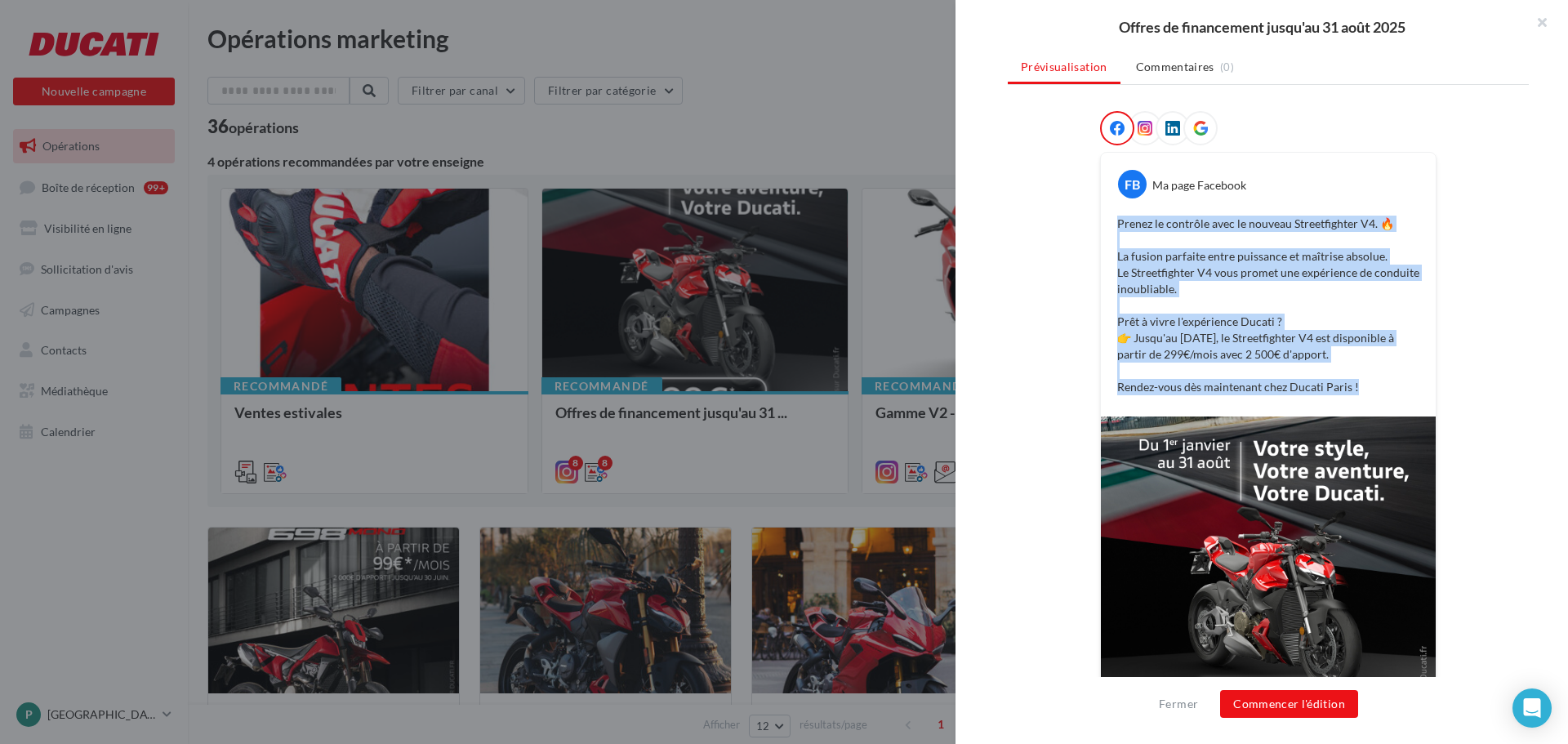 click on "Prenez le contrôle avec le nouveau Streetfighter V4.  🔥  La fusion parfaite entre puissance et maîtrise absolue. Le Streetfighter V4 vous promet une expérience de conduite inoubliable.  Prêt à vivre l'expérience Ducati ?  👉 Jusqu'au 31 août, le Streetfighter V4 est disponible à partir de 299€/mois avec 2 500€ d'apport.  Rendez-vous dès maintenant chez  Ducati Paris  !" at bounding box center (1268, 305) 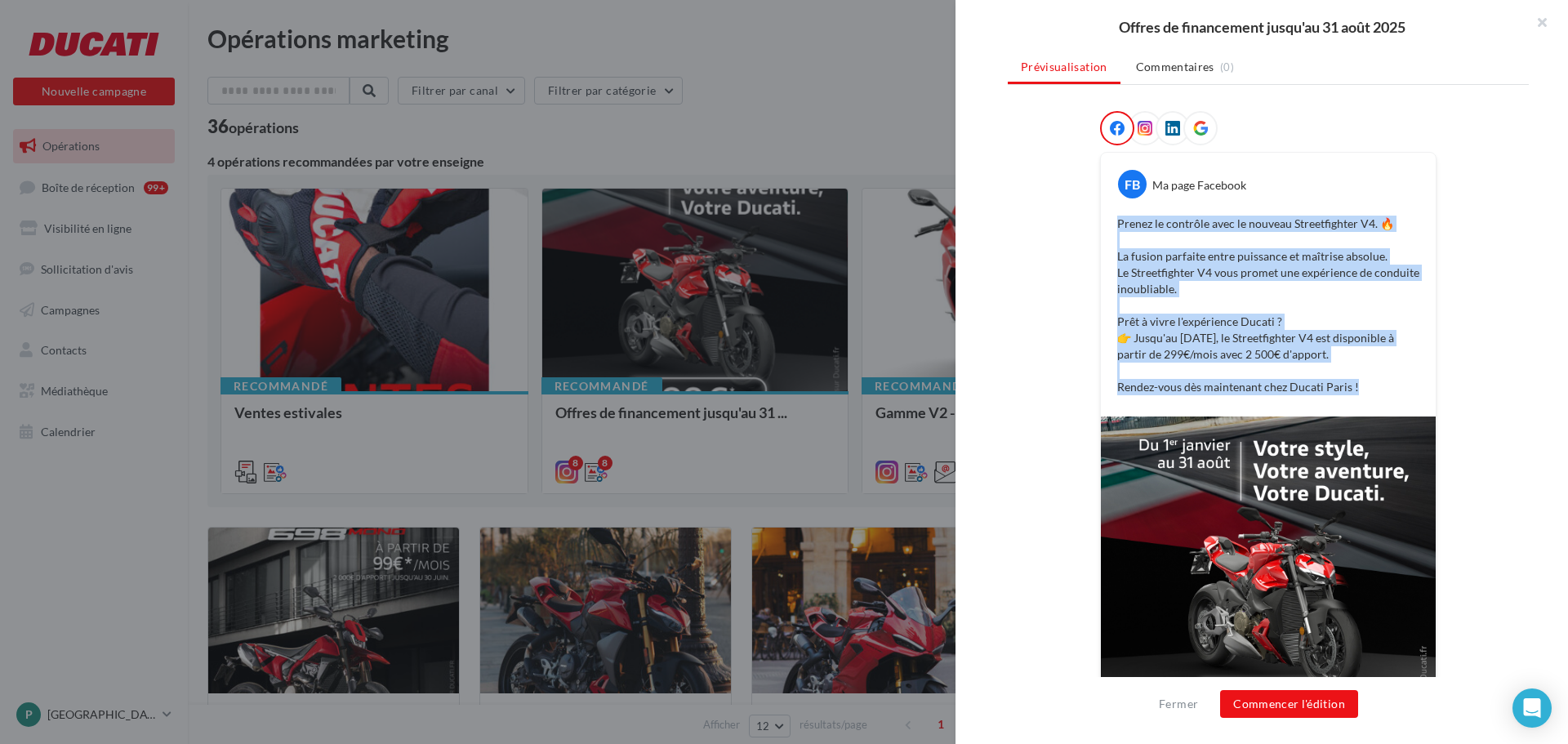 copy on "Prenez le contrôle avec le nouveau Streetfighter V4.  🔥  La fusion parfaite entre puissance et maîtrise absolue. Le Streetfighter V4 vous promet une expérience de conduite inoubliable.  Prêt à vivre l'expérience Ducati ?  👉 Jusqu'au 31 août, le Streetfighter V4 est disponible à partir de 299€/mois avec 2 500€ d'apport.  Rendez-vous dès maintenant chez  Ducati Paris  !" 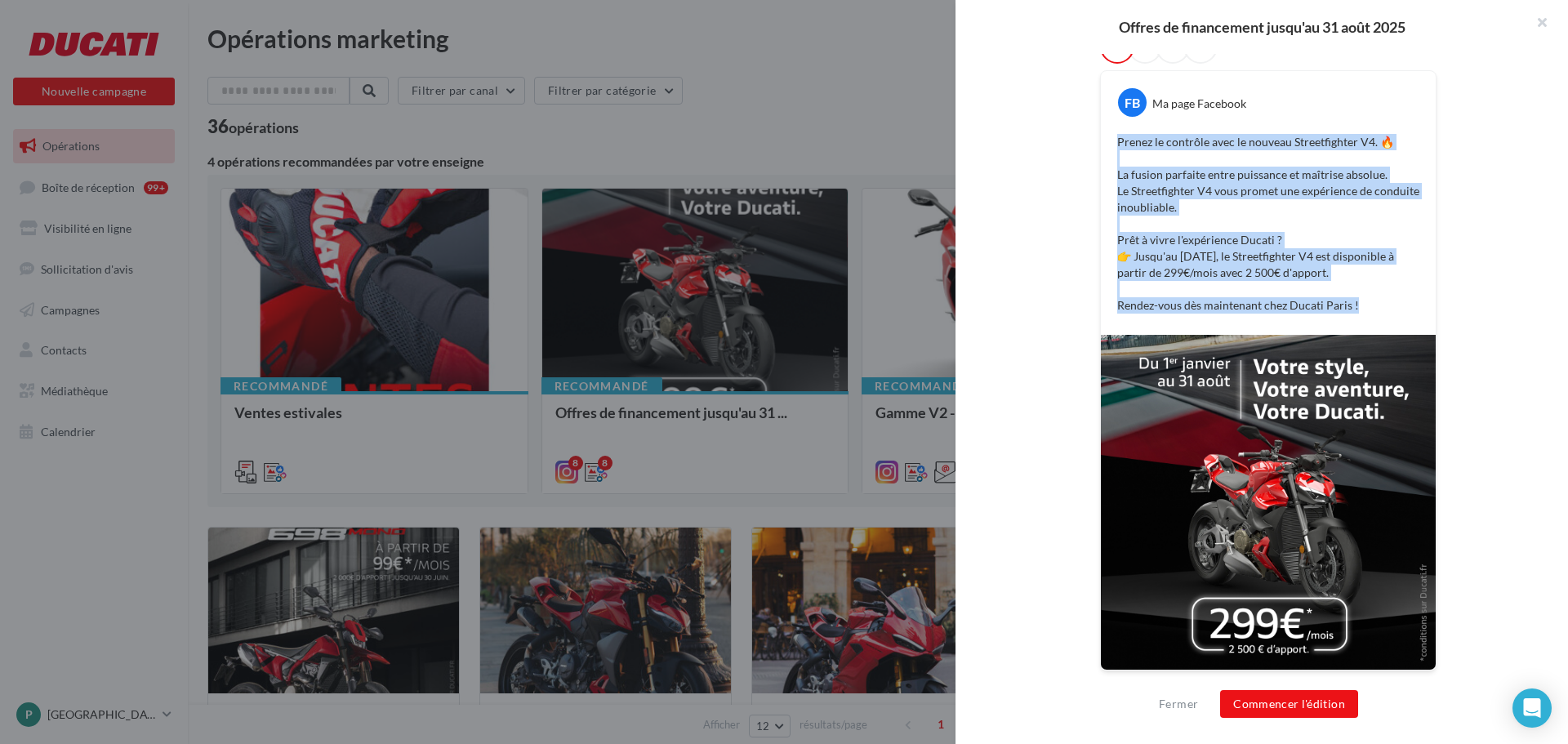 scroll, scrollTop: 186, scrollLeft: 0, axis: vertical 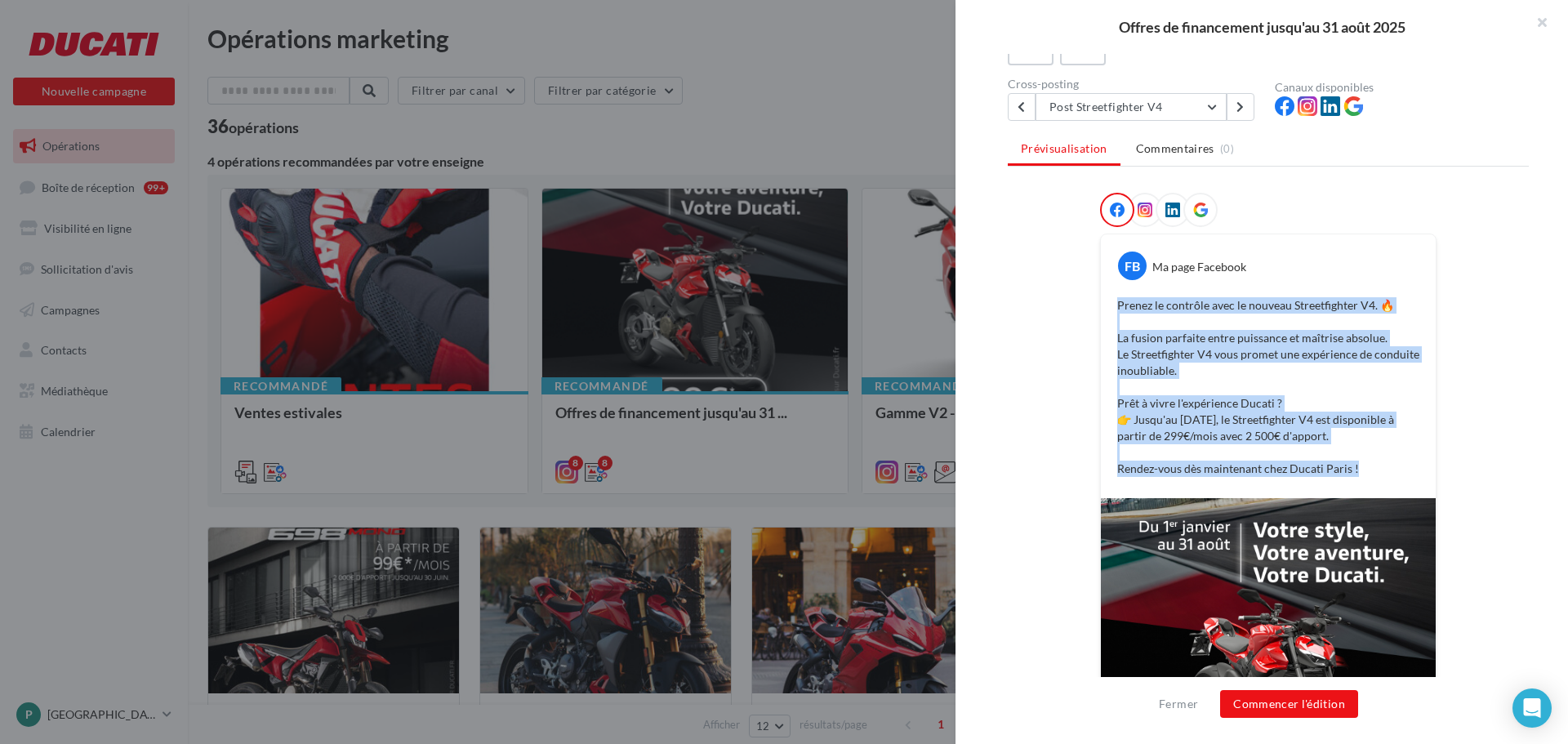 click on "Prenez le contrôle avec le nouveau Streetfighter V4.  🔥  La fusion parfaite entre puissance et maîtrise absolue. Le Streetfighter V4 vous promet une expérience de conduite inoubliable.  Prêt à vivre l'expérience Ducati ?  👉 Jusqu'au 31 août, le Streetfighter V4 est disponible à partir de 299€/mois avec 2 500€ d'apport.  Rendez-vous dès maintenant chez  Ducati Paris  !" at bounding box center [1268, 387] 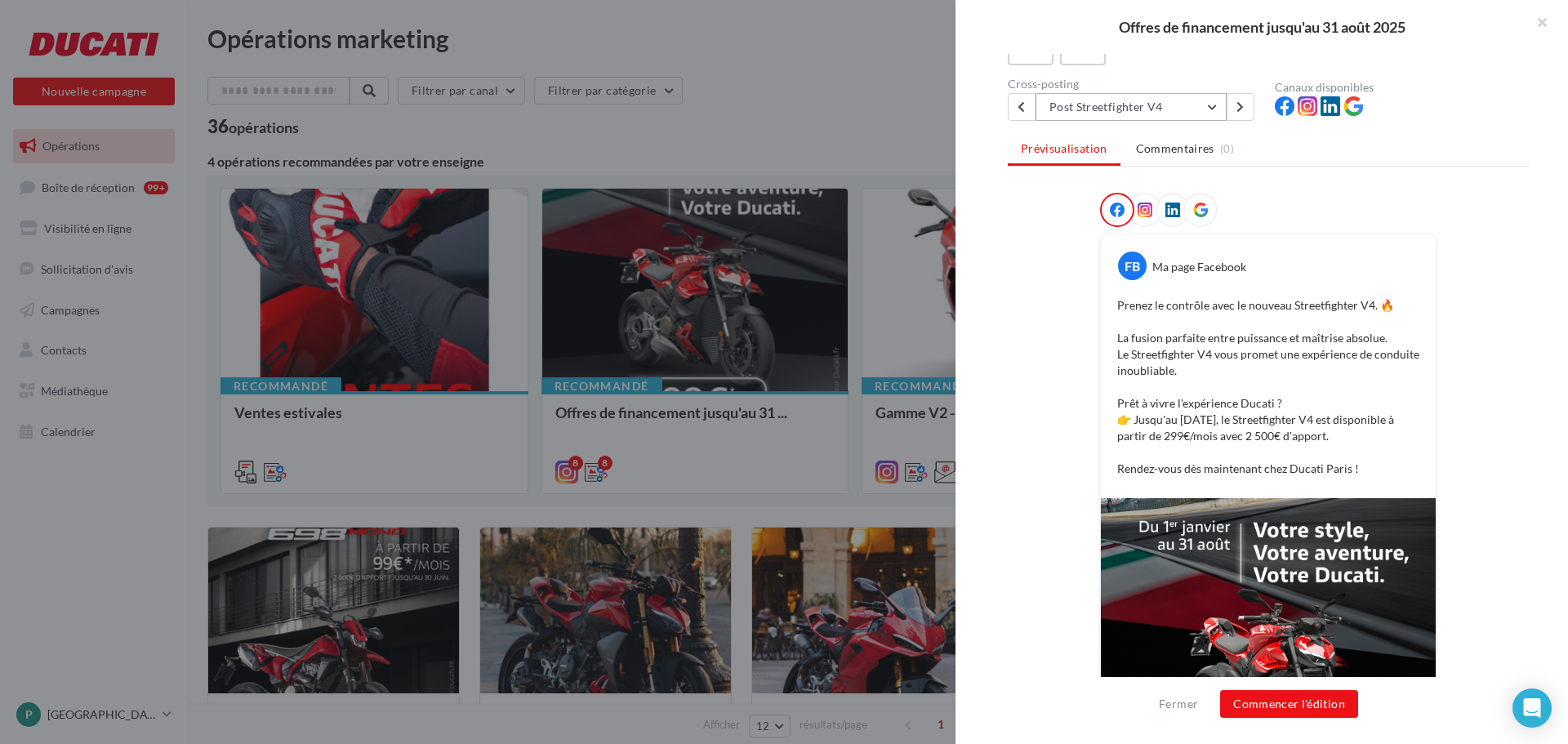 click on "Post Streetfighter V4" at bounding box center (1131, 107) 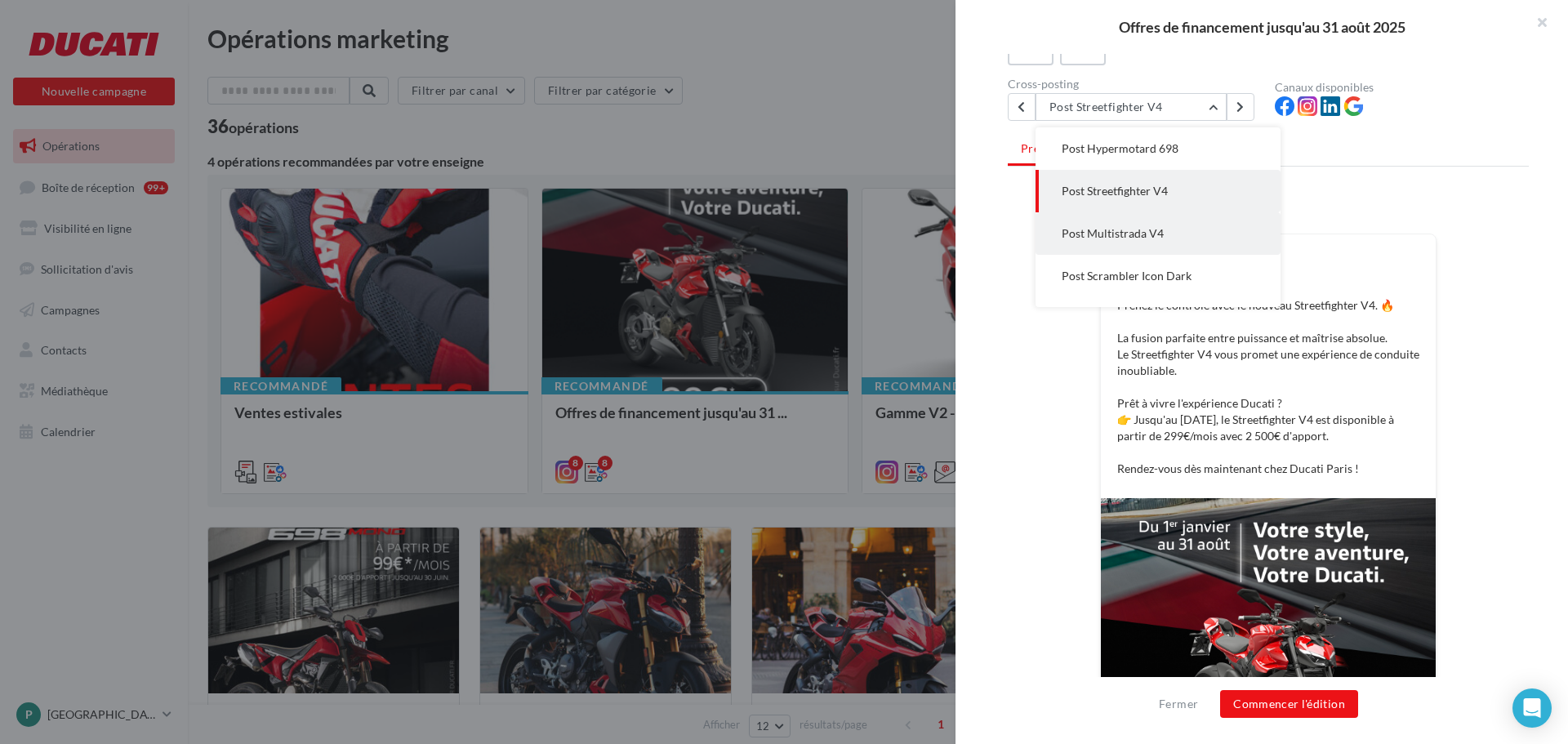 click on "Post Multistrada V4" at bounding box center (1158, 234) 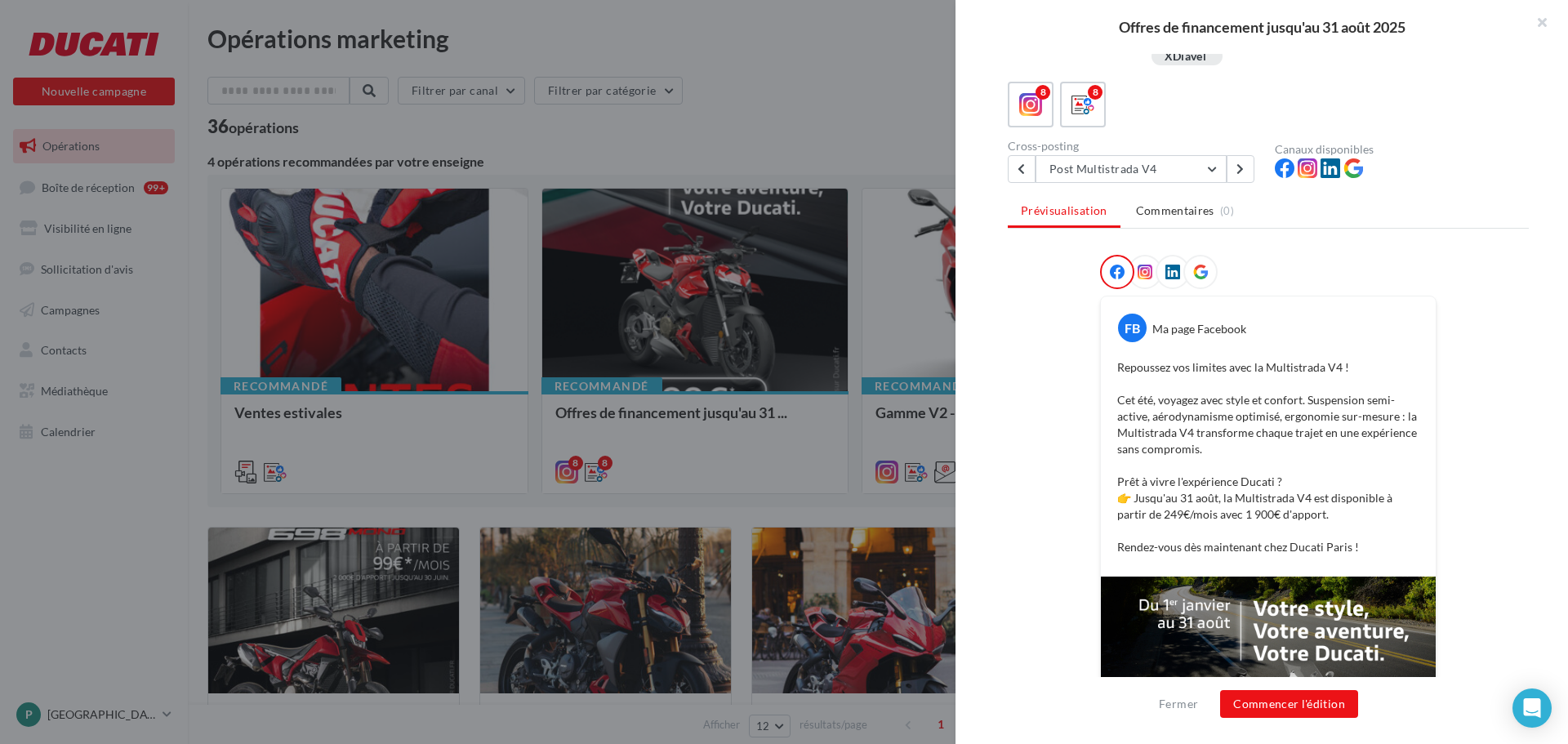 scroll, scrollTop: 163, scrollLeft: 0, axis: vertical 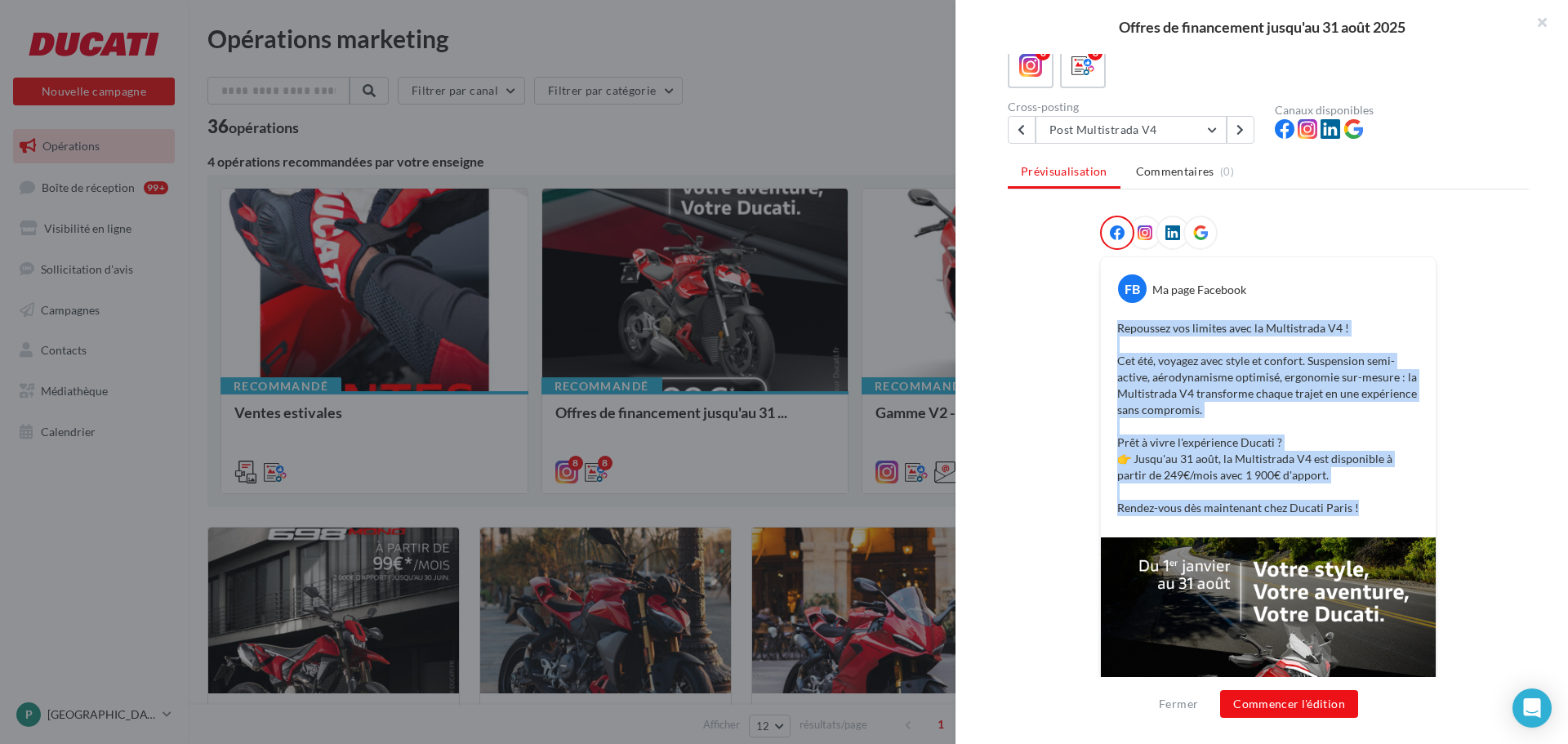 drag, startPoint x: 1385, startPoint y: 507, endPoint x: 1114, endPoint y: 329, distance: 324.22986 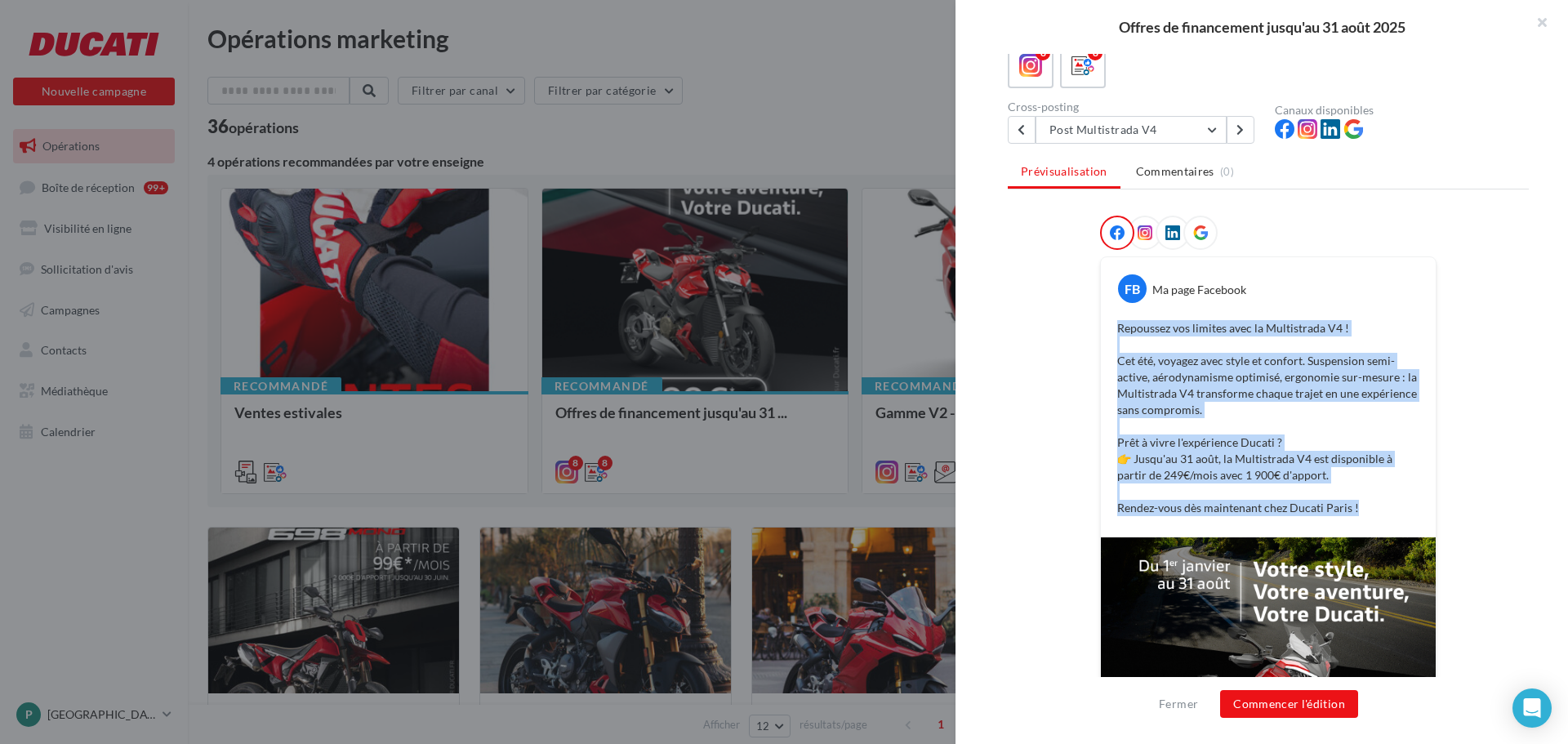 click on "Repoussez vos limites avec la Multistrada V4 !  Cet été, voyagez avec style et confort. Suspension semi-active, aérodynamisme optimisé, ergonomie sur-mesure : la Multistrada V4 transforme chaque trajet en une expérience sans compromis. Prêt à vivre l'expérience Ducati ?  👉 Jusqu'au 31 août, la Multistrada V4 est disponible à partir de 249€/mois avec 1 900€ d'apport.  Rendez-vous dès maintenant chez  Ducati Paris  !" at bounding box center (1268, 418) 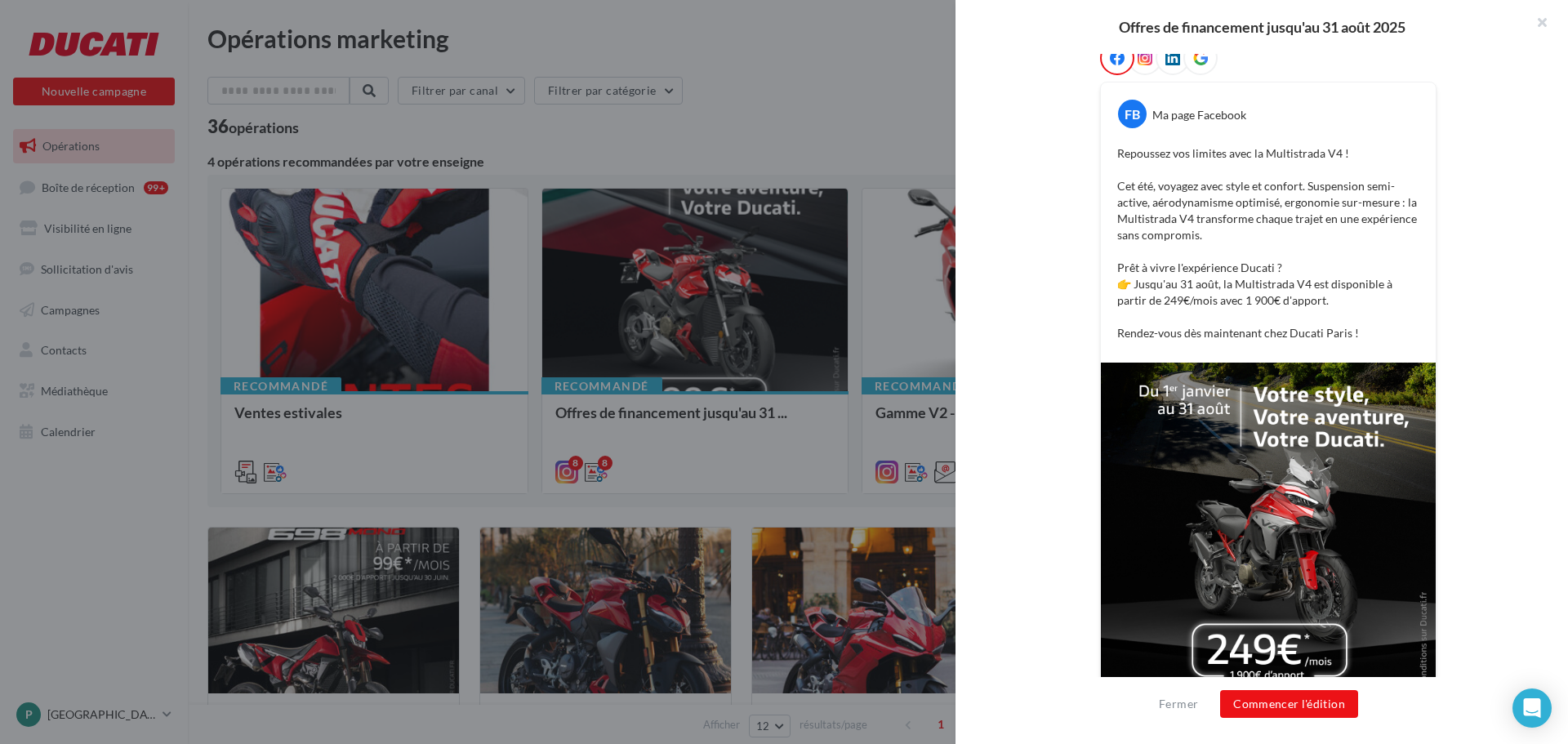 scroll, scrollTop: 366, scrollLeft: 0, axis: vertical 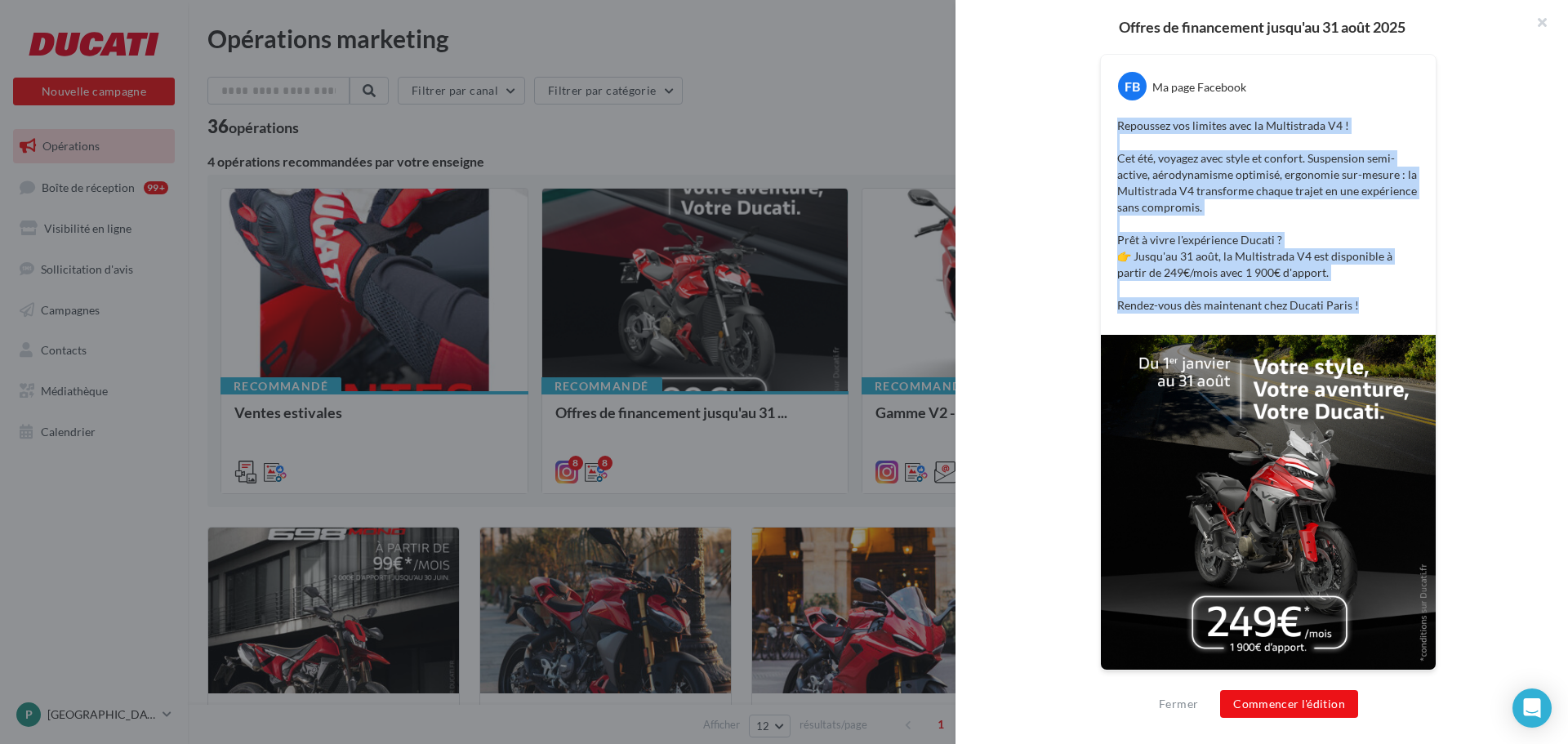 drag, startPoint x: 1113, startPoint y: 123, endPoint x: 1366, endPoint y: 313, distance: 316.4001 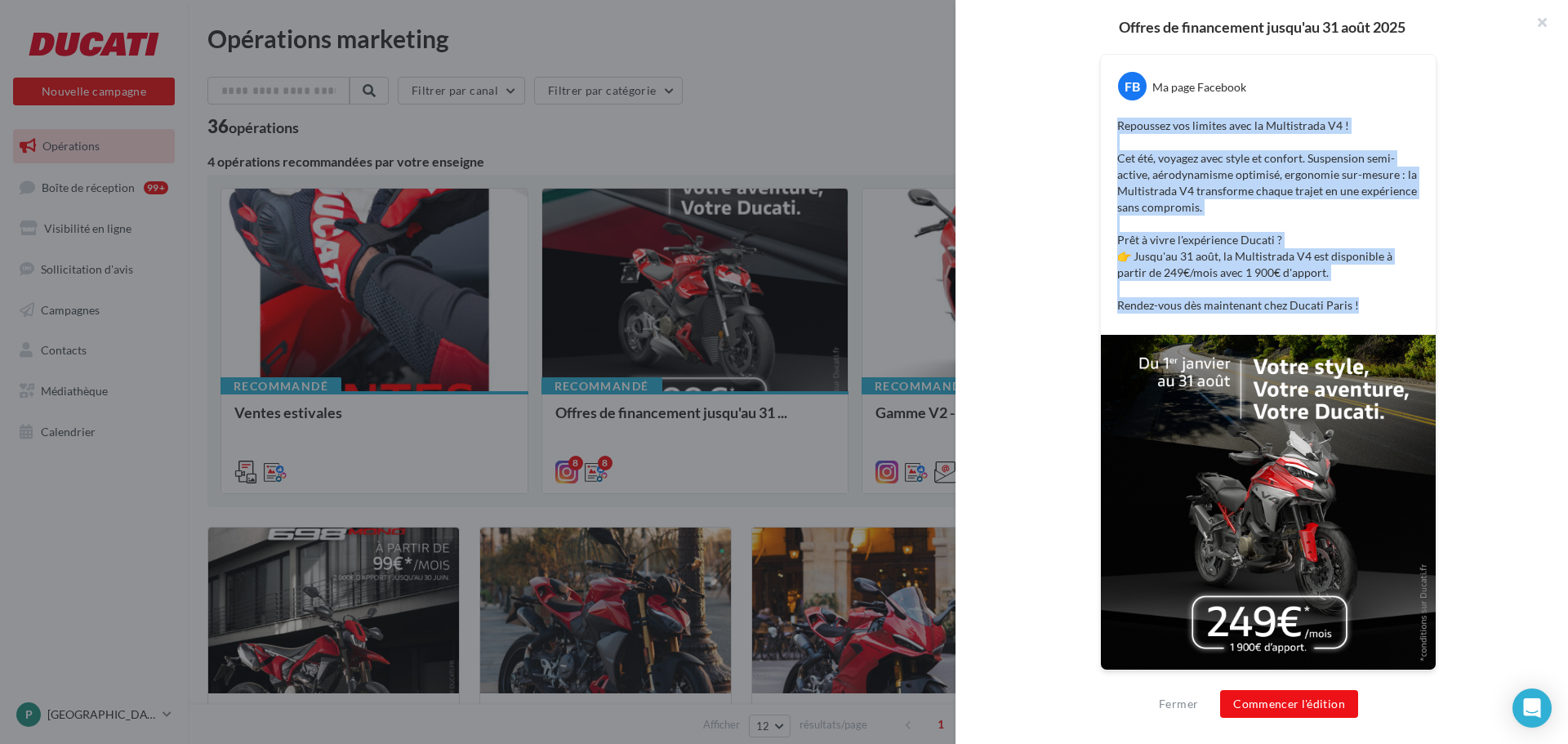 click on "Repoussez vos limites avec la Multistrada V4 !  Cet été, voyagez avec style et confort. Suspension semi-active, aérodynamisme optimisé, ergonomie sur-mesure : la Multistrada V4 transforme chaque trajet en une expérience sans compromis. Prêt à vivre l'expérience Ducati ?  👉 Jusqu'au 31 août, la Multistrada V4 est disponible à partir de 249€/mois avec 1 900€ d'apport.  Rendez-vous dès maintenant chez  Ducati Paris  !" at bounding box center (1268, 216) 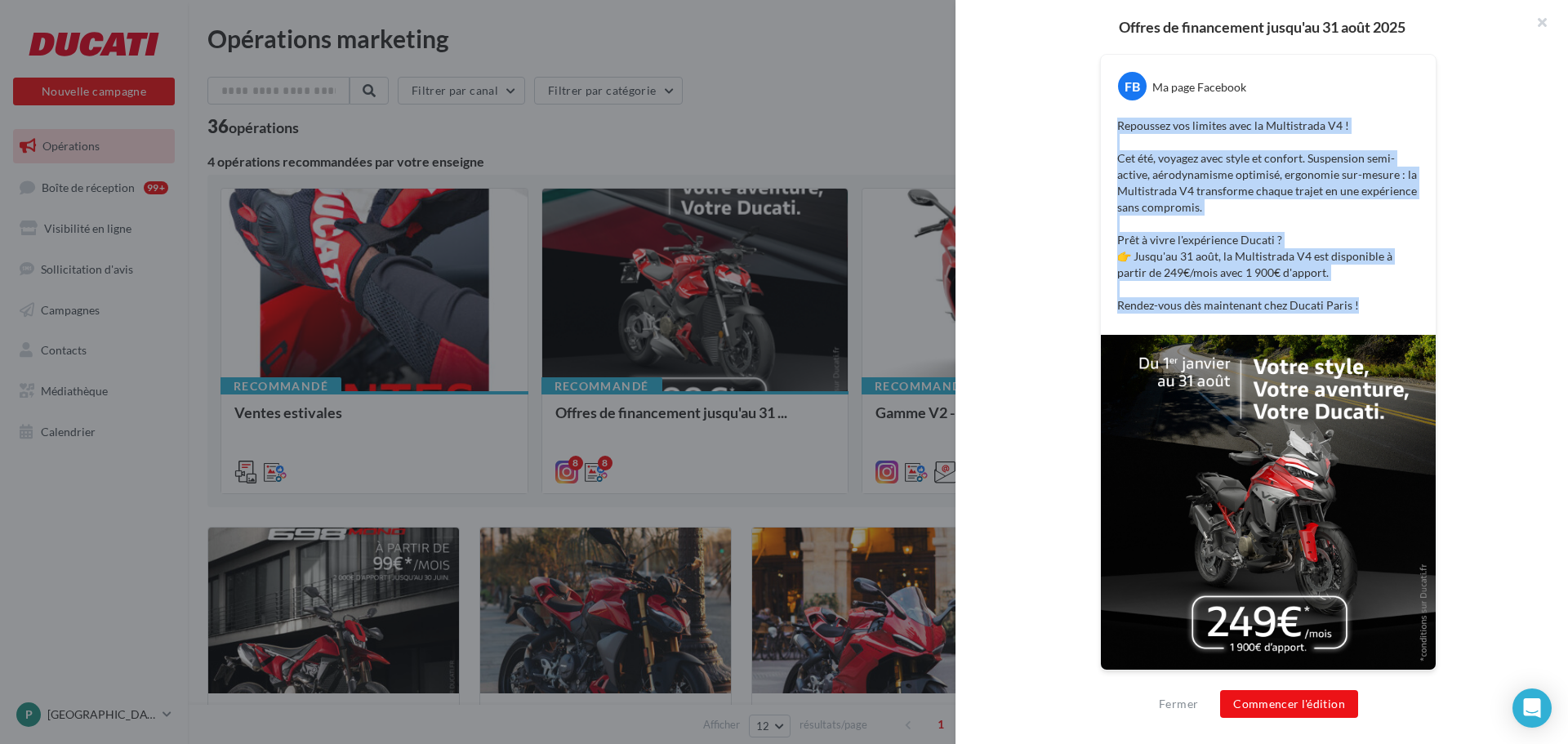 click on "Repoussez vos limites avec la Multistrada V4 !  Cet été, voyagez avec style et confort. Suspension semi-active, aérodynamisme optimisé, ergonomie sur-mesure : la Multistrada V4 transforme chaque trajet en une expérience sans compromis. Prêt à vivre l'expérience Ducati ?  👉 Jusqu'au 31 août, la Multistrada V4 est disponible à partir de 249€/mois avec 1 900€ d'apport.  Rendez-vous dès maintenant chez  Ducati Paris  !" at bounding box center [1268, 216] 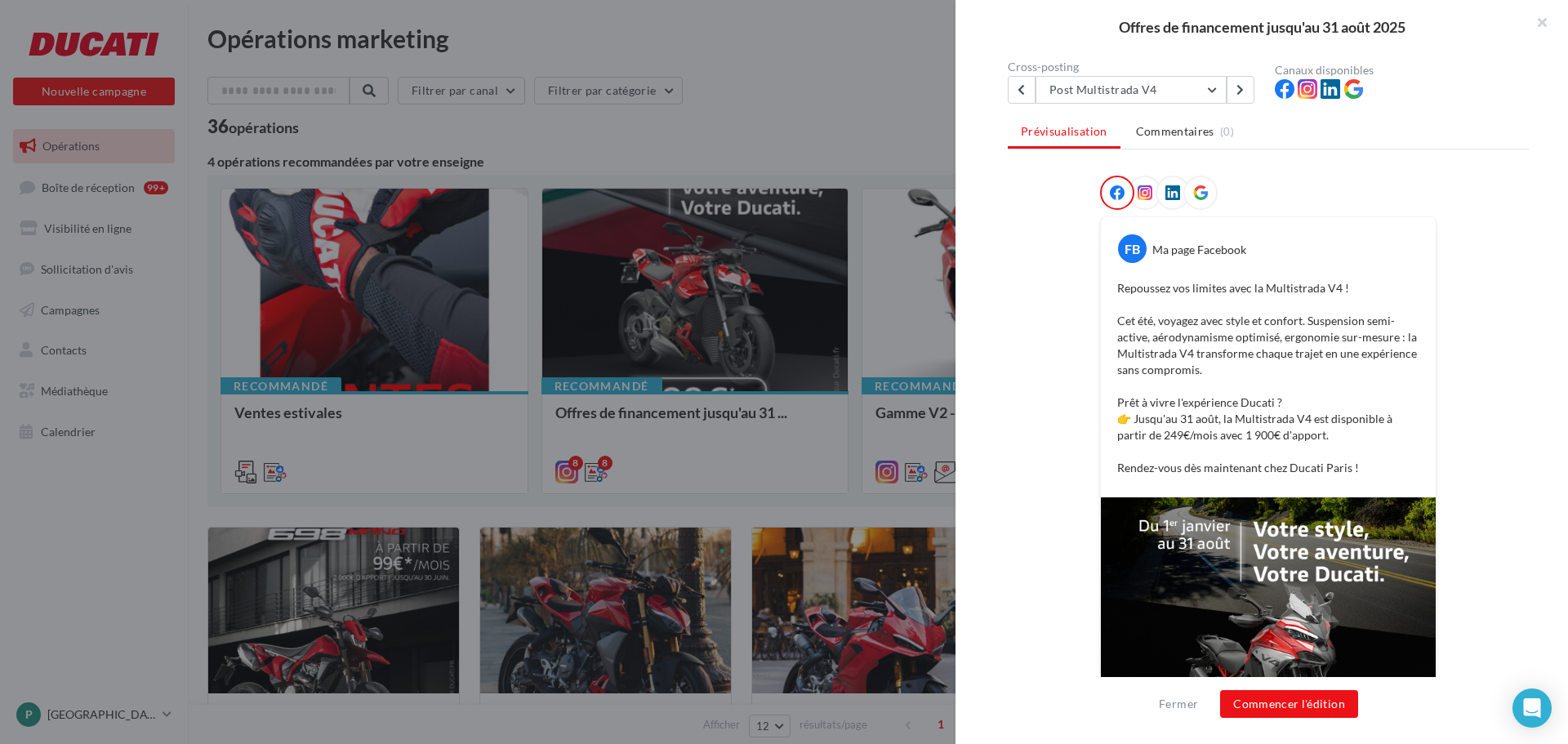 scroll, scrollTop: 203, scrollLeft: 0, axis: vertical 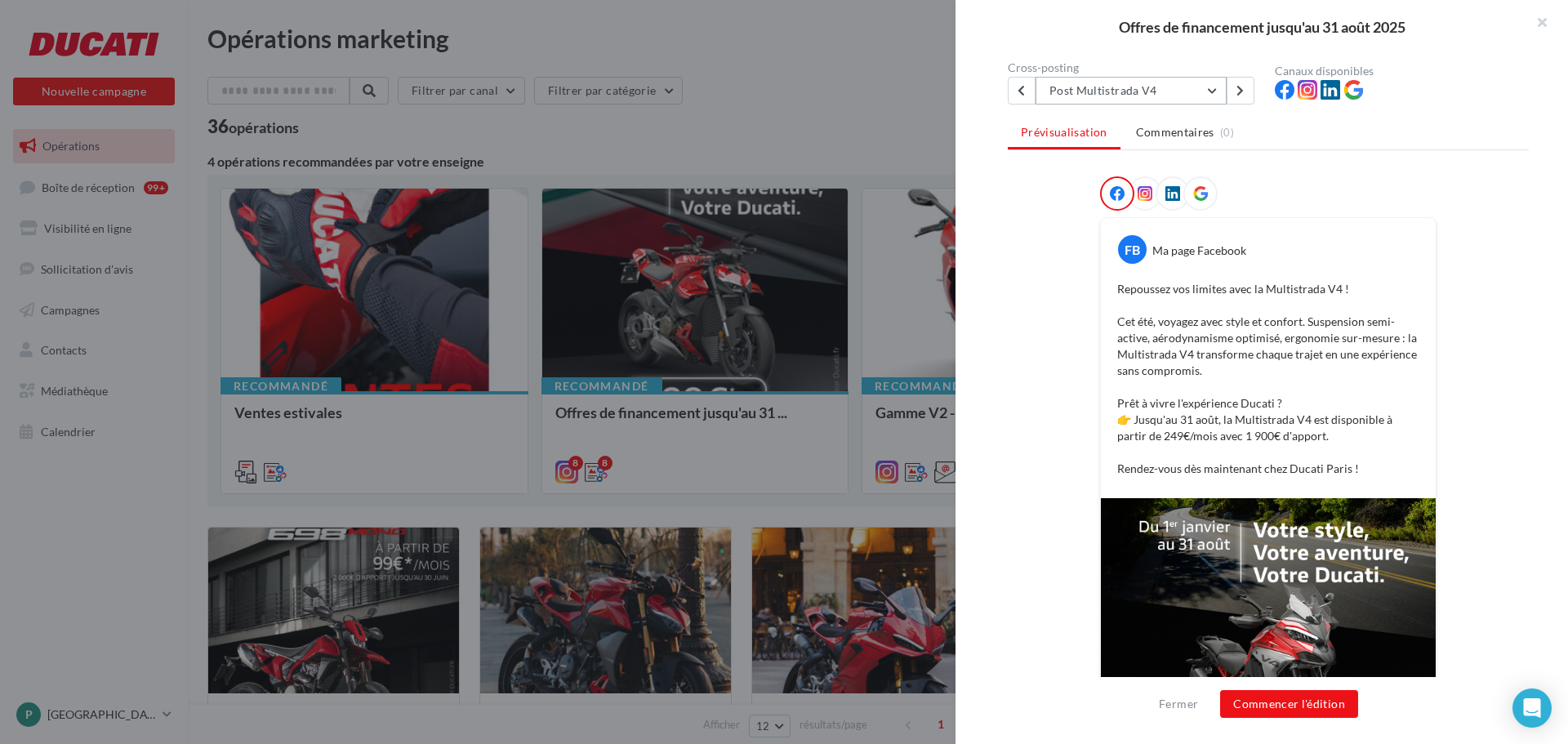 click on "Post Multistrada V4" at bounding box center (1131, 91) 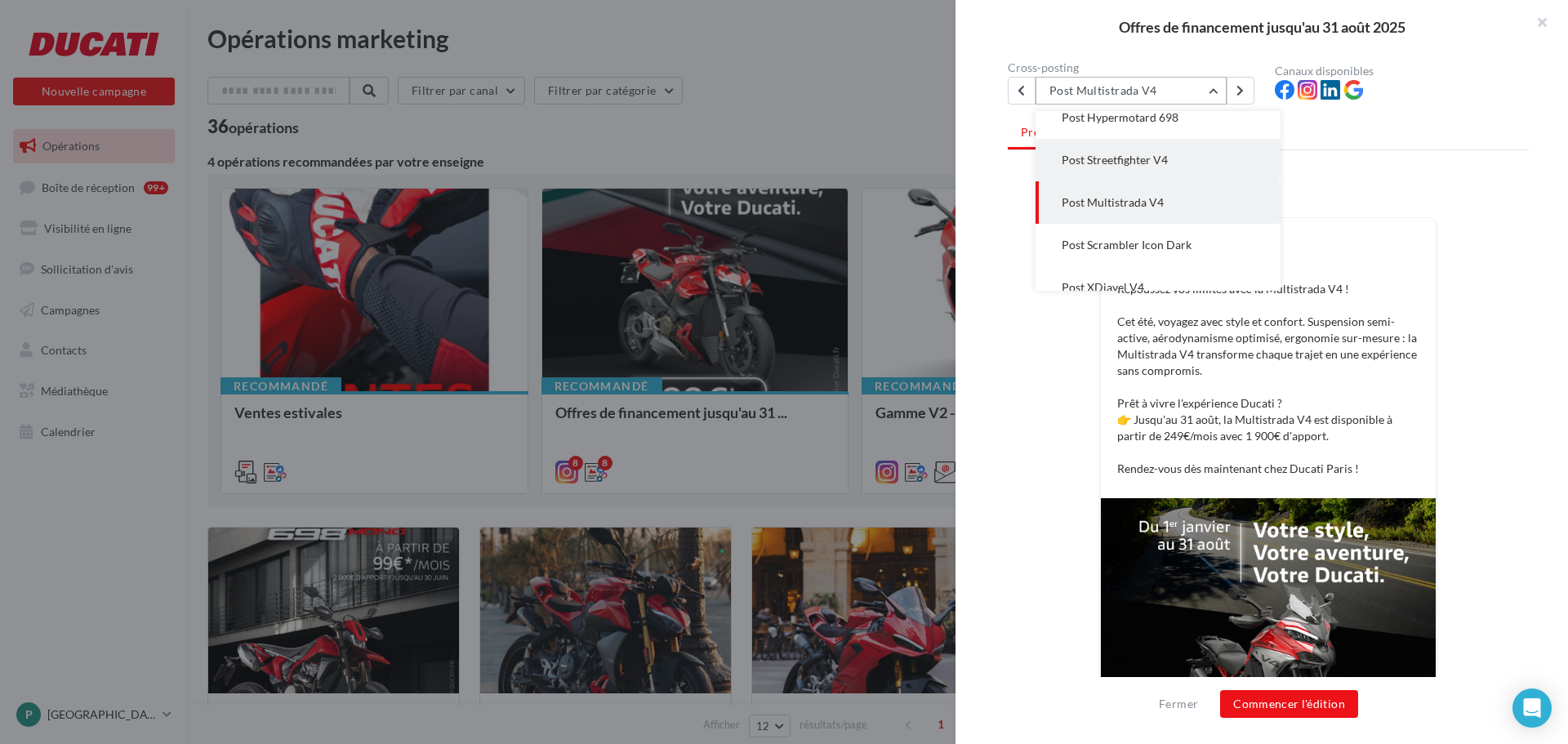 scroll, scrollTop: 0, scrollLeft: 0, axis: both 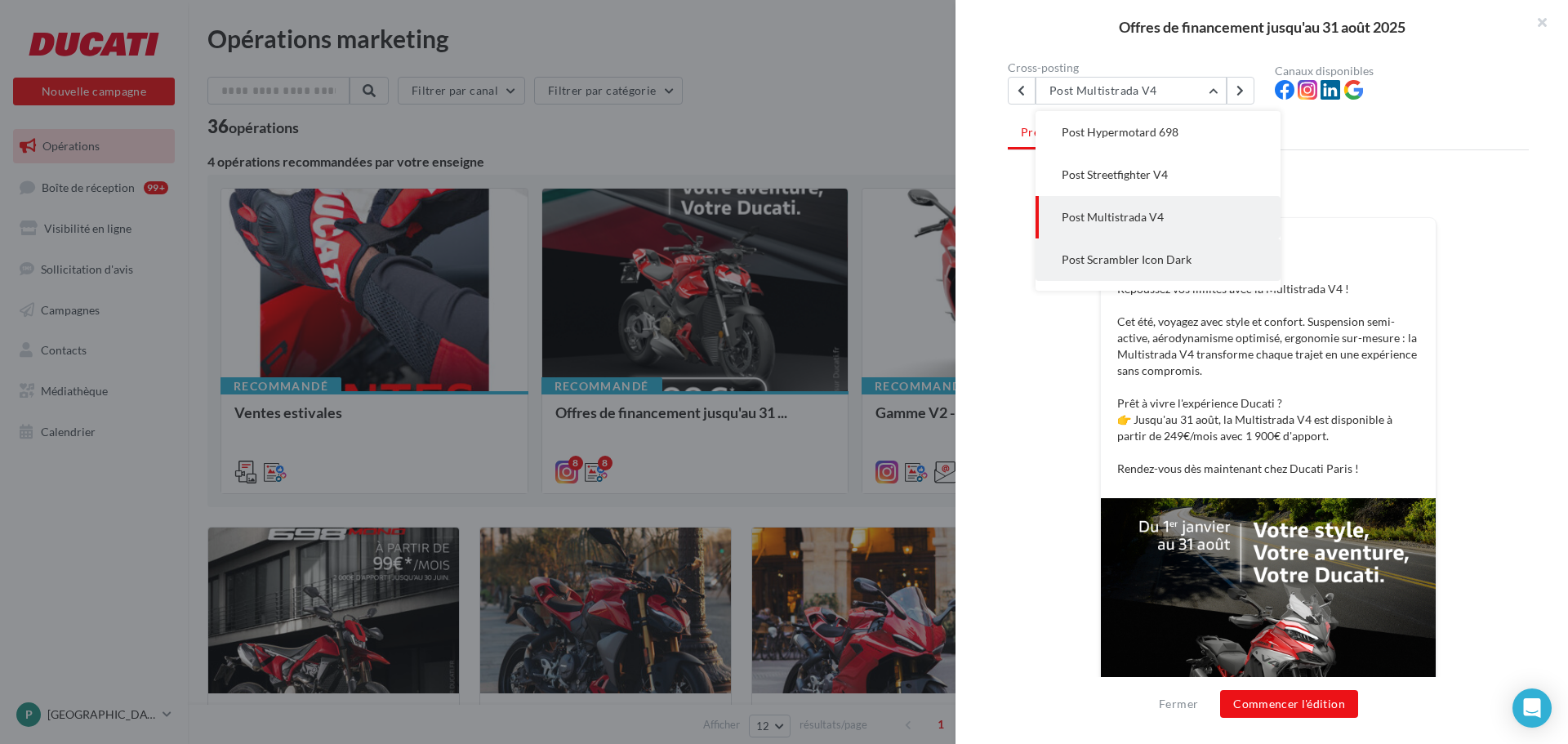 click on "Post Scrambler Icon Dark" at bounding box center (1126, 259) 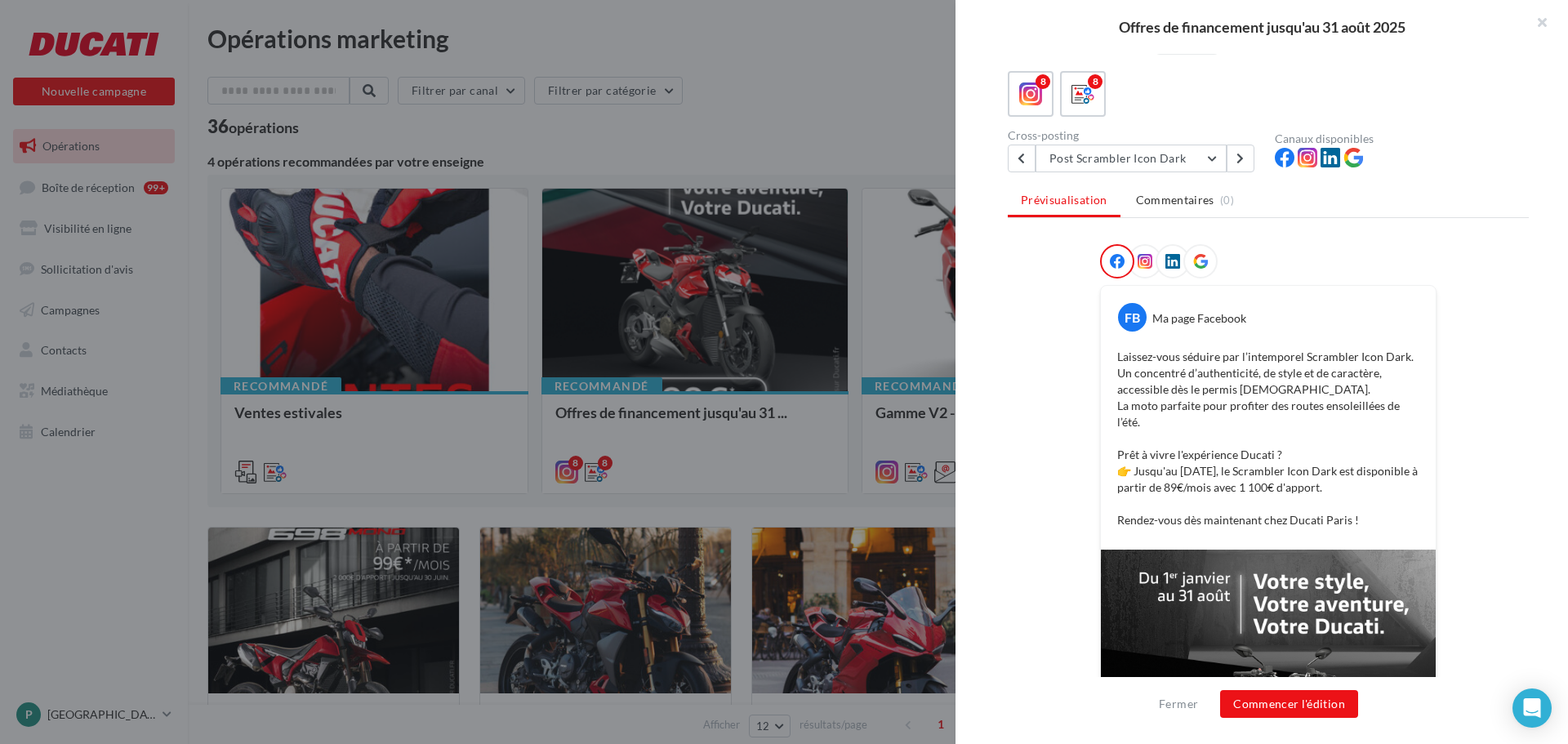 scroll, scrollTop: 163, scrollLeft: 0, axis: vertical 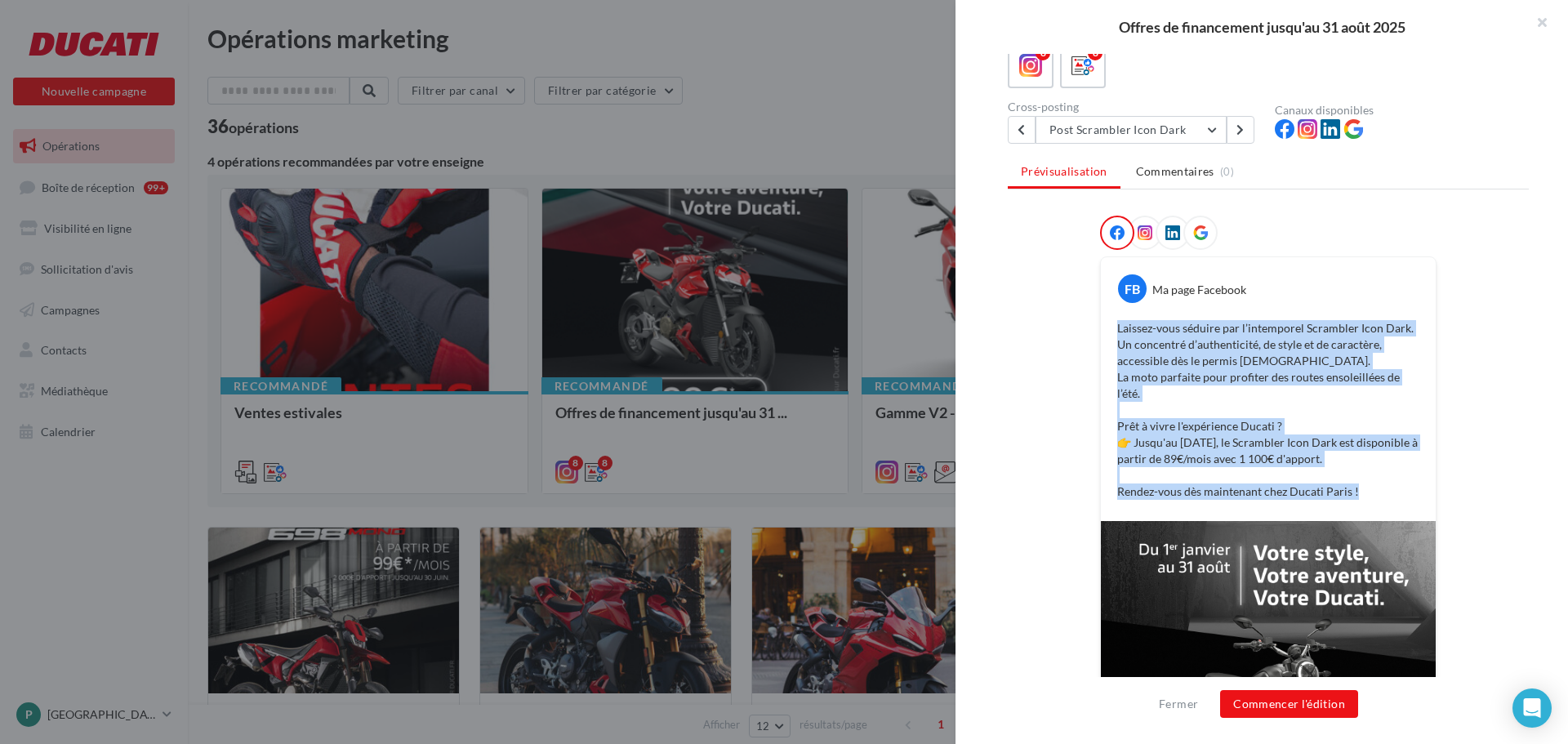 drag, startPoint x: 1361, startPoint y: 492, endPoint x: 1114, endPoint y: 332, distance: 294.294 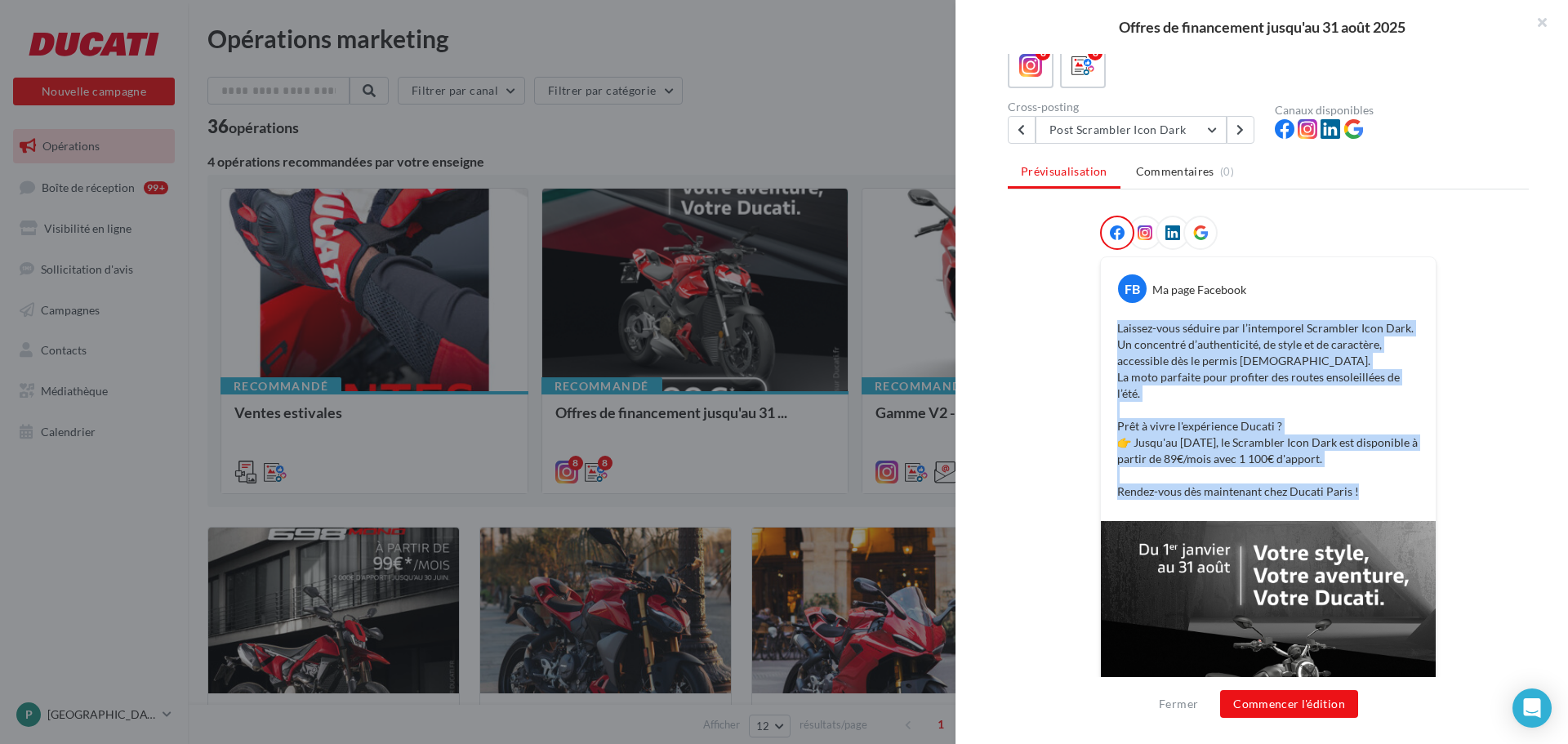 click on "Laissez-vous séduire par l’intemporel Scrambler Icon Dark. Un concentré d’authenticité, de style et de caractère, accessible dès le permis A2. La moto parfaite pour profiter des routes ensoleillées de l’été. Prêt à vivre l'expérience Ducati ?  👉 Jusqu'au 31 août, le Scrambler Icon Dark est disponible à partir de 89€/mois avec 1 100€ d'apport.  Rendez-vous dès maintenant chez  Ducati Paris  !" at bounding box center (1268, 410) 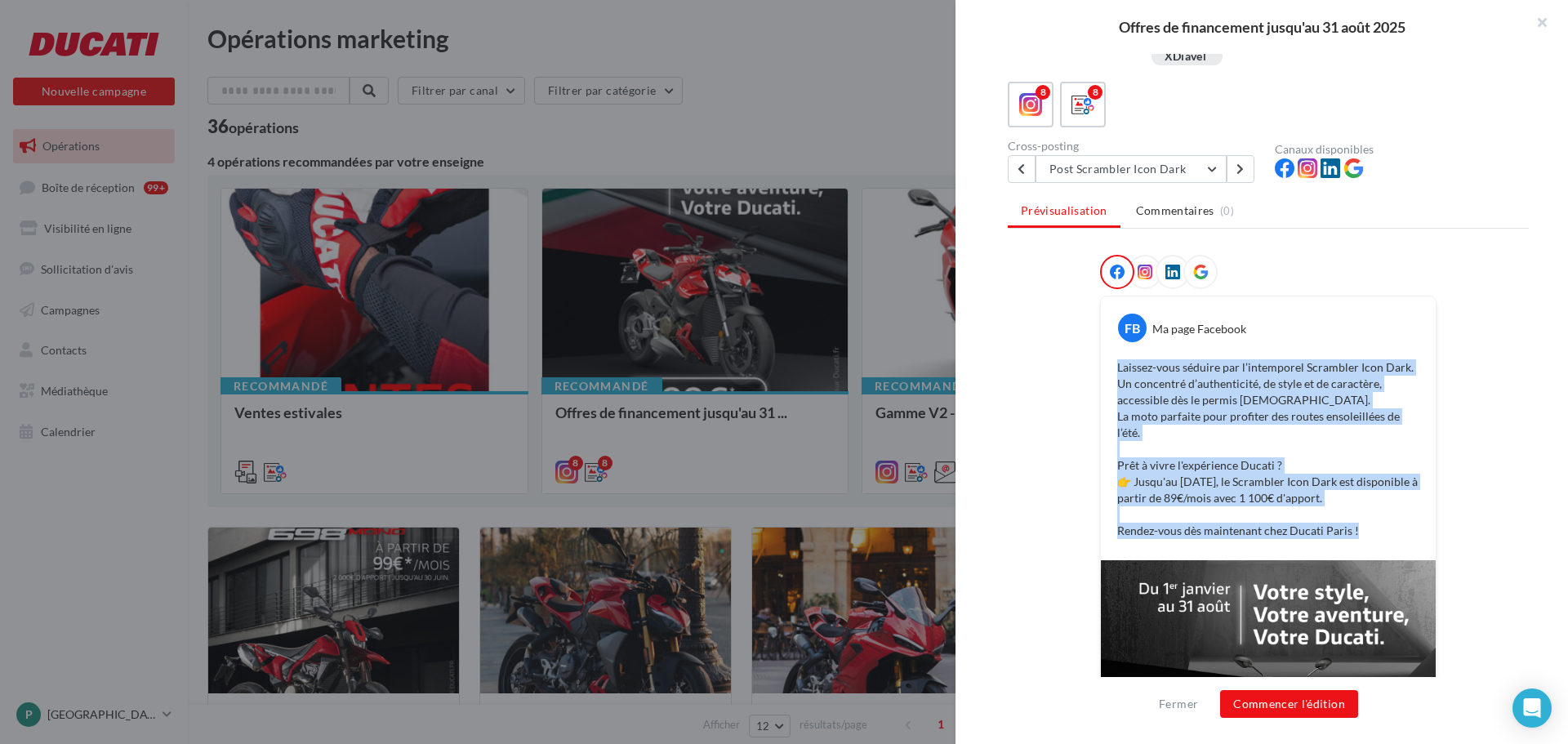 scroll, scrollTop: 82, scrollLeft: 0, axis: vertical 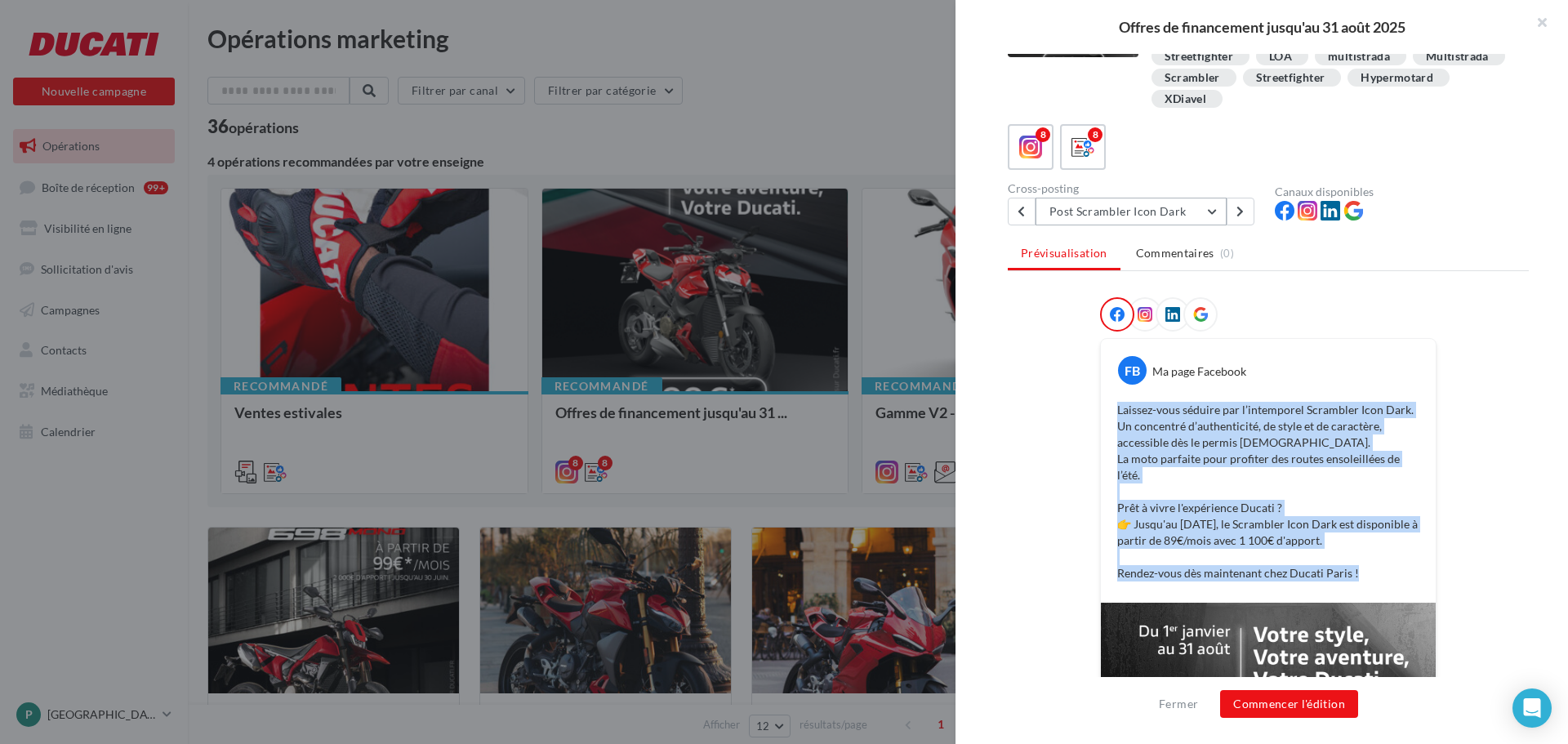 click on "Post Scrambler Icon Dark" at bounding box center (1131, 212) 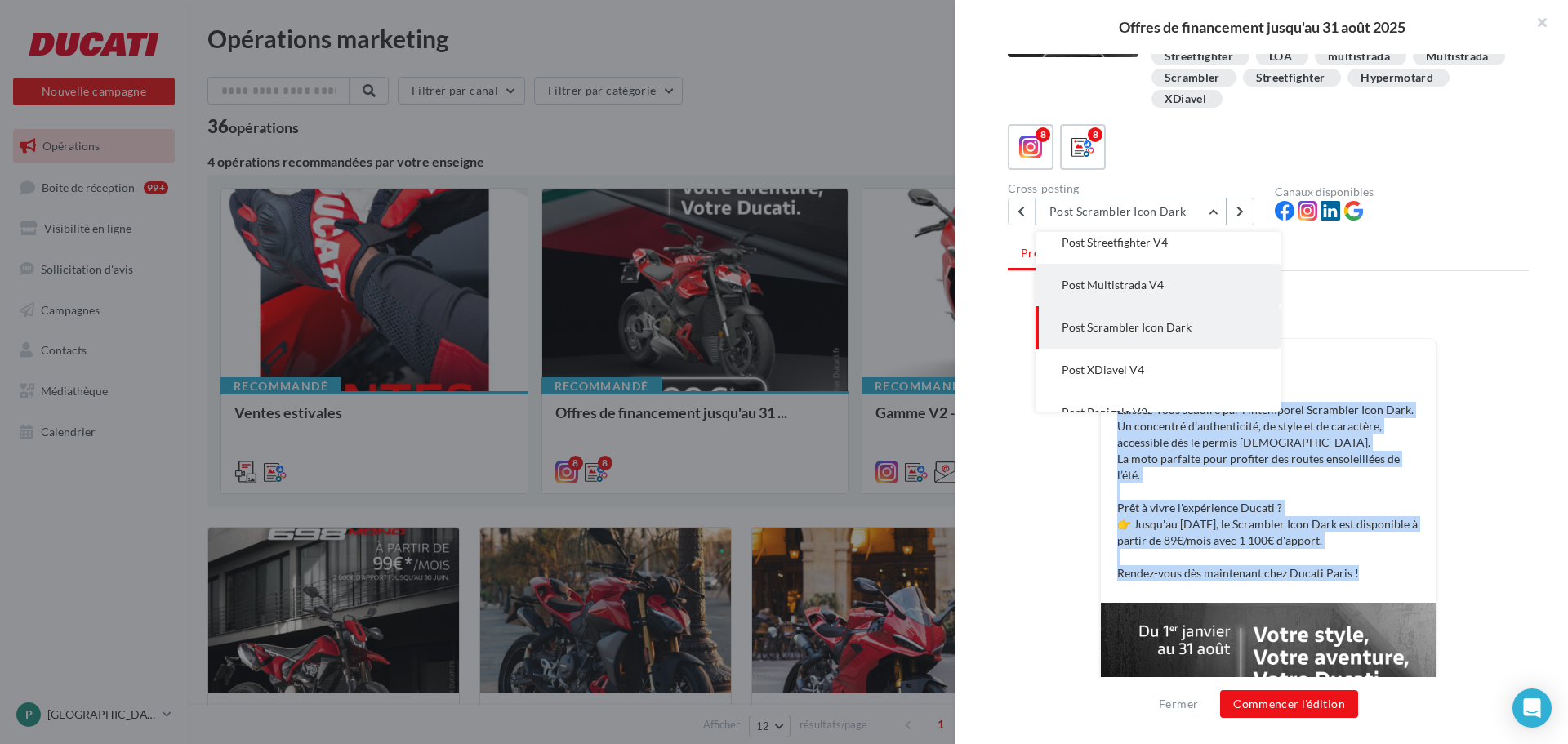 scroll, scrollTop: 82, scrollLeft: 0, axis: vertical 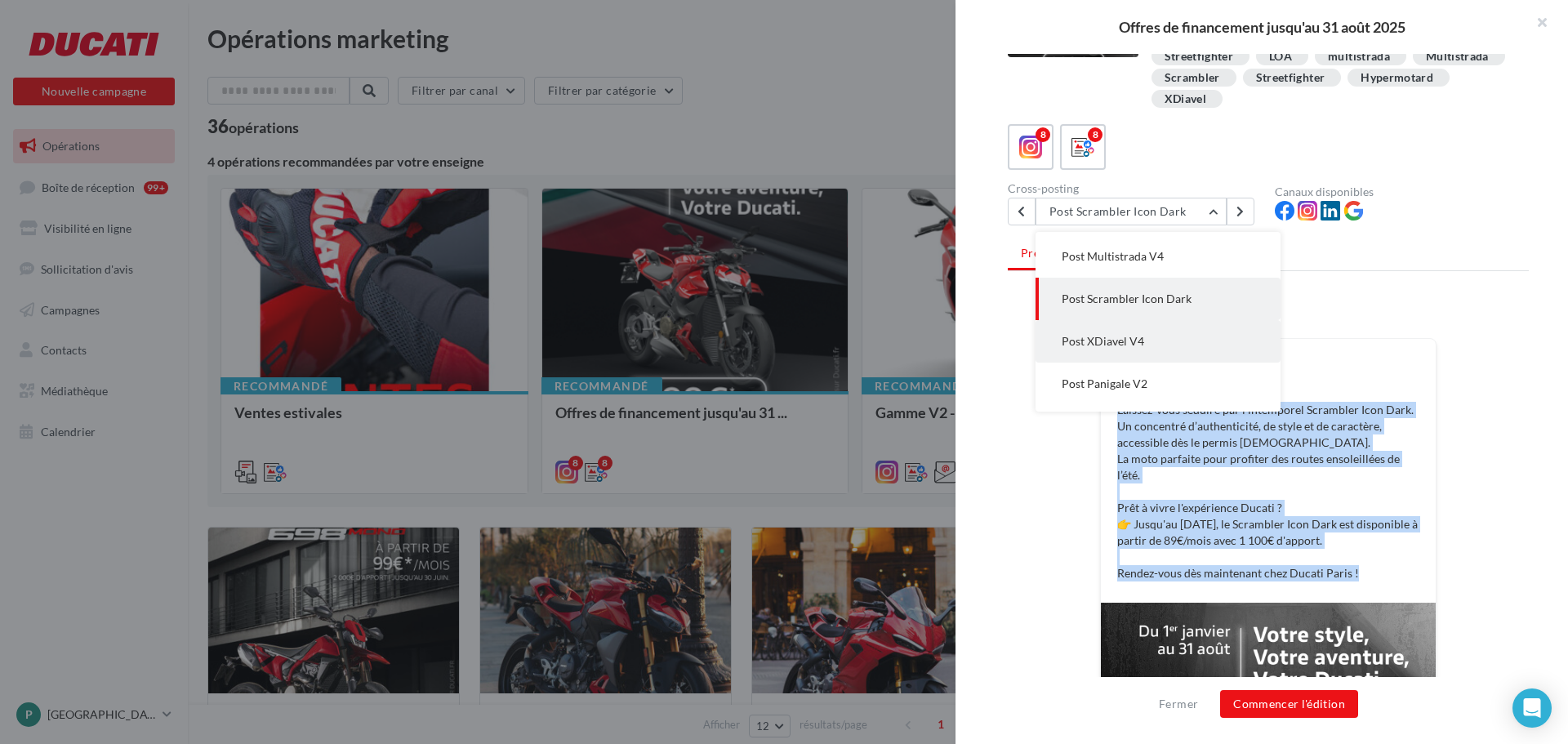 click on "Post XDiavel V4" at bounding box center [1158, 341] 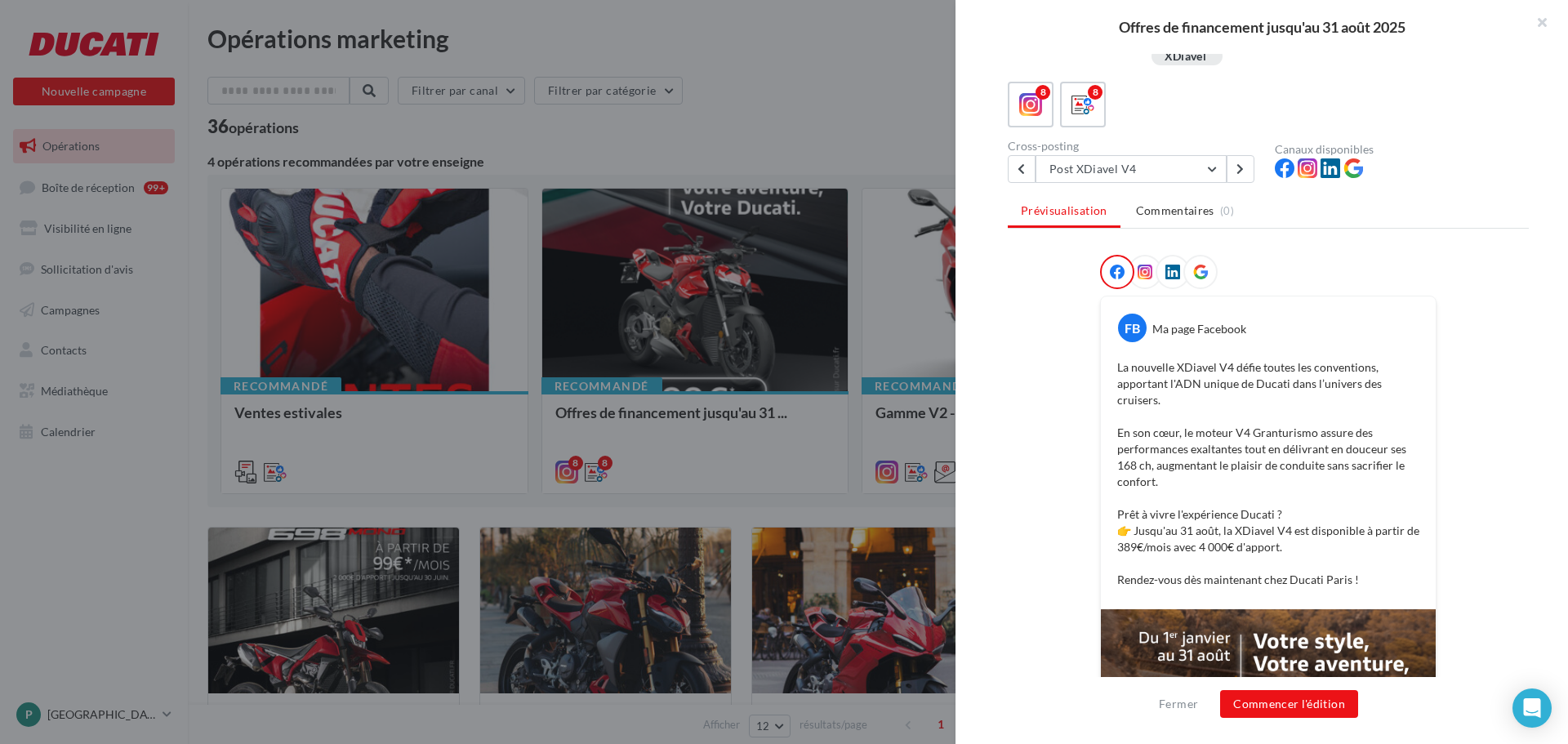 scroll, scrollTop: 163, scrollLeft: 0, axis: vertical 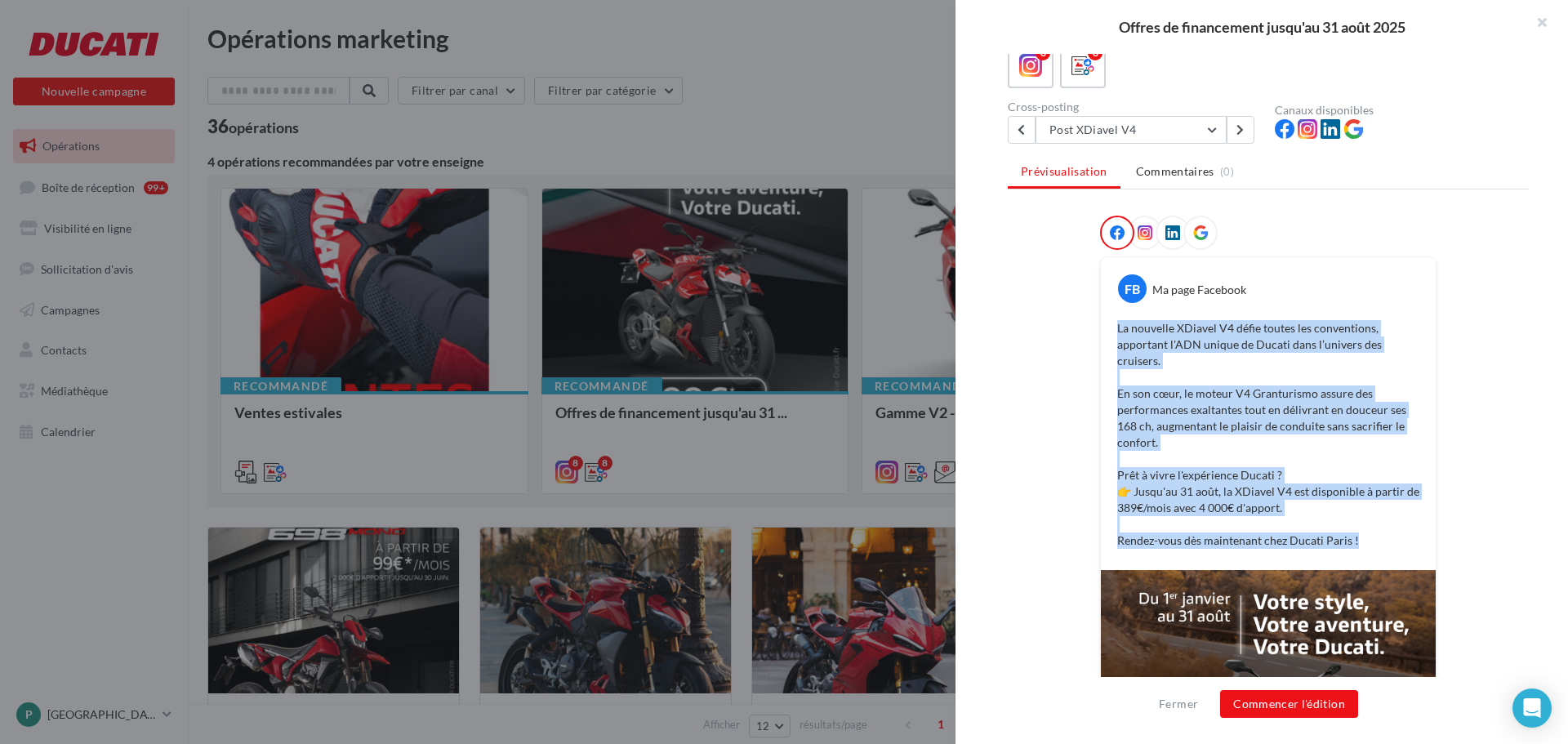 drag, startPoint x: 1114, startPoint y: 327, endPoint x: 1358, endPoint y: 538, distance: 322.57867 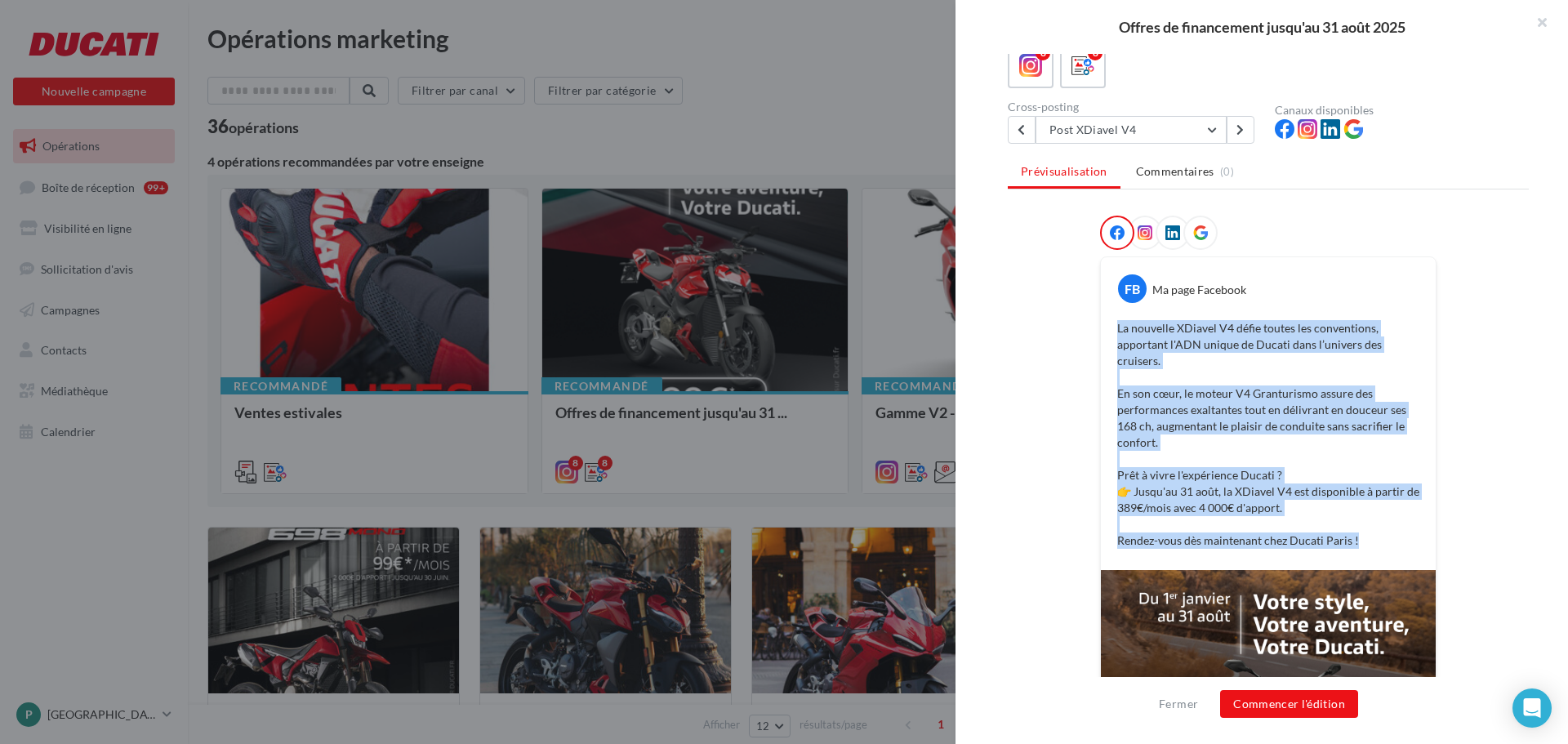 click on "La nouvelle XDiavel V4 défie toutes les conventions, apportant l'ADN unique de Ducati dans l’univers des cruisers.  En son cœur, le moteur V4 Granturismo assure des performances exaltantes tout en délivrant en douceur ses 168 ch, augmentant le plaisir de conduite sans sacrifier le confort. Prêt à vivre l'expérience Ducati ?  👉 Jusqu'au 31 août, la XDiavel V4 est disponible à partir de 389€/mois avec 4 000€ d'apport.  Rendez-vous dès maintenant chez  Ducati Paris  !" at bounding box center [1268, 434] 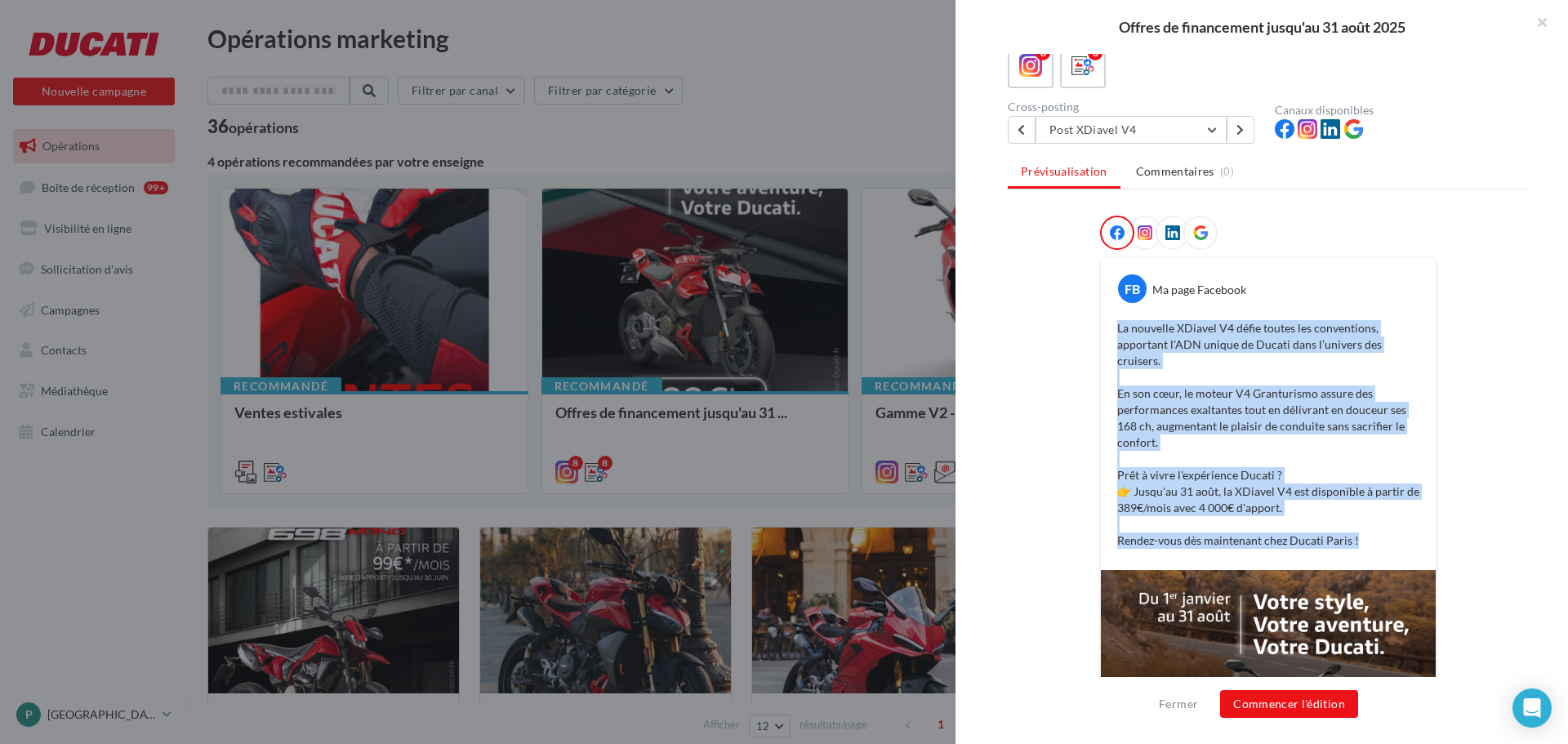 click on "La nouvelle XDiavel V4 défie toutes les conventions, apportant l'ADN unique de Ducati dans l’univers des cruisers.  En son cœur, le moteur V4 Granturismo assure des performances exaltantes tout en délivrant en douceur ses 168 ch, augmentant le plaisir de conduite sans sacrifier le confort. Prêt à vivre l'expérience Ducati ?  👉 Jusqu'au 31 août, la XDiavel V4 est disponible à partir de 389€/mois avec 4 000€ d'apport.  Rendez-vous dès maintenant chez  Ducati Paris  !" at bounding box center [1268, 434] 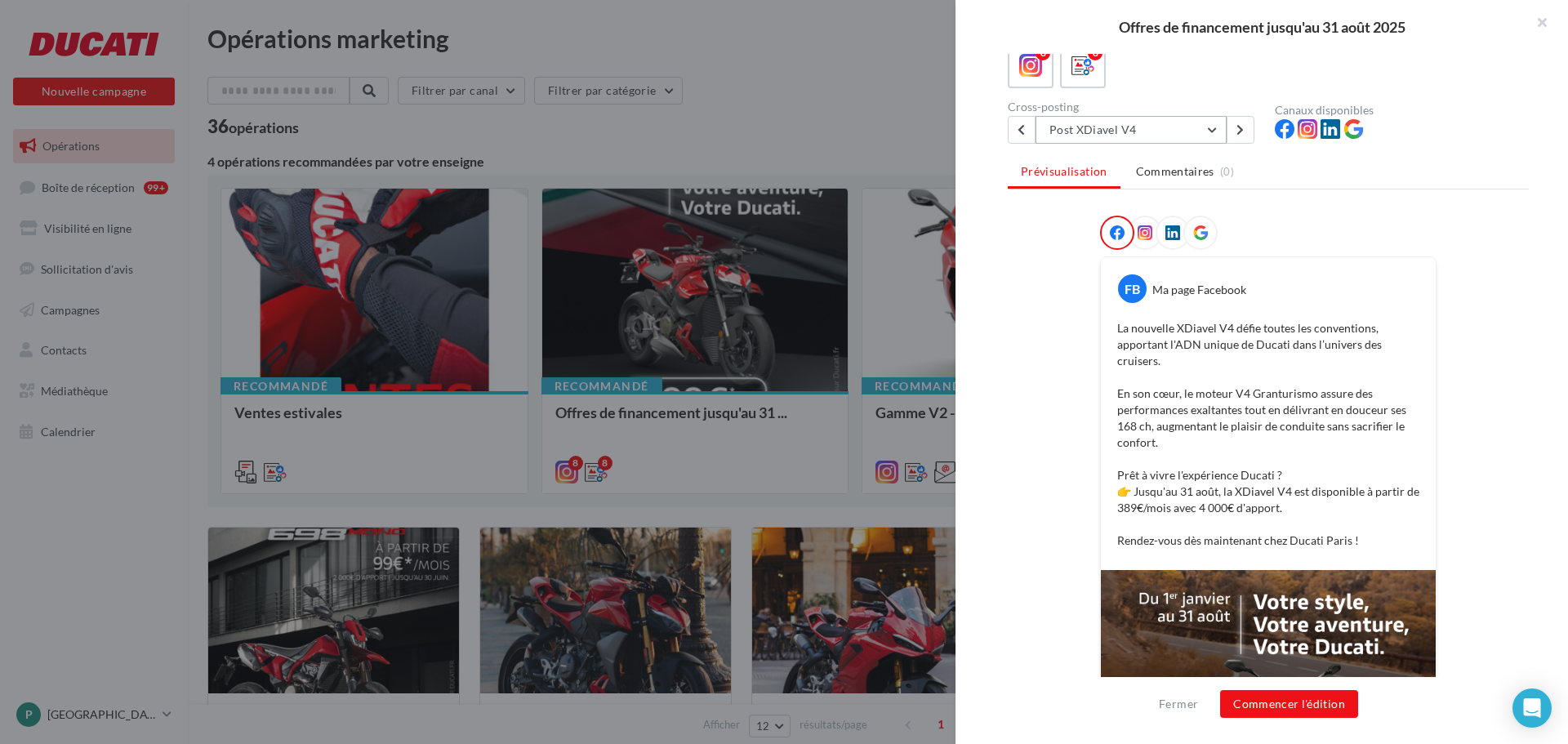 click on "Post XDiavel V4" at bounding box center [1131, 130] 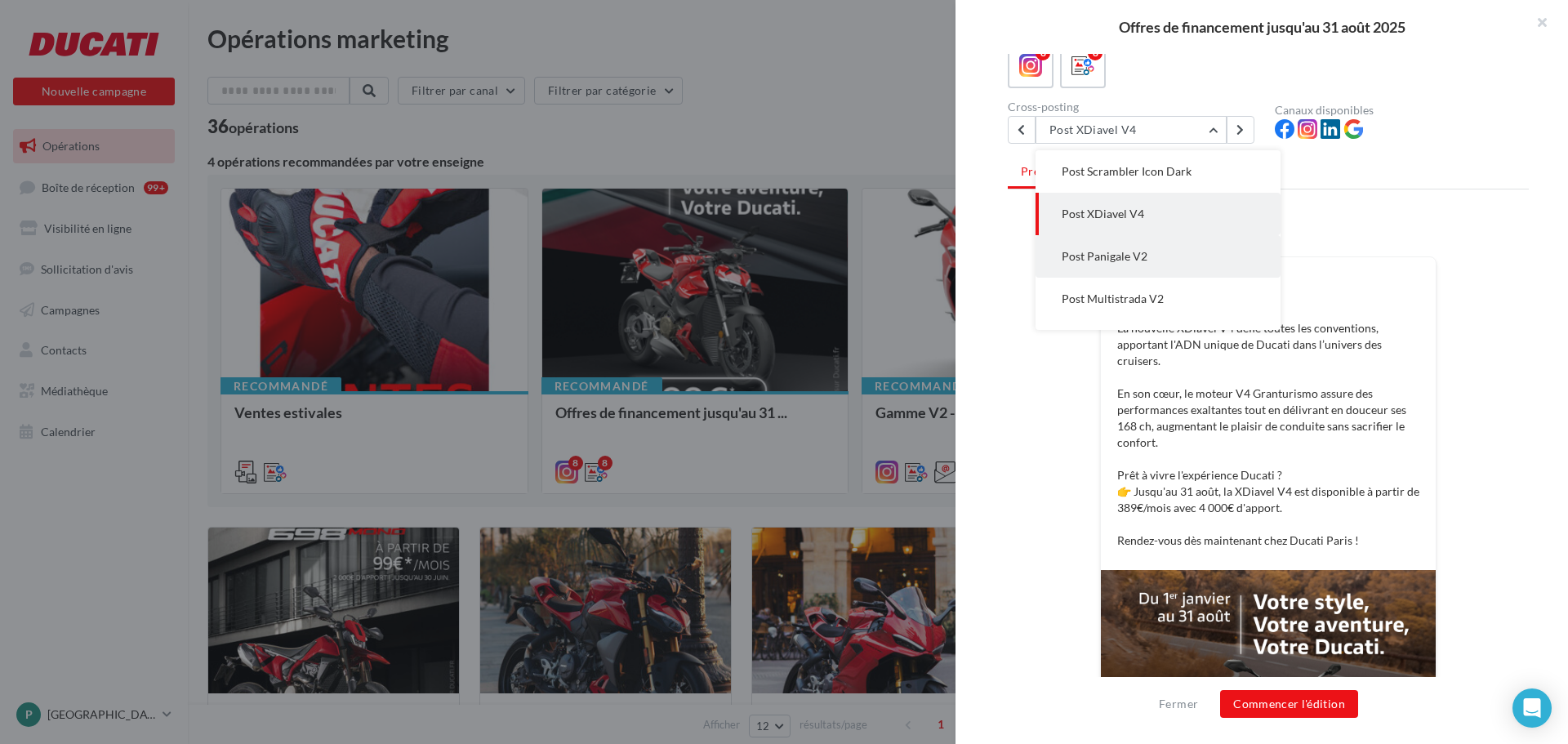 click on "Post Panigale V2" at bounding box center (1158, 256) 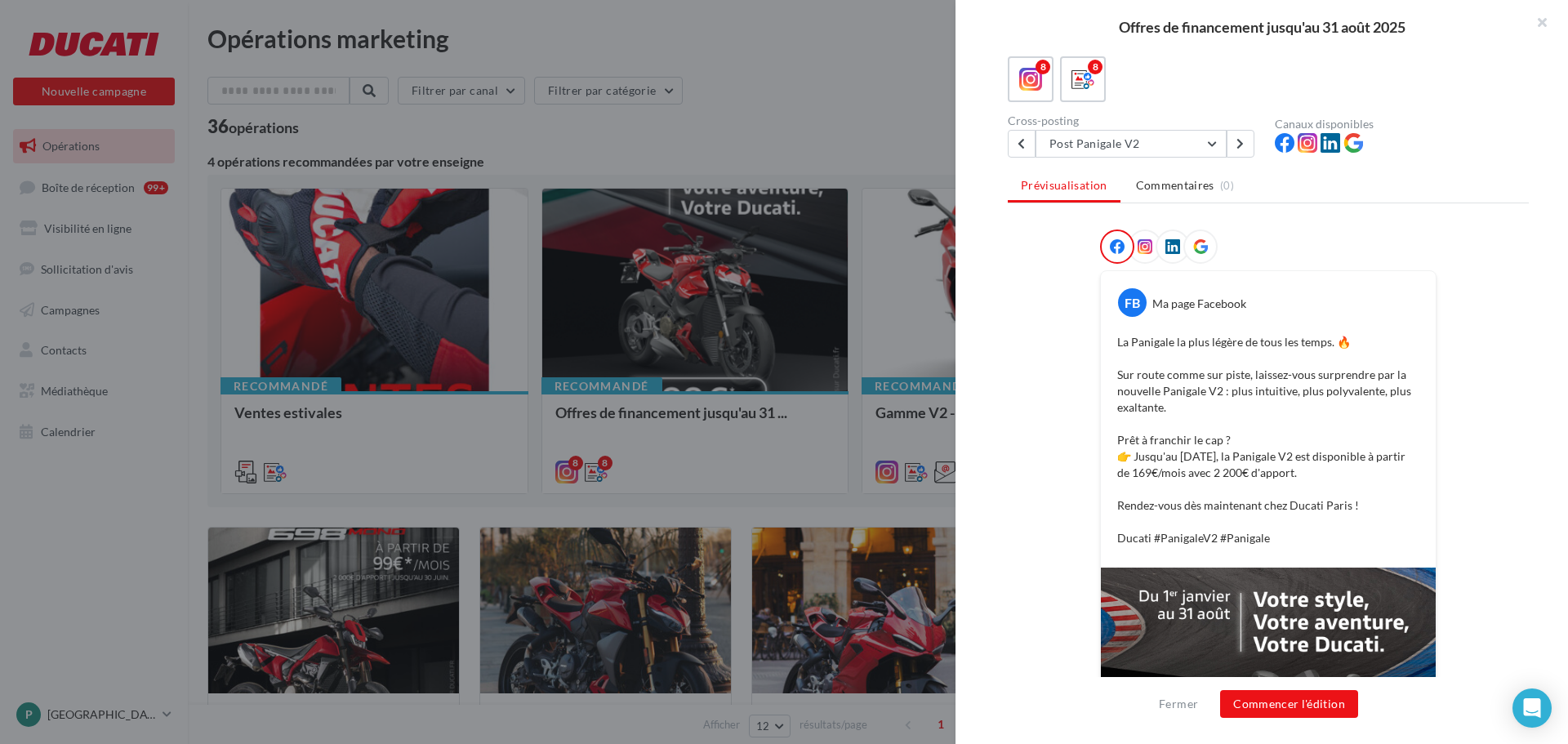 scroll, scrollTop: 163, scrollLeft: 0, axis: vertical 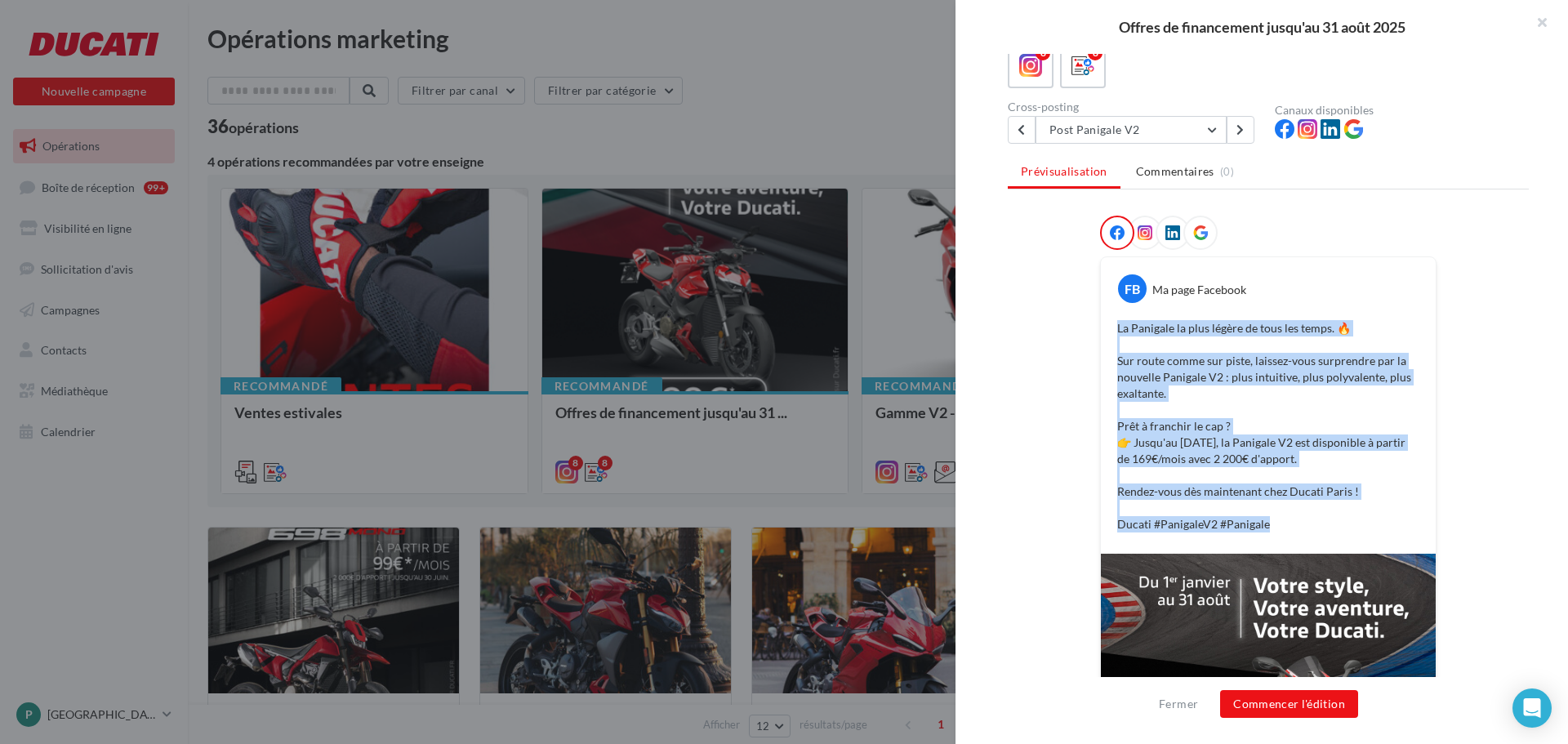 drag, startPoint x: 1269, startPoint y: 525, endPoint x: 1110, endPoint y: 331, distance: 250.8326 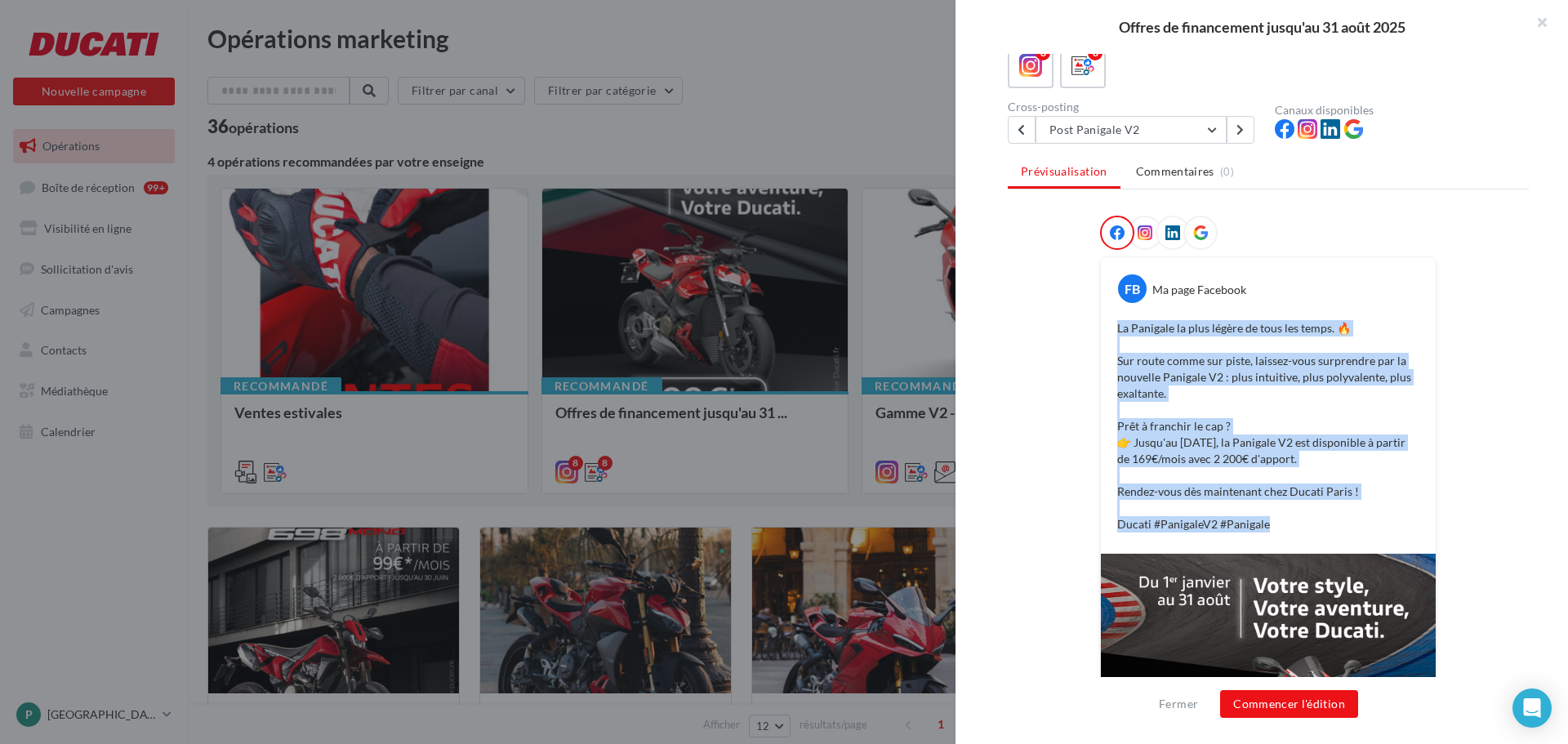 click on "La Panigale la plus légère de tous les temps. 🔥 Sur route comme sur piste, laissez-vous surprendre par la nouvelle Panigale V2 : plus intuitive, plus polyvalente, plus exaltante. Prêt à franchir le cap ?   👉 Jusqu'au 31 août, la Panigale V2 est disponible à partir de 169€/mois avec 2 200€ d'apport.   Rendez-vous dès maintenant chez  Ducati Paris !  Ducati #PanigaleV2 #Panigale" at bounding box center (1268, 426) 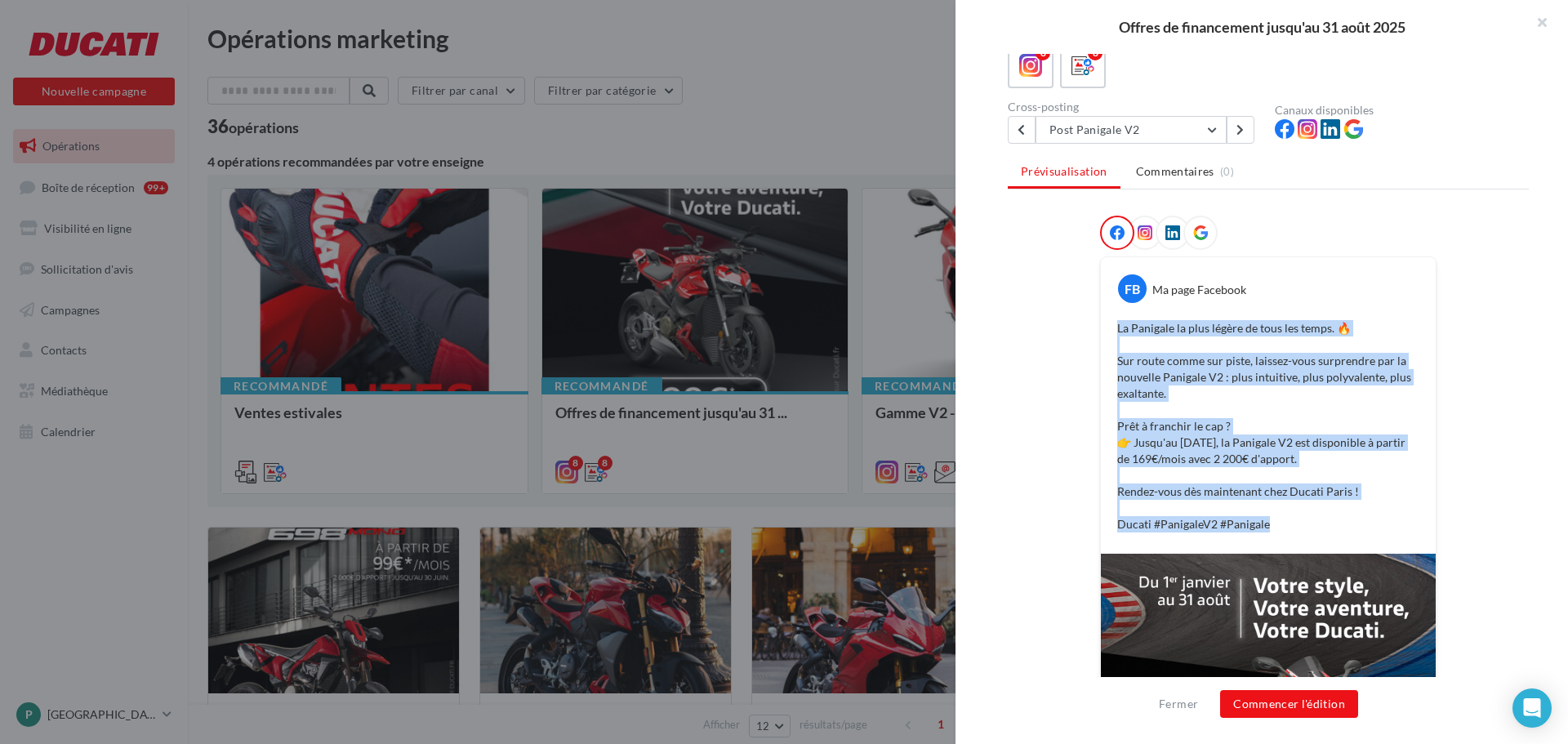 copy on "La Panigale la plus légère de tous les temps. 🔥 Sur route comme sur piste, laissez-vous surprendre par la nouvelle Panigale V2 : plus intuitive, plus polyvalente, plus exaltante. Prêt à franchir le cap ?   👉 Jusqu'au 31 août, la Panigale V2 est disponible à partir de 169€/mois avec 2 200€ d'apport.   Rendez-vous dès maintenant chez  Ducati Paris !  Ducati #PanigaleV2 #Panigale" 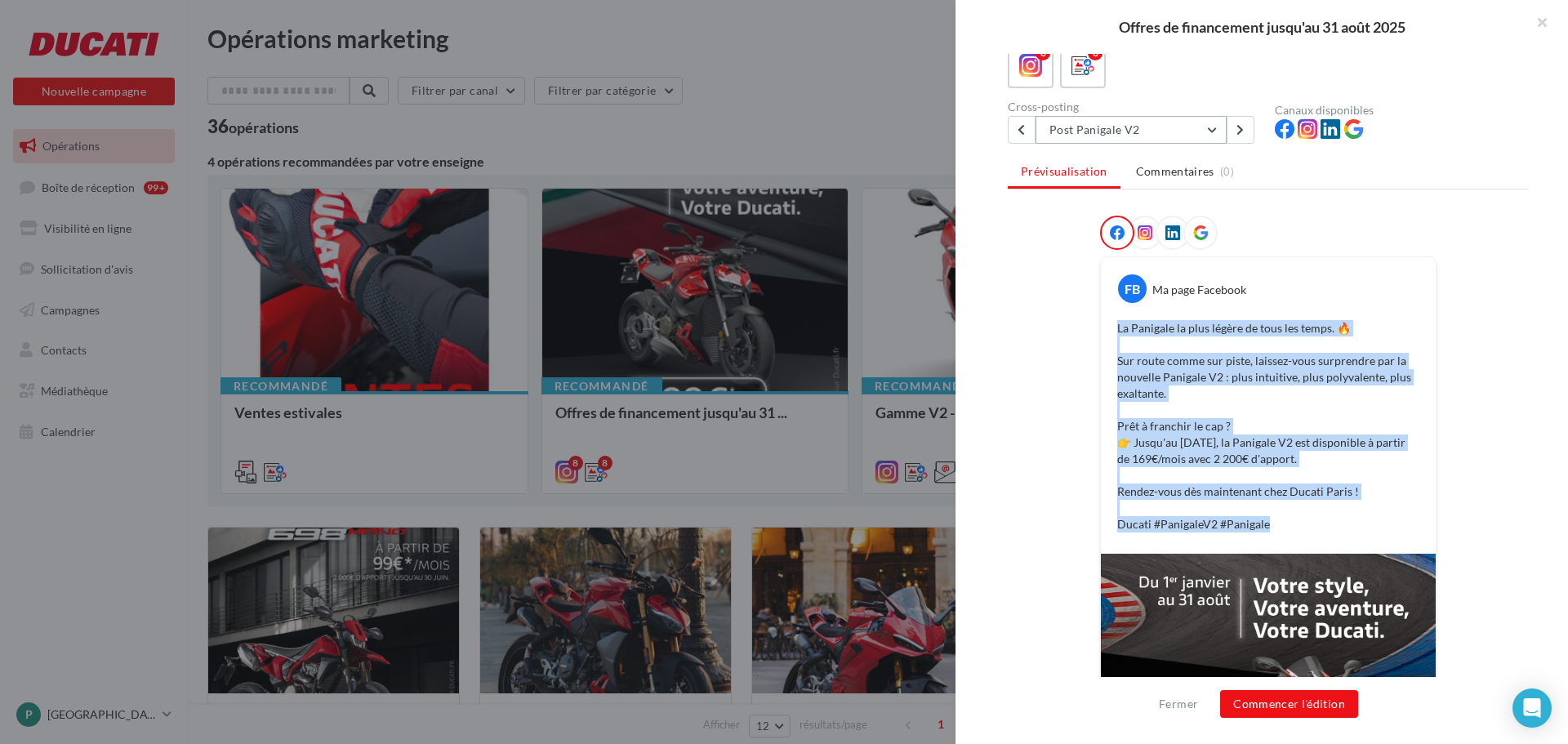 click on "Post Panigale V2" at bounding box center (1131, 130) 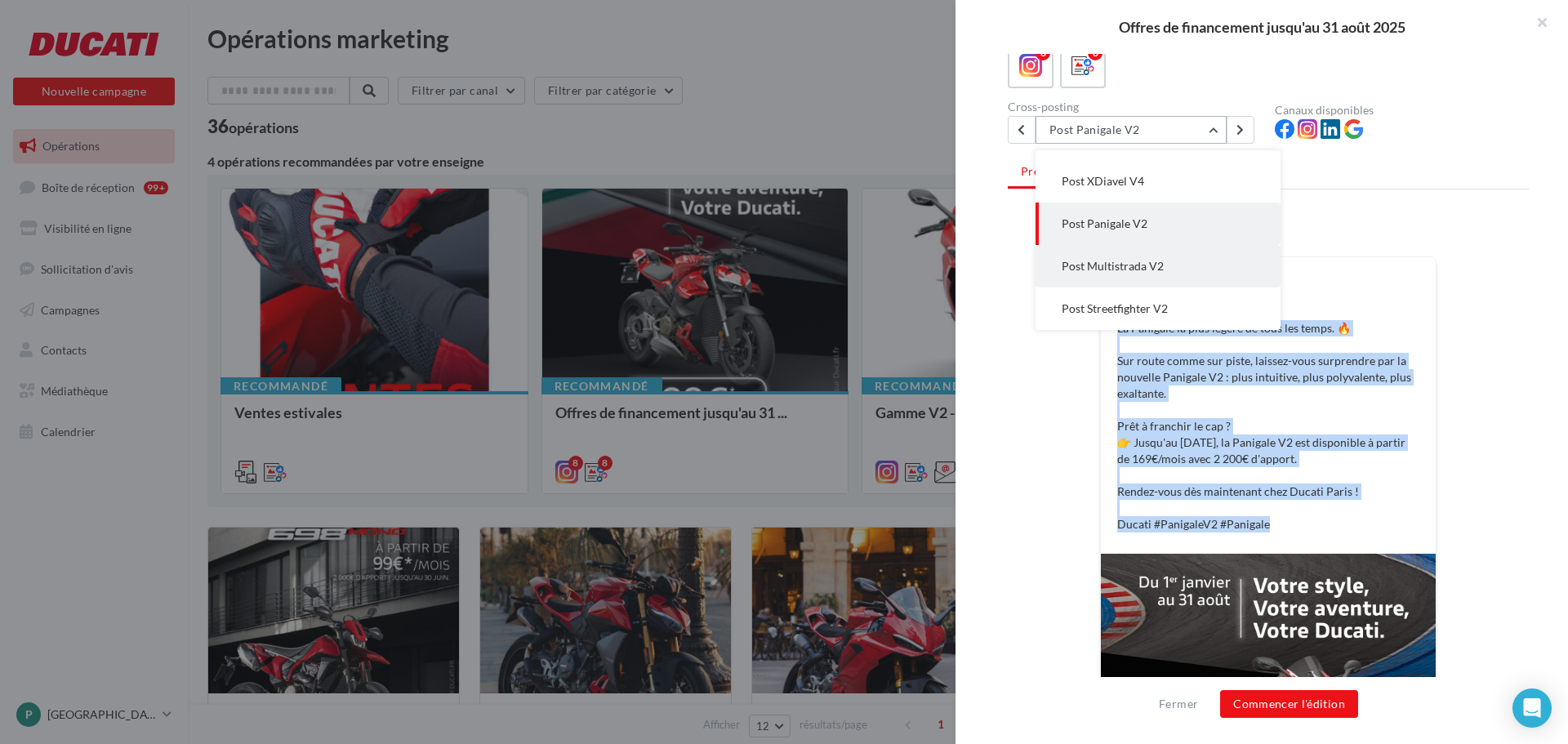 scroll, scrollTop: 245, scrollLeft: 0, axis: vertical 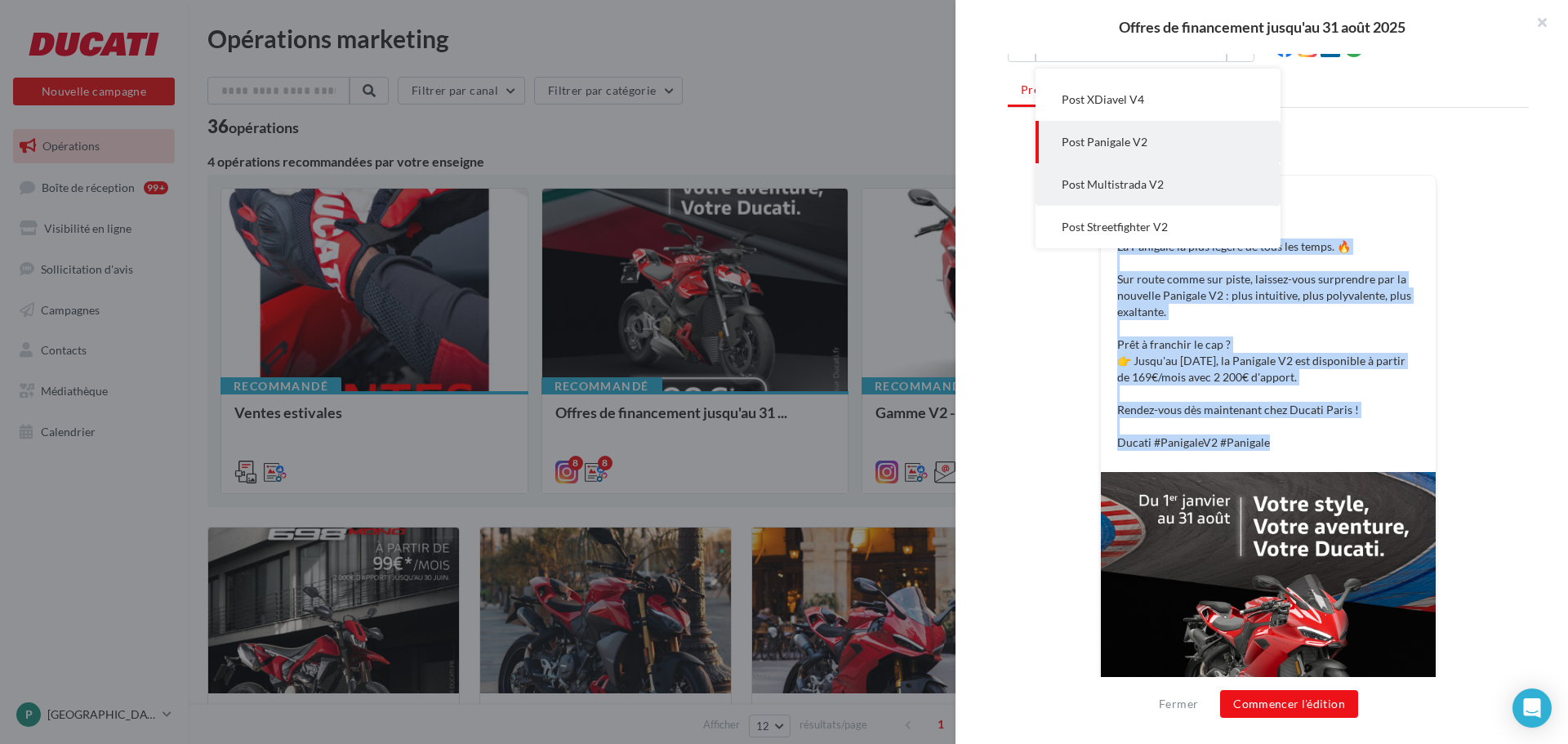click on "Post Multistrada V2" at bounding box center (1158, 185) 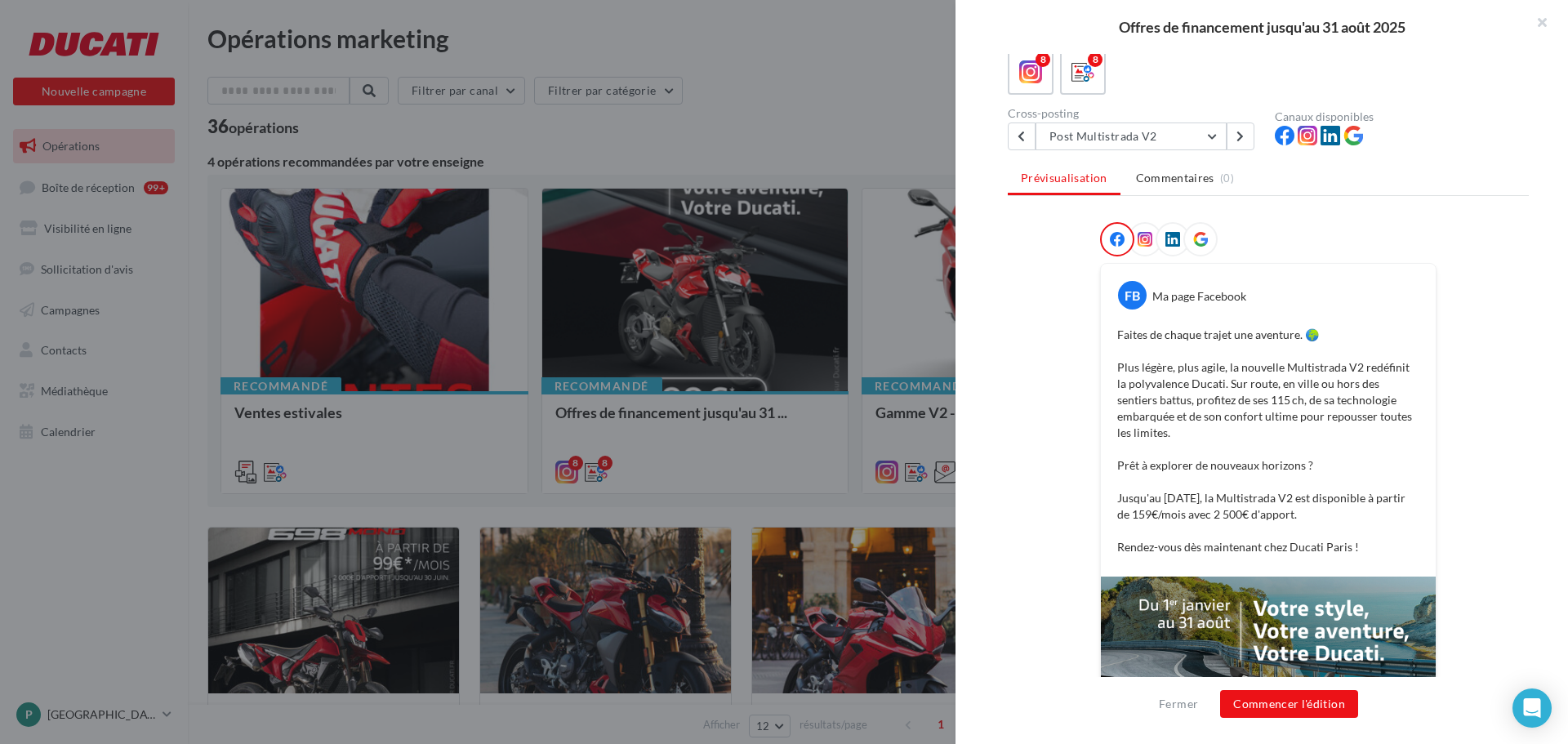 scroll, scrollTop: 163, scrollLeft: 0, axis: vertical 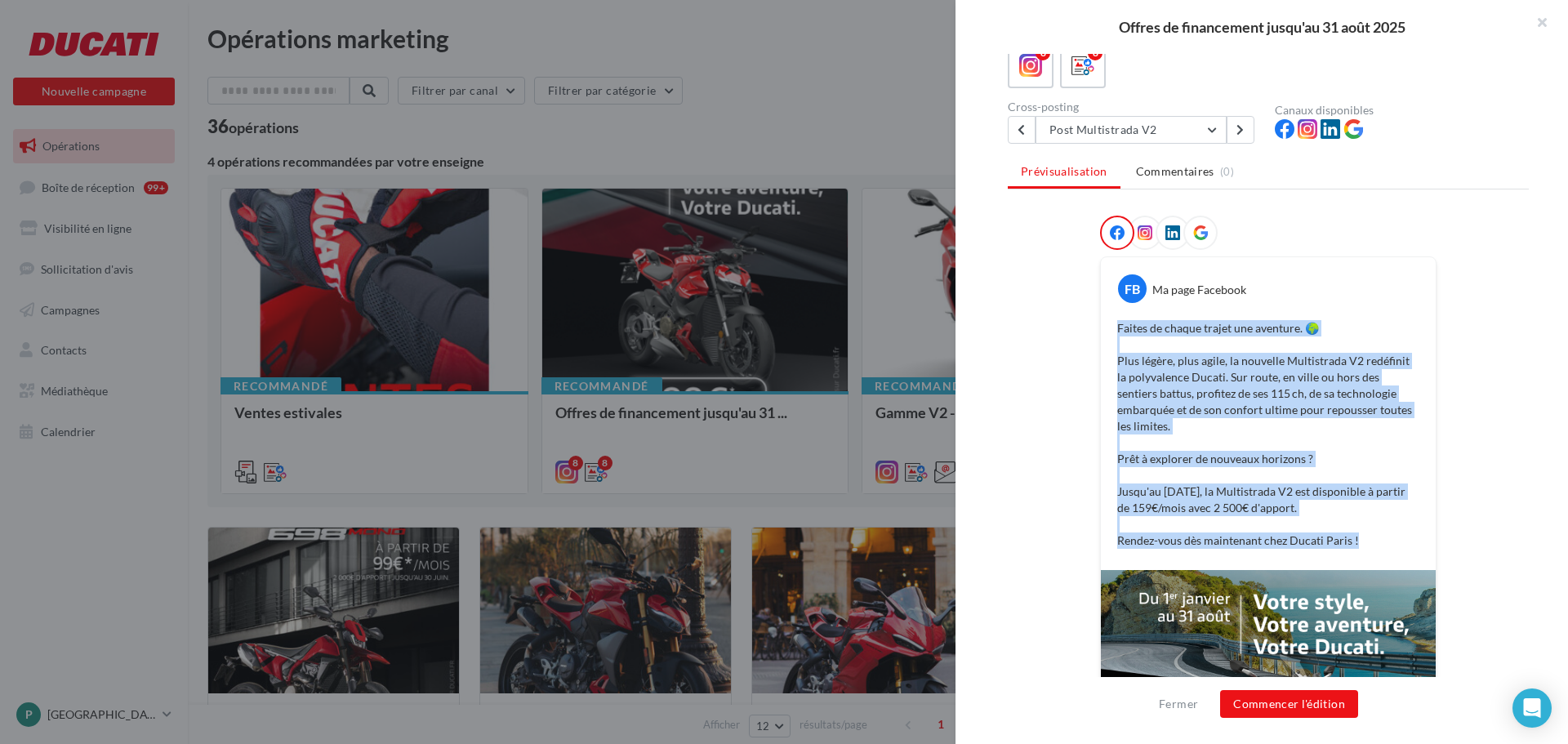 drag, startPoint x: 1370, startPoint y: 523, endPoint x: 1112, endPoint y: 320, distance: 328.28798 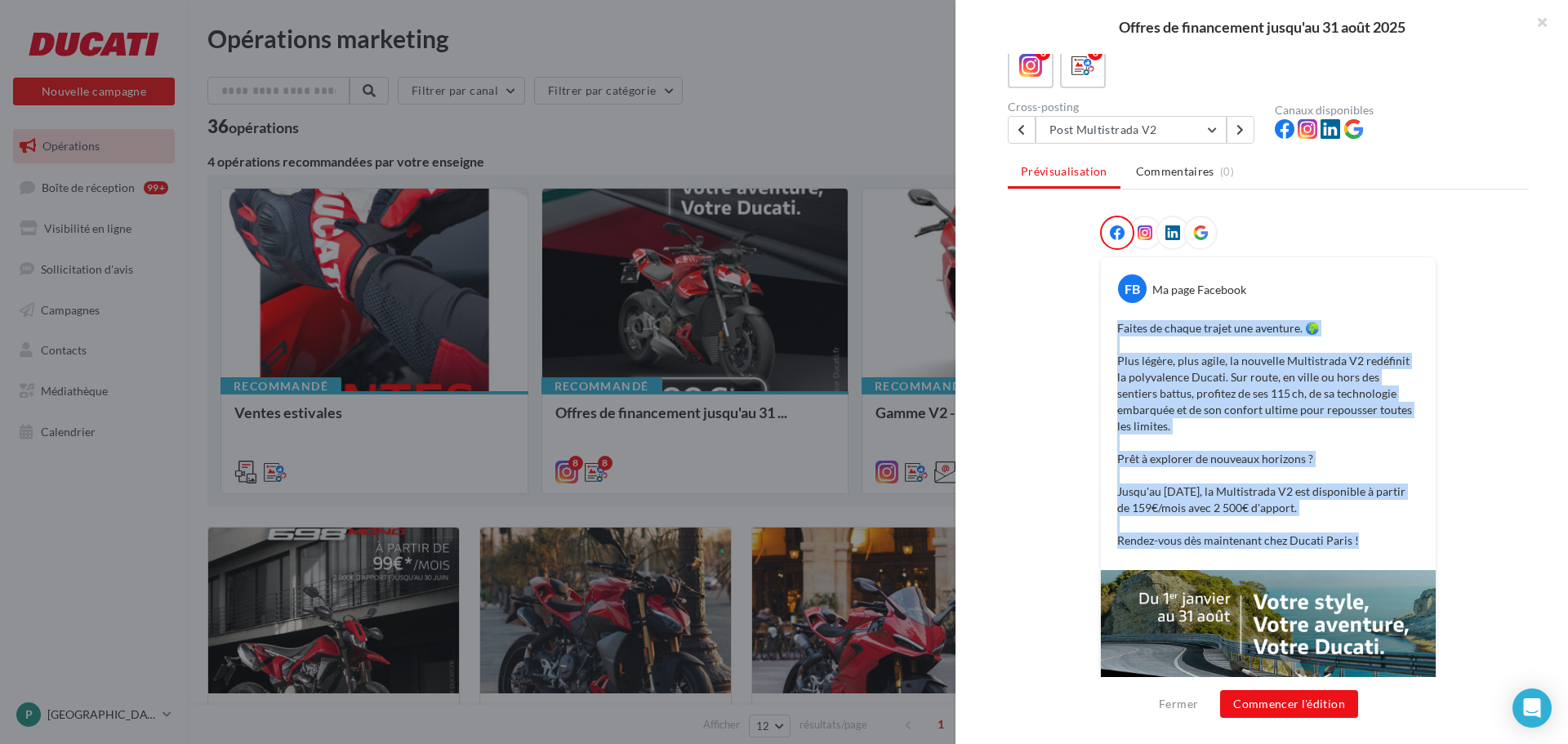 click on "Faites de chaque trajet une aventure.  🌍  Plus légère, plus agile, la nouvelle Multistrada V2 redéfinit la polyvalence Ducati. Sur route, en ville ou hors des sentiers battus, profitez de ses 115 ch, de sa technologie embarquée et de son confort ultime pour repousser toutes les limites. Prêt à explorer de nouveaux horizons ? Jusqu'au 31 août, la Multistrada V2 est disponible à partir de 159€/mois avec 2 500€ d'apport.  Rendez-vous dès maintenant chez  Ducati Paris  !" at bounding box center (1268, 434) 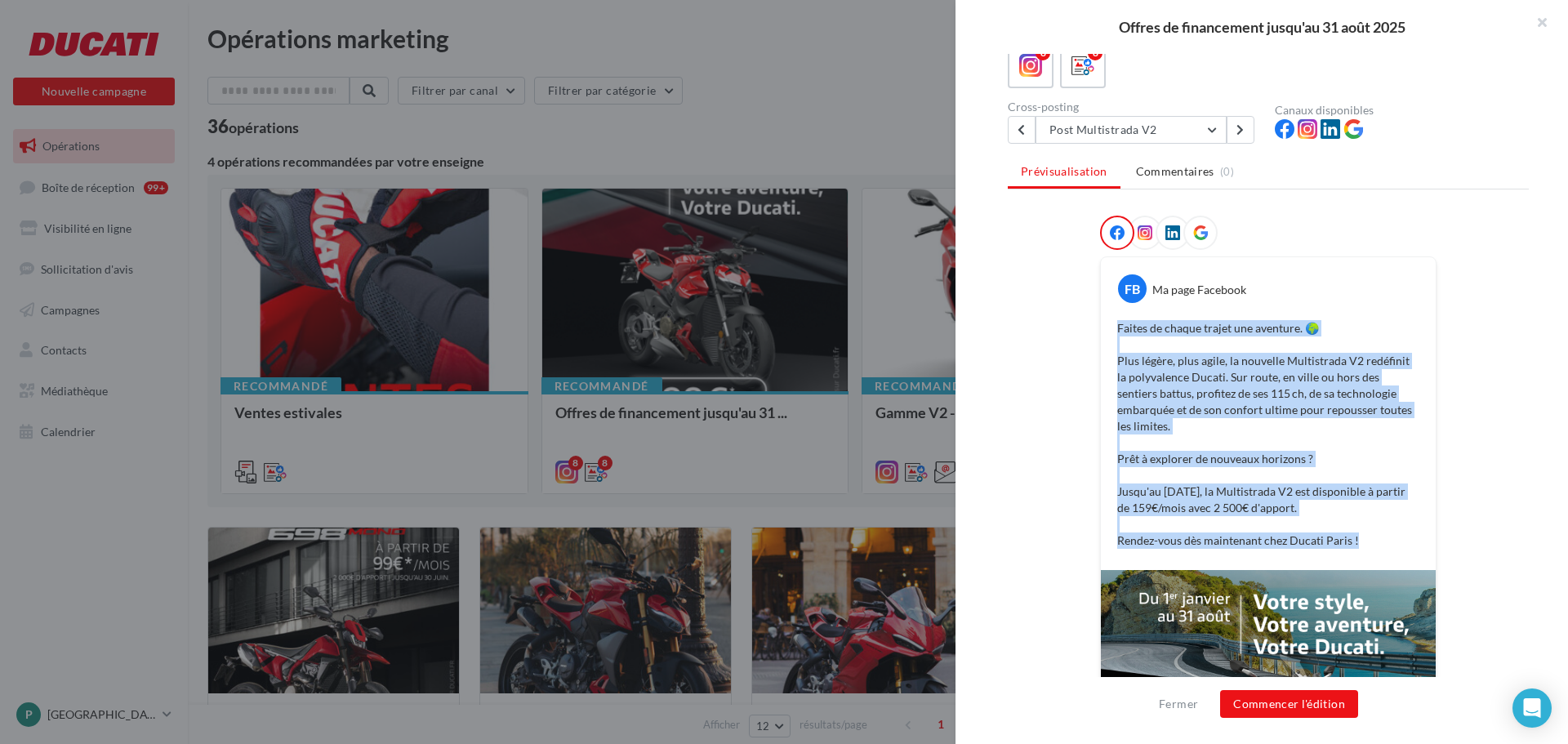 copy on "Faites de chaque trajet une aventure.  🌍  Plus légère, plus agile, la nouvelle Multistrada V2 redéfinit la polyvalence Ducati. Sur route, en ville ou hors des sentiers battus, profitez de ses 115 ch, de sa technologie embarquée et de son confort ultime pour repousser toutes les limites. Prêt à explorer de nouveaux horizons ? Jusqu'au 31 août, la Multistrada V2 est disponible à partir de 159€/mois avec 2 500€ d'apport.  Rendez-vous dès maintenant chez  Ducati Paris  !" 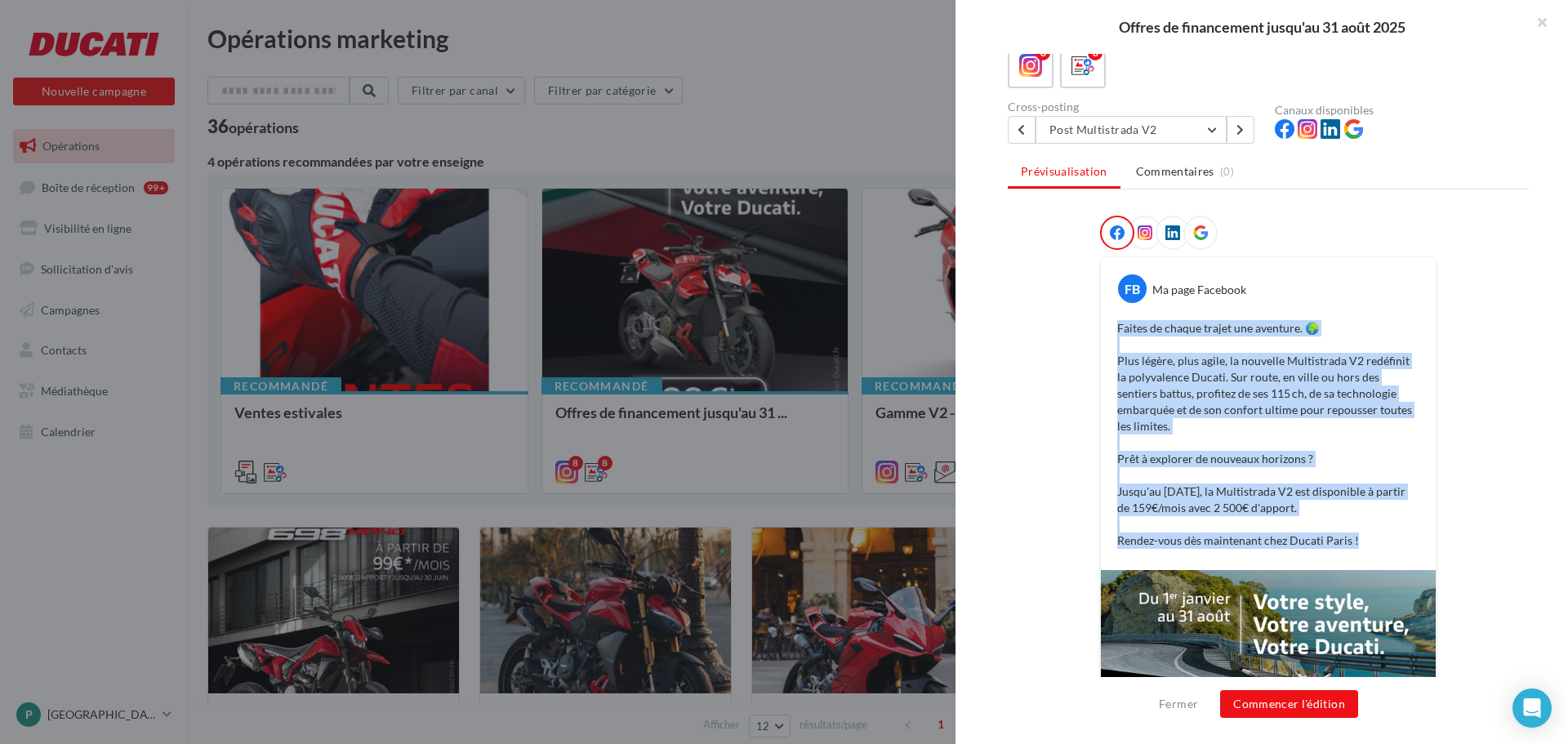 click on "Faites de chaque trajet une aventure.  🌍  Plus légère, plus agile, la nouvelle Multistrada V2 redéfinit la polyvalence Ducati. Sur route, en ville ou hors des sentiers battus, profitez de ses 115 ch, de sa technologie embarquée et de son confort ultime pour repousser toutes les limites. Prêt à explorer de nouveaux horizons ? Jusqu'au 31 août, la Multistrada V2 est disponible à partir de 159€/mois avec 2 500€ d'apport.  Rendez-vous dès maintenant chez  Ducati Paris  !" at bounding box center [1268, 434] 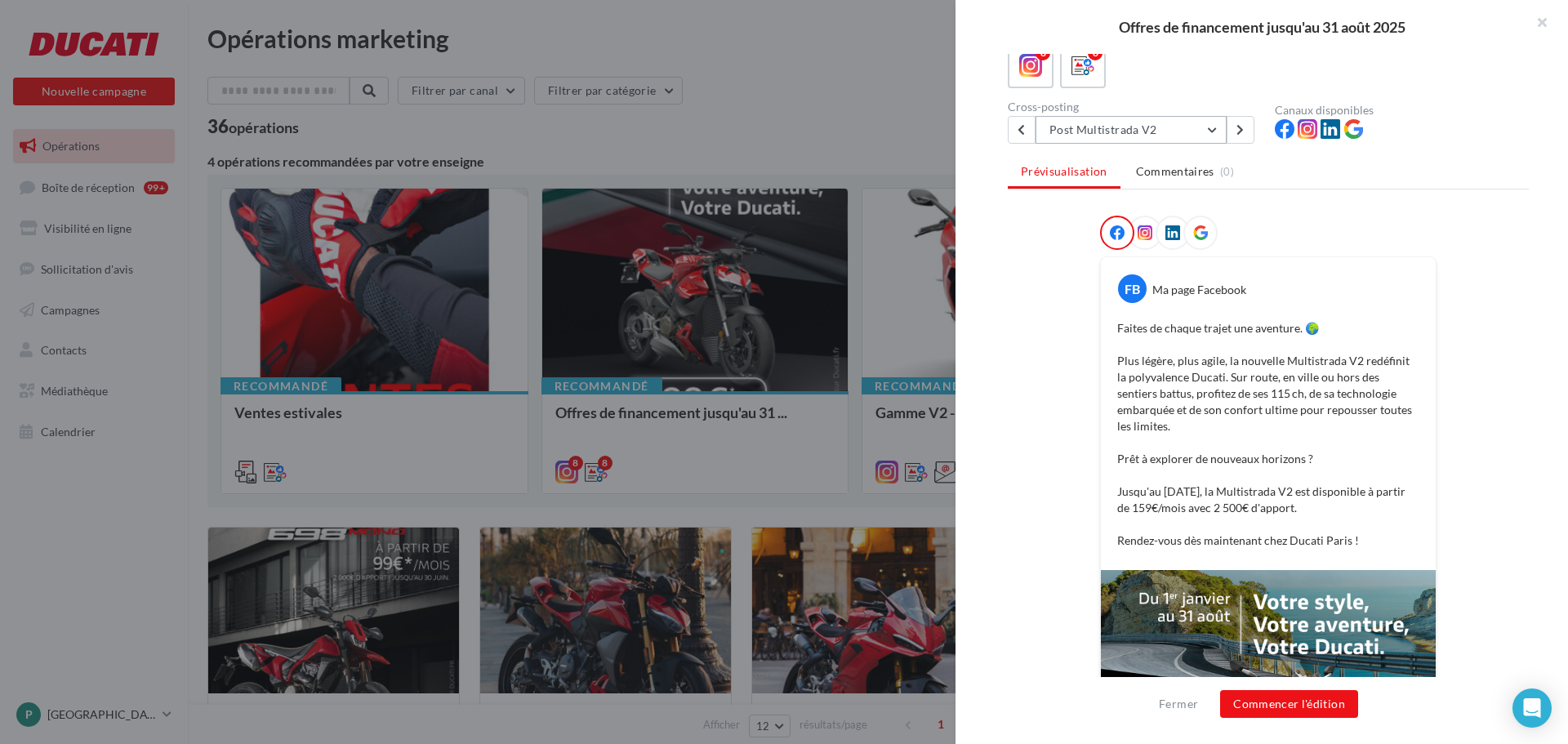 click on "Post Multistrada V2" at bounding box center (1131, 130) 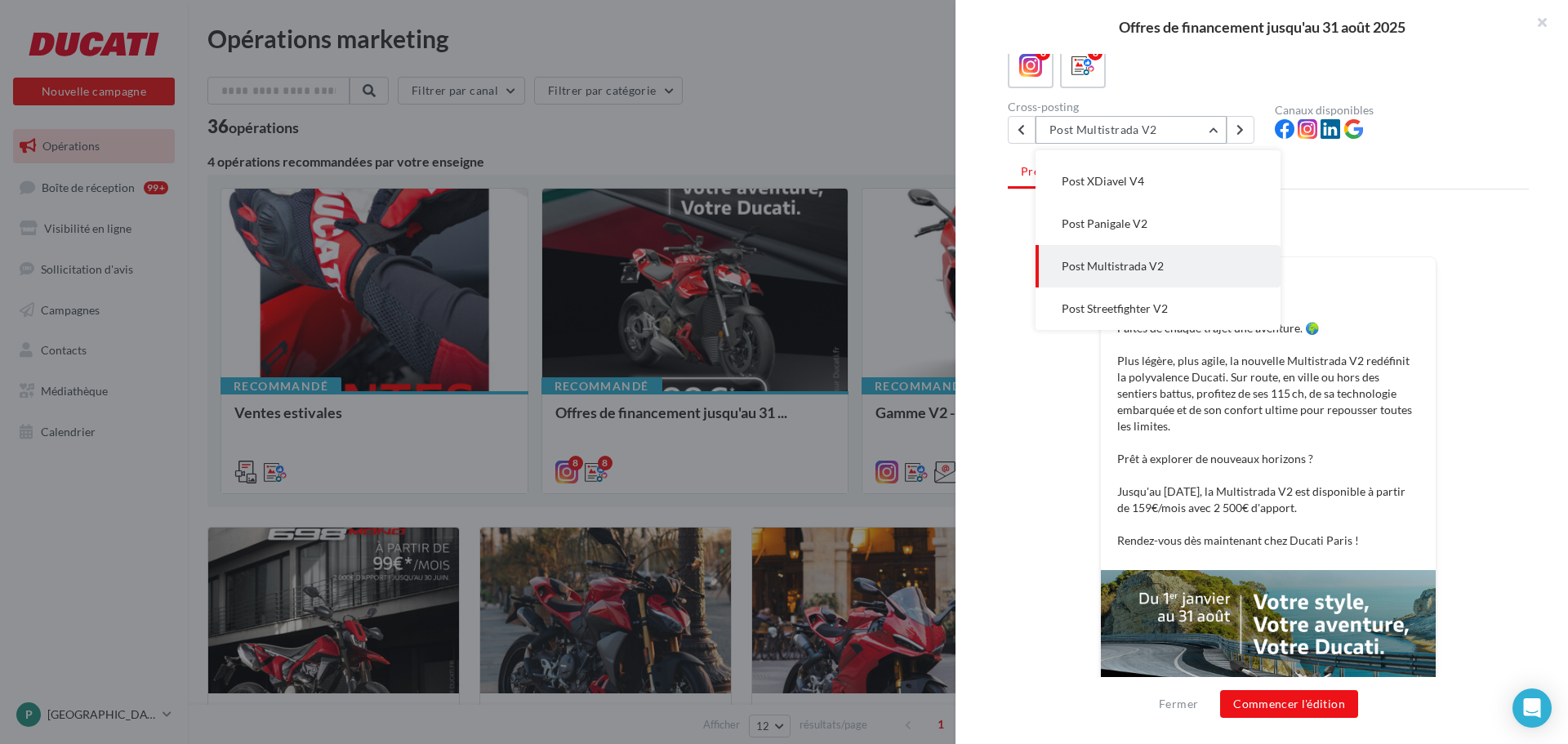 scroll, scrollTop: 245, scrollLeft: 0, axis: vertical 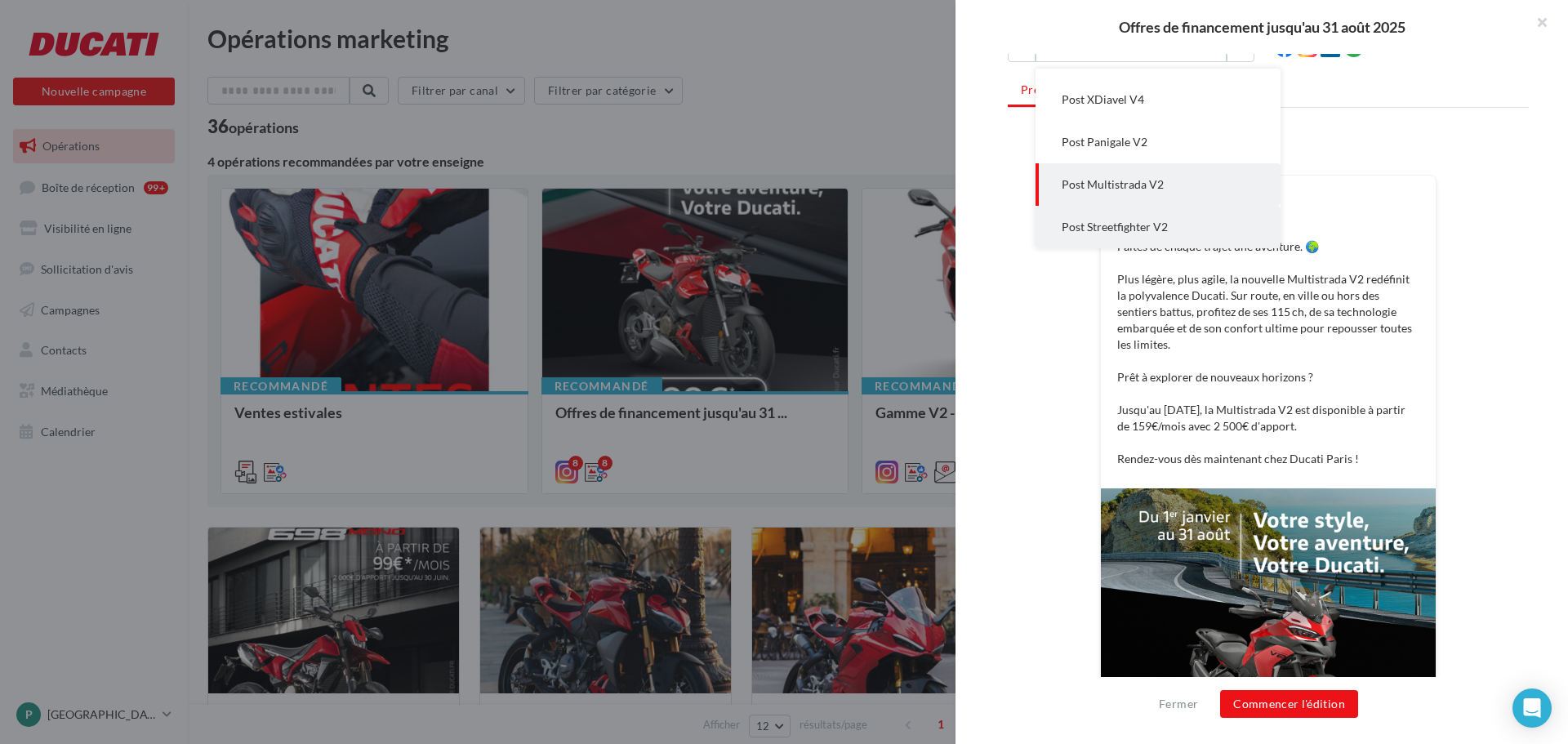 click on "Post Streetfighter V2" at bounding box center [1115, 226] 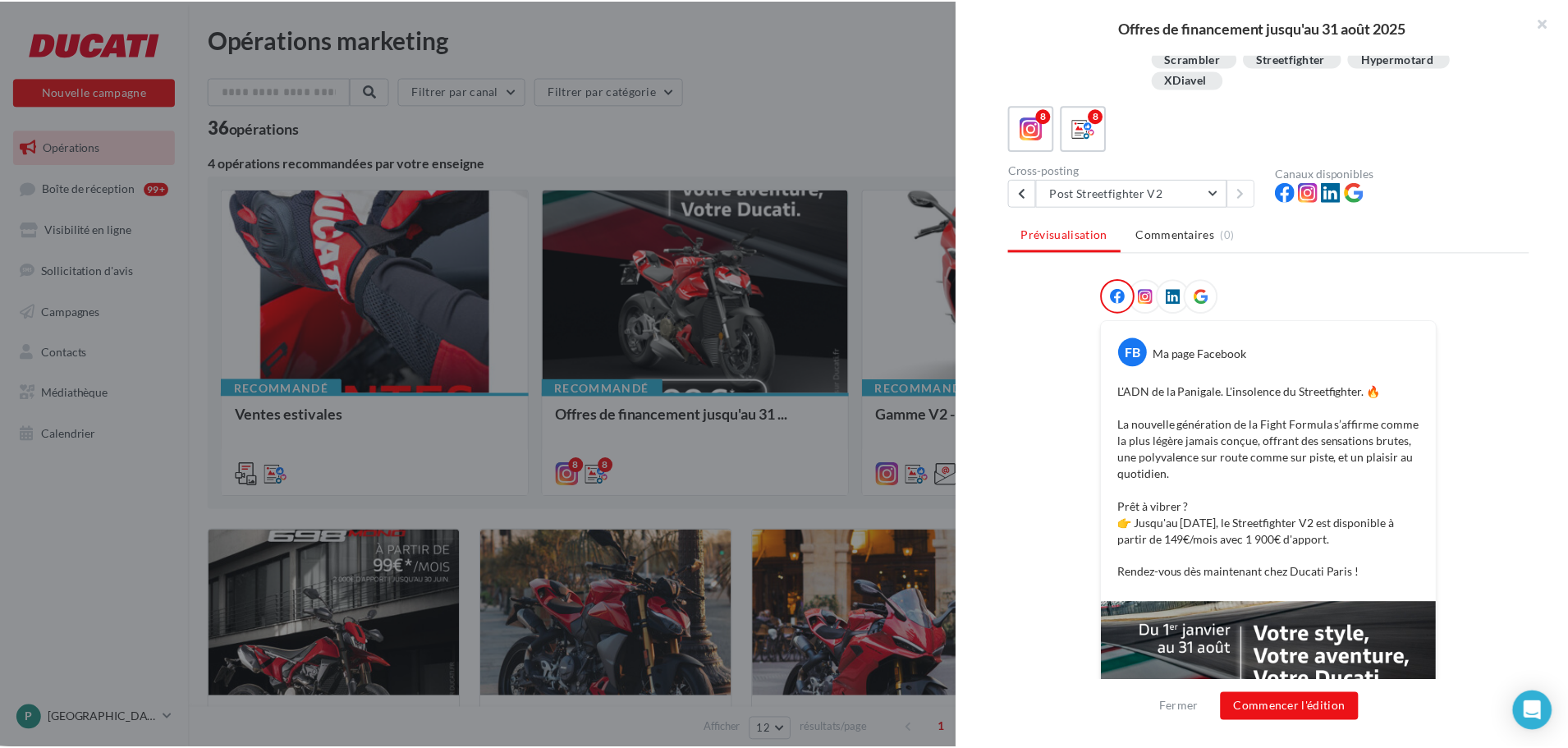 scroll, scrollTop: 138, scrollLeft: 0, axis: vertical 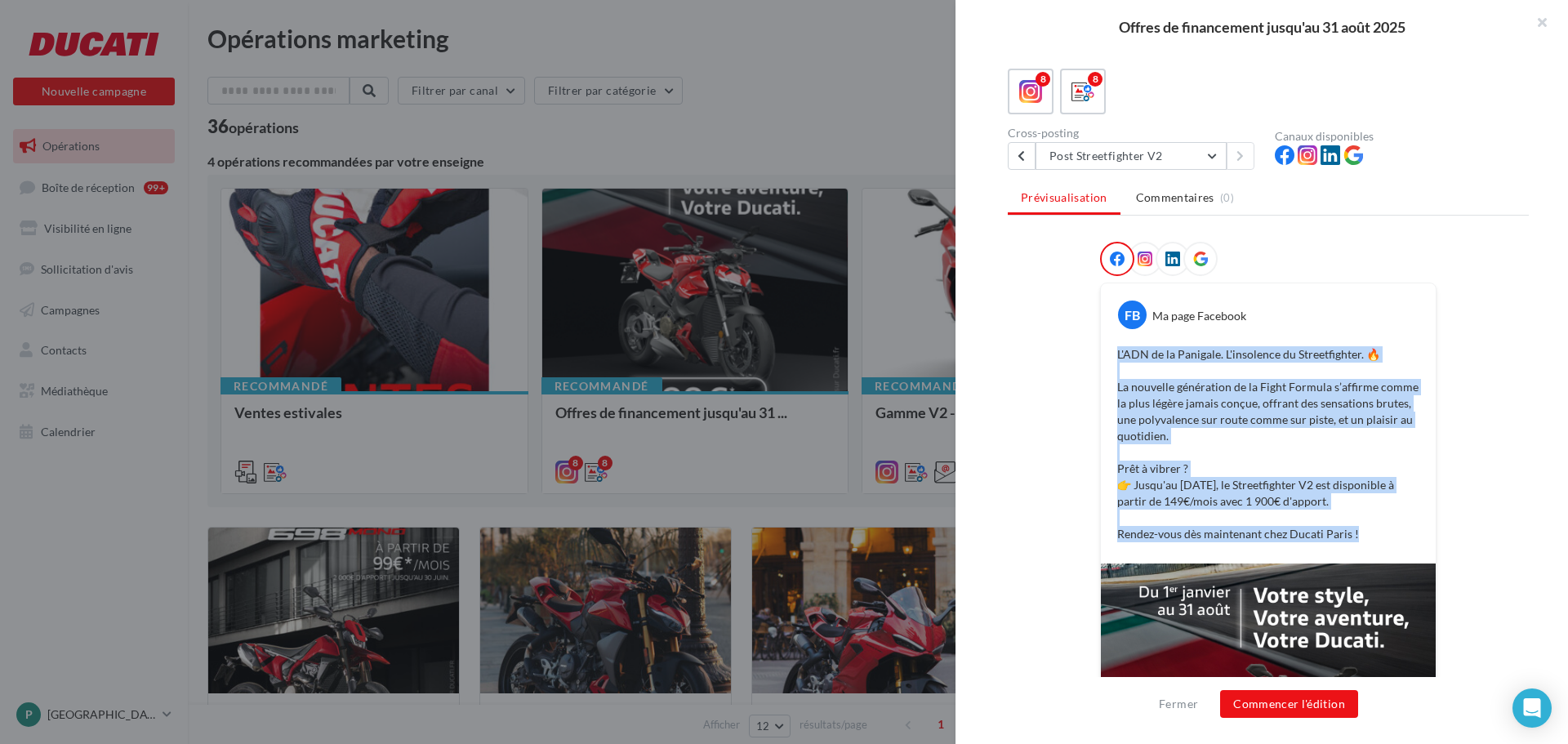 drag, startPoint x: 1369, startPoint y: 532, endPoint x: 1112, endPoint y: 359, distance: 309.8032 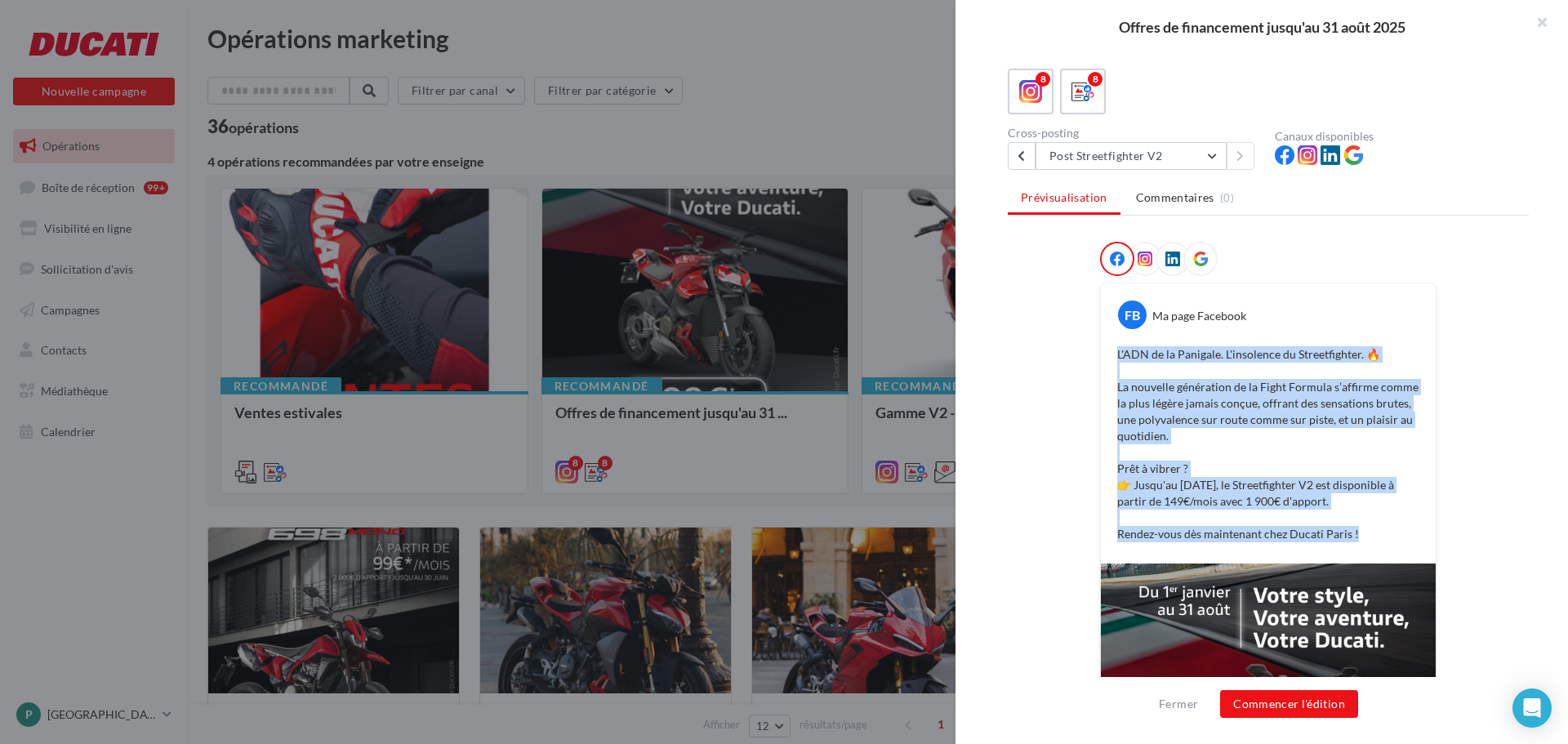 click on "L'ADN de la Panigale. L'insolence du Streetfighter.  🔥  La nouvelle génération de la Fight Formula s’affirme comme la plus légère jamais conçue, offrant des sensations brutes, une polyvalence sur route comme sur piste, et un plaisir au quotidien. Prêt à vibrer ?  👉 Jusqu'au 31 août, le Streetfighter V2 est disponible à partir de 149€/mois avec 1 900€ d'apport.  Rendez-vous dès maintenant chez  Ducati Paris  !" at bounding box center [1268, 444] 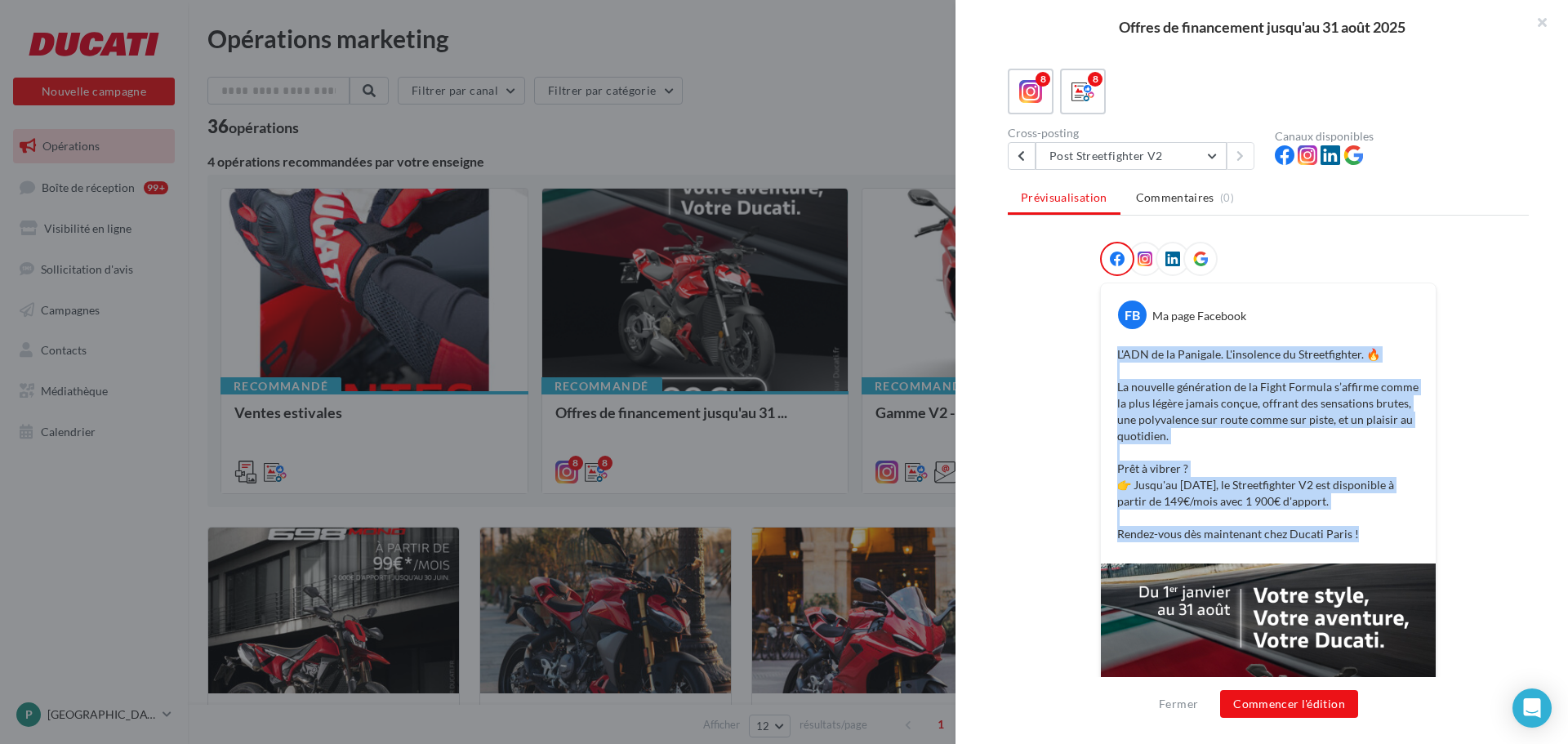 click on "L'ADN de la Panigale. L'insolence du Streetfighter.  🔥  La nouvelle génération de la Fight Formula s’affirme comme la plus légère jamais conçue, offrant des sensations brutes, une polyvalence sur route comme sur piste, et un plaisir au quotidien. Prêt à vibrer ?  👉 Jusqu'au 31 août, le Streetfighter V2 est disponible à partir de 149€/mois avec 1 900€ d'apport.  Rendez-vous dès maintenant chez  Ducati Paris  !" at bounding box center [1268, 444] 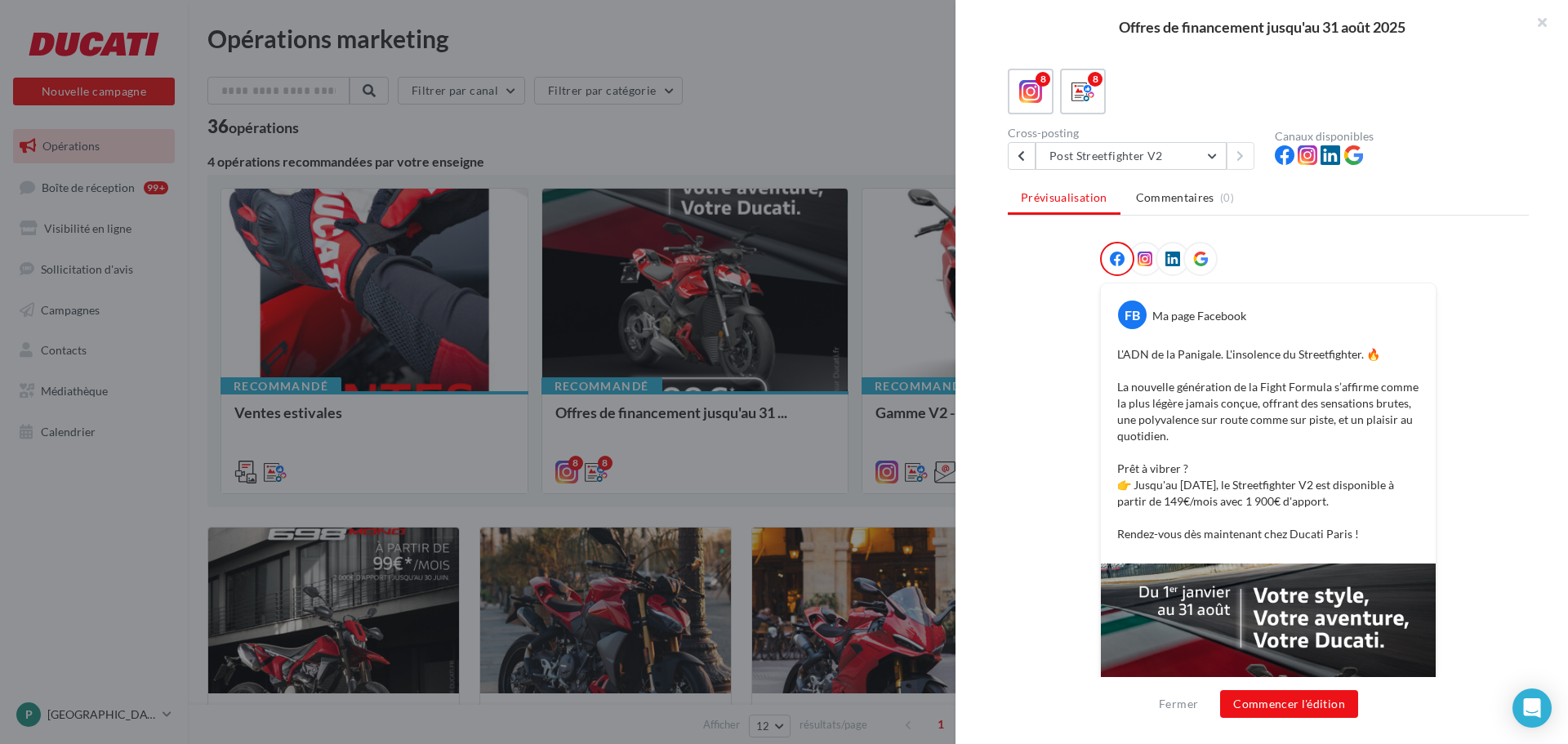click at bounding box center (784, 372) 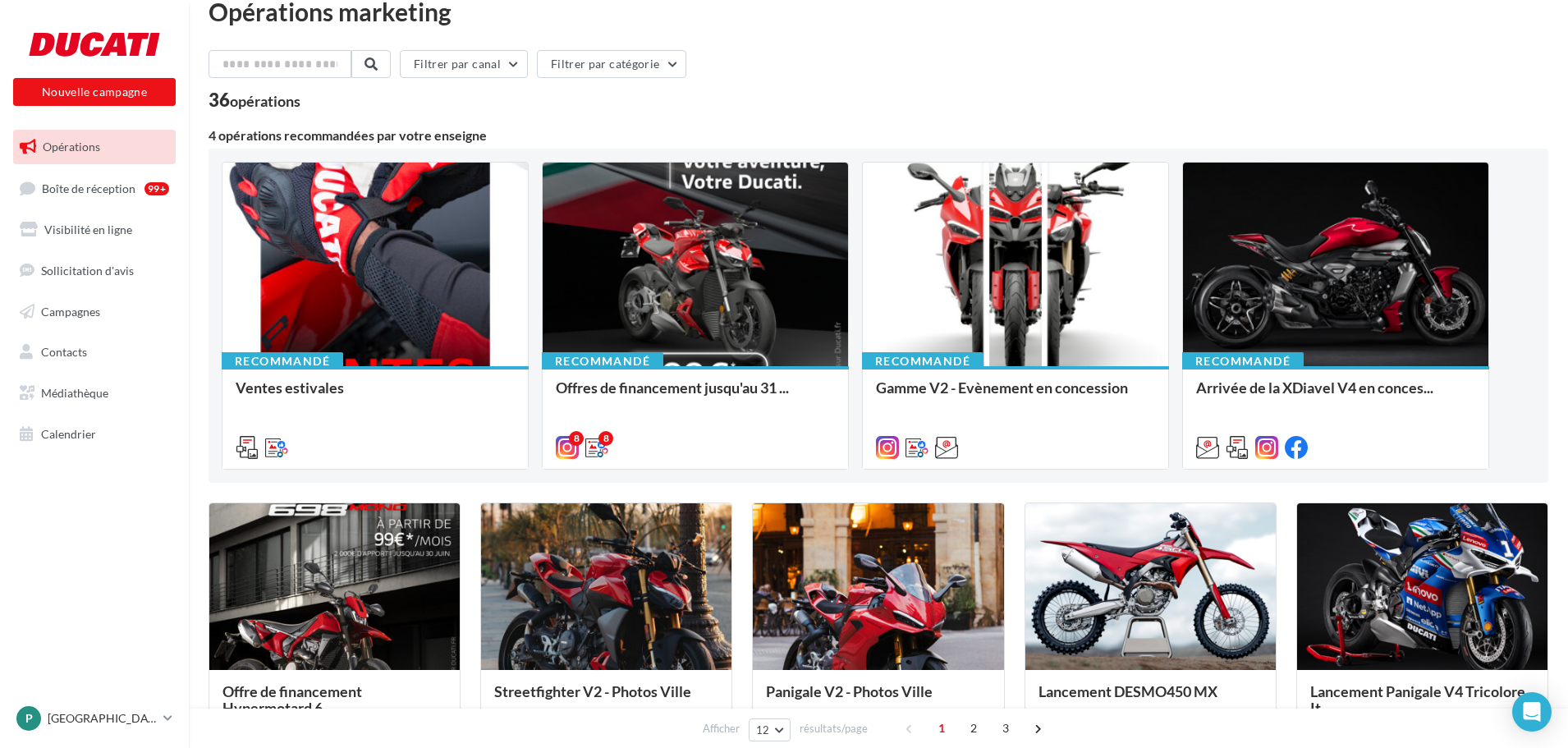scroll, scrollTop: 0, scrollLeft: 0, axis: both 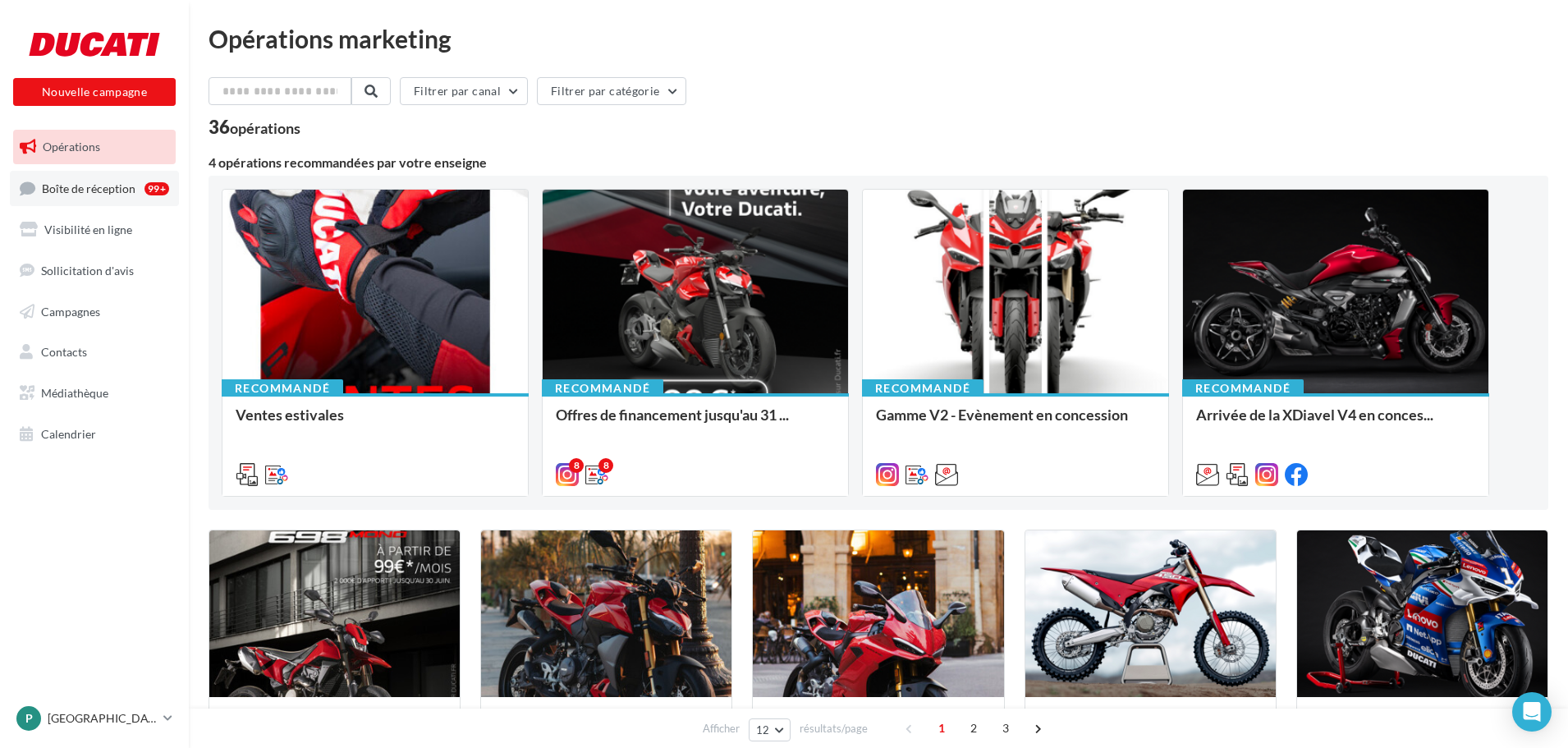 click on "Boîte de réception" at bounding box center (89, 187) 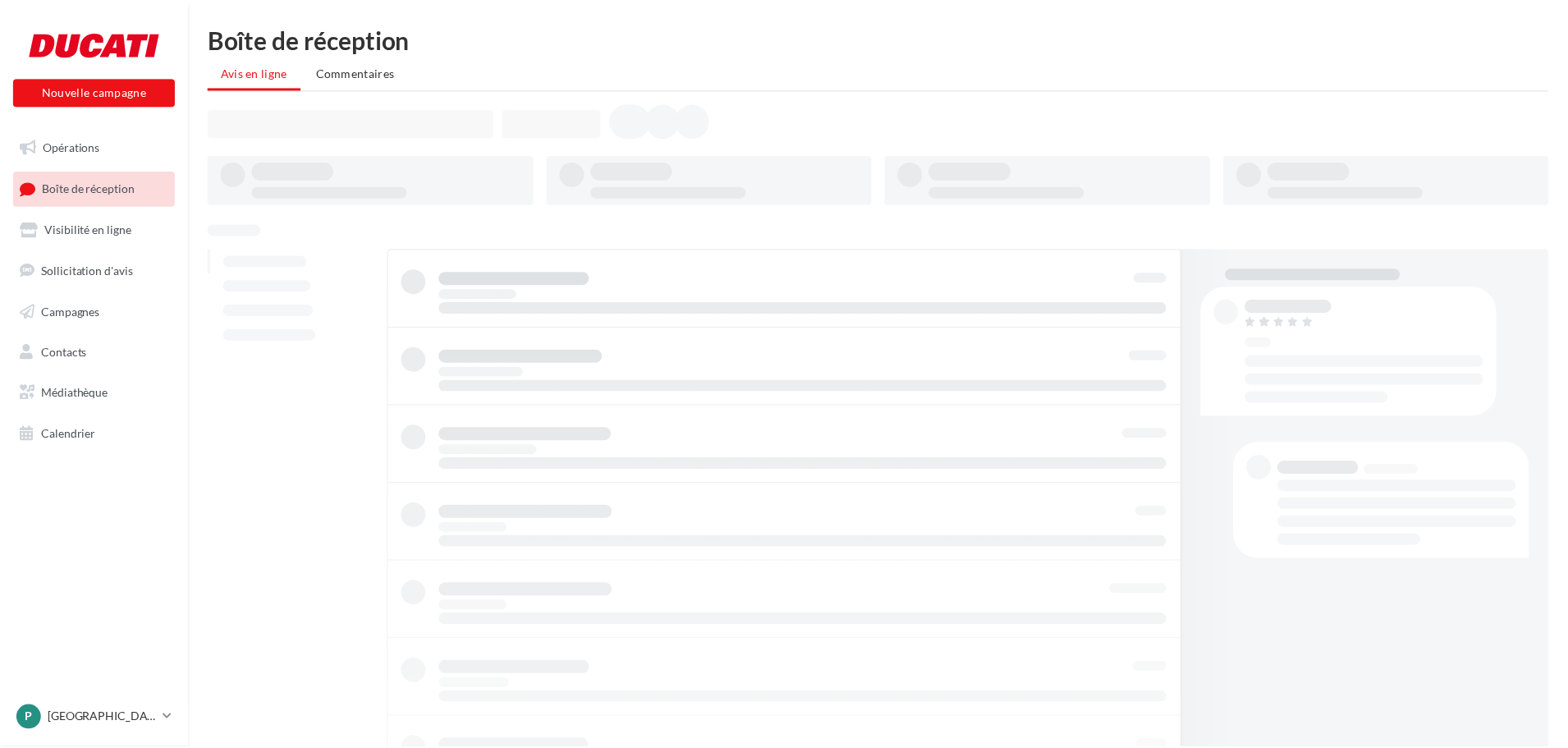 scroll, scrollTop: 0, scrollLeft: 0, axis: both 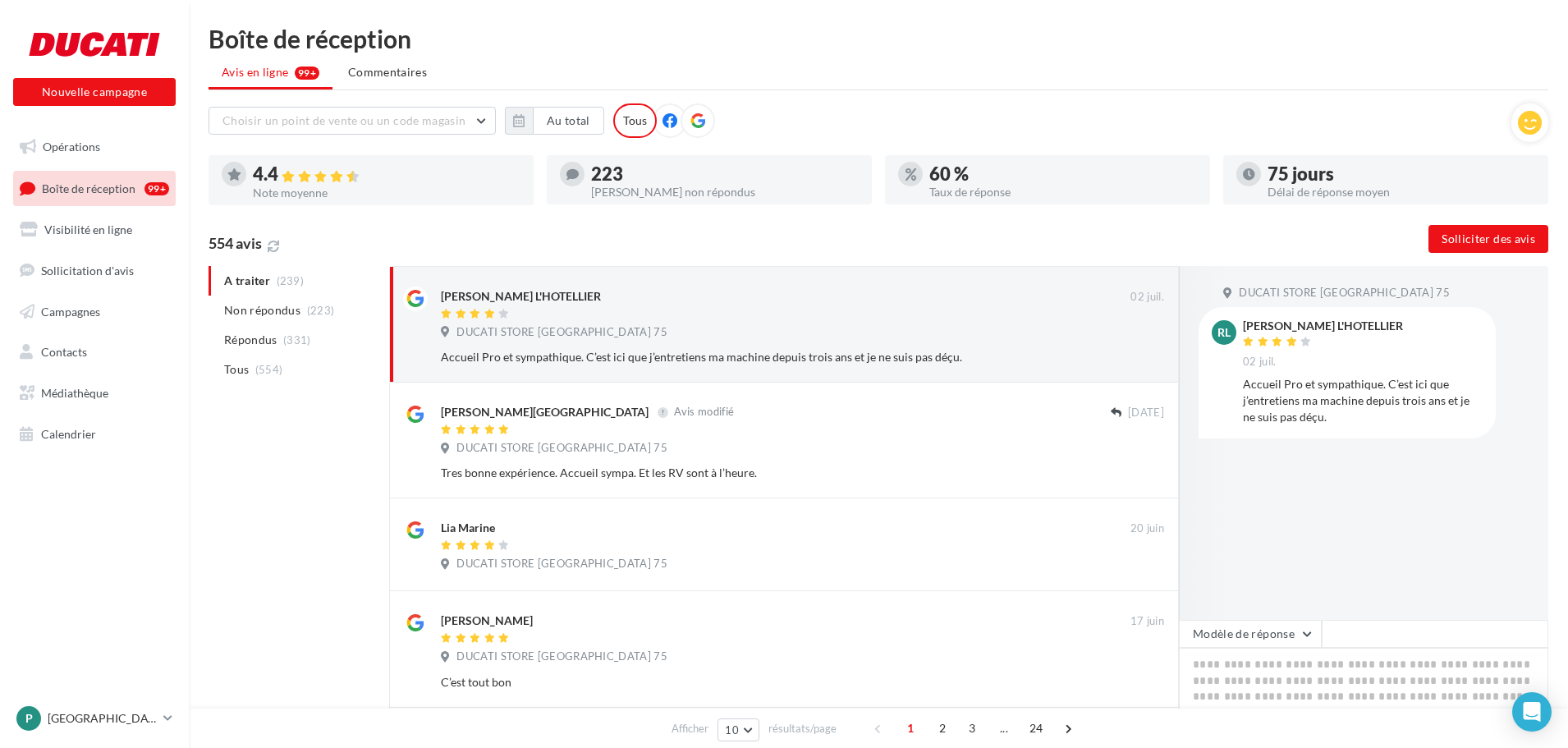 click at bounding box center (698, 121) 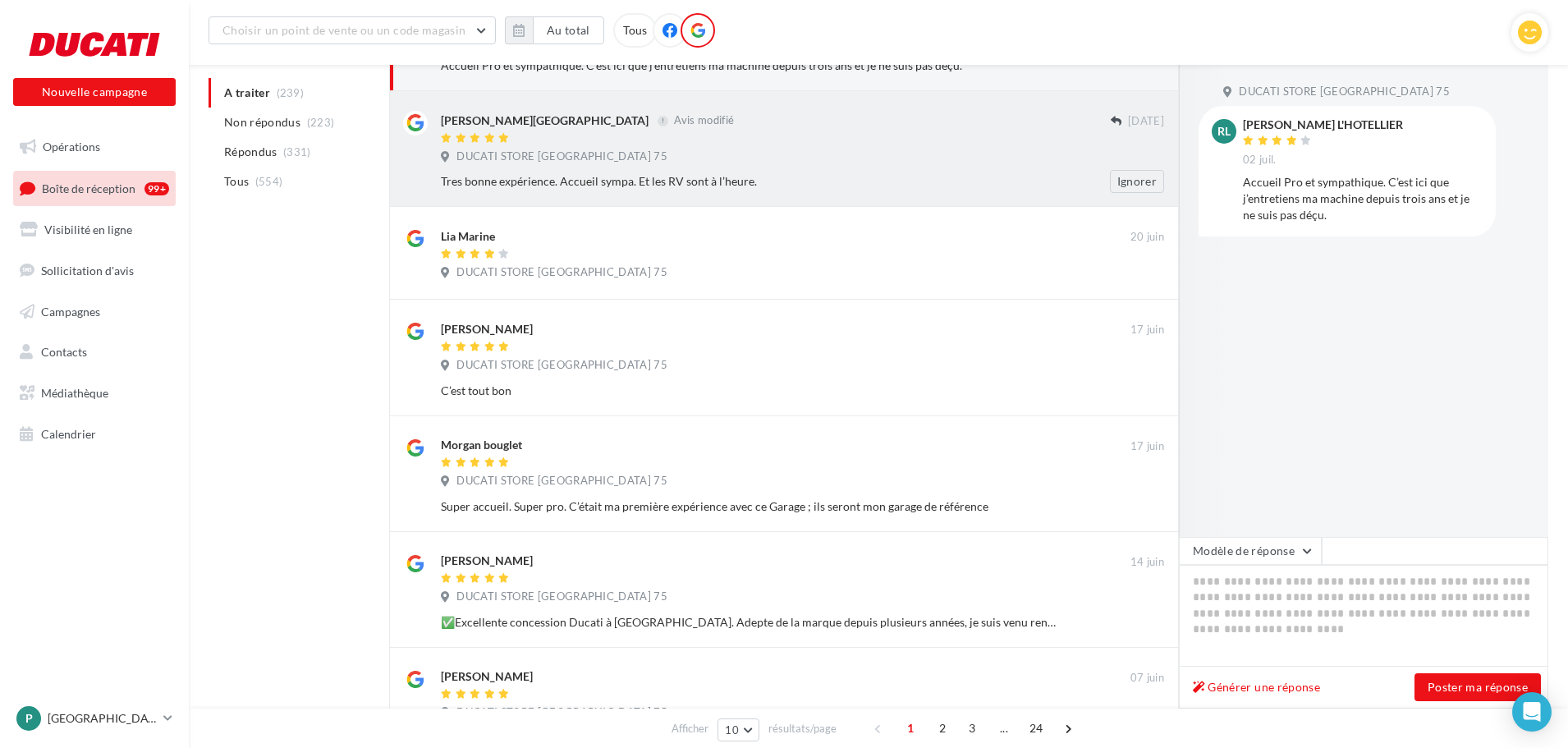 scroll, scrollTop: 0, scrollLeft: 0, axis: both 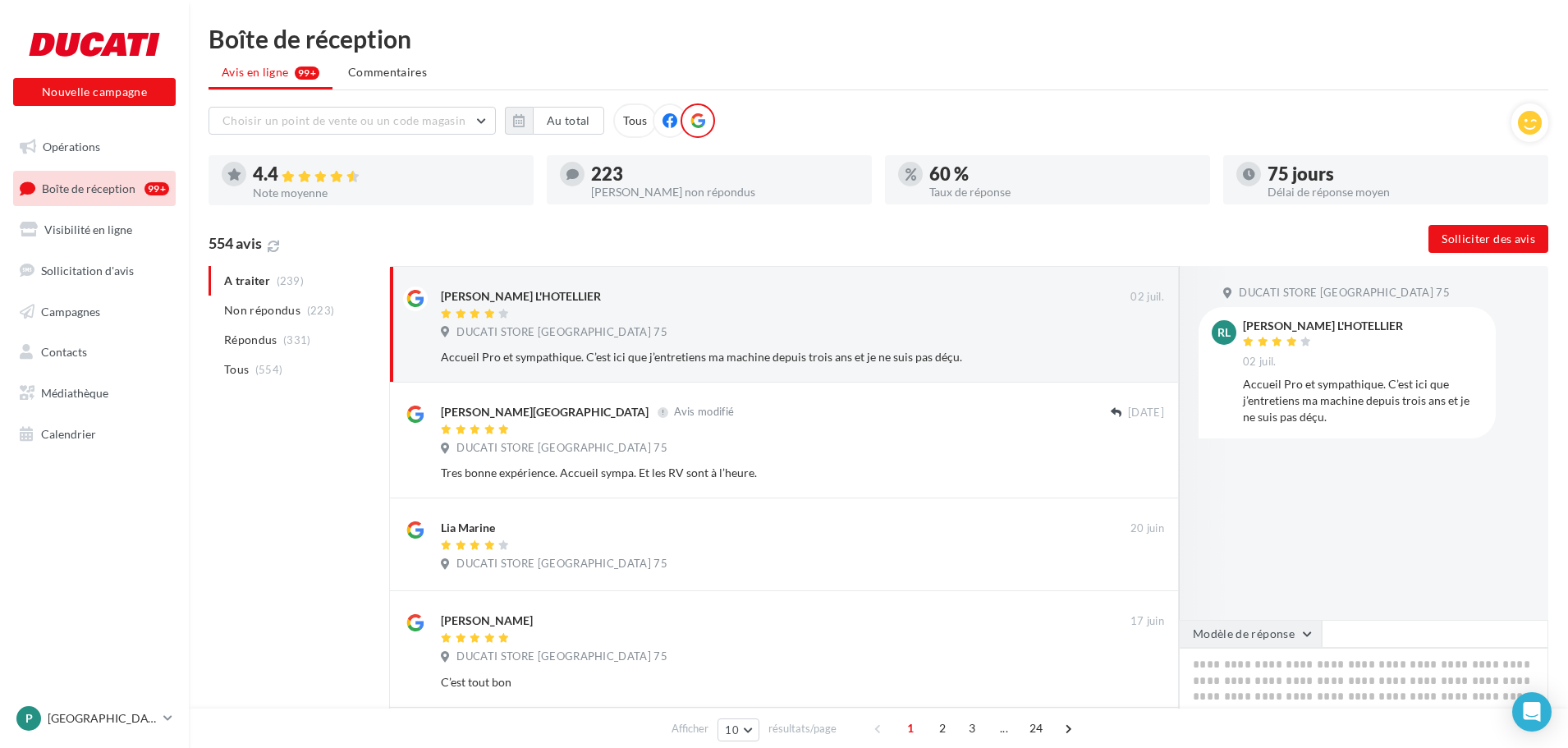 click on "Modèle de réponse" at bounding box center (1250, 634) 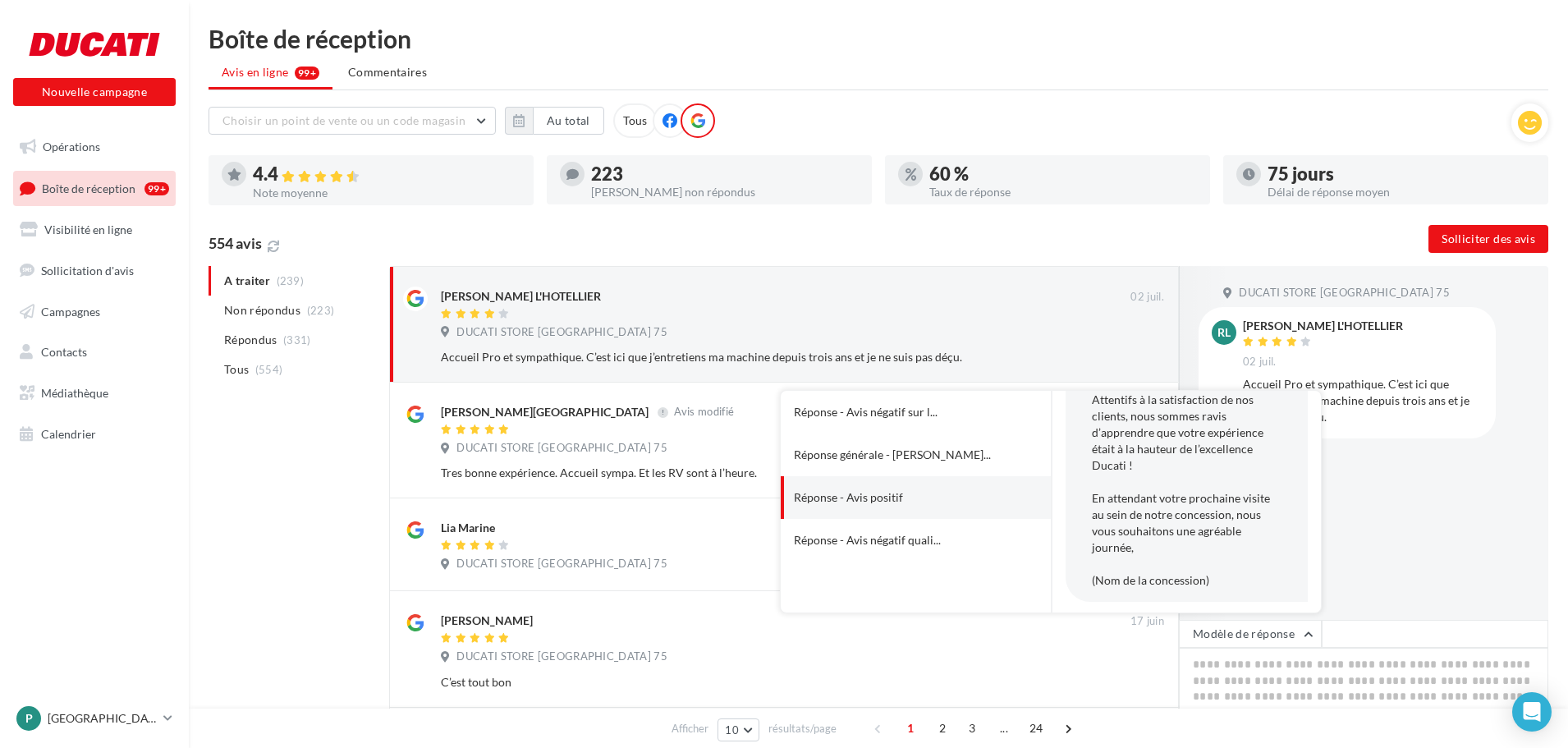 scroll, scrollTop: 94, scrollLeft: 0, axis: vertical 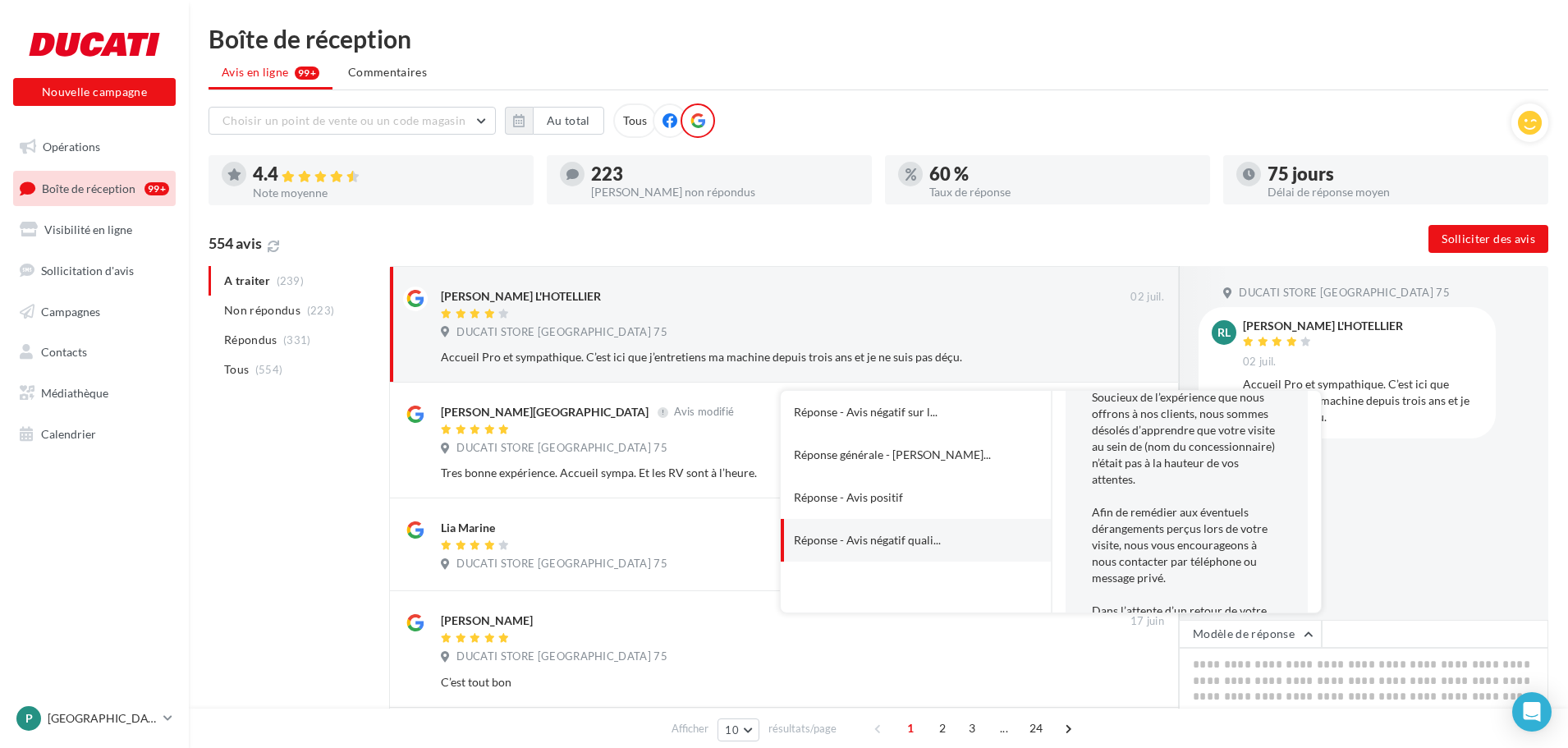 click on "A traiter
(239)
Non répondus
(223)
Répondus
(331)
Tous
(554)
[PERSON_NAME] L'HOTELLIER
[DATE]
DUCATI STORE [GEOGRAPHIC_DATA] 75
Accueil Pro et sympathique. C’est ici que j’entretiens ma machine depuis trois ans et je ne suis pas déçu.
Ignorer
[PERSON_NAME][GEOGRAPHIC_DATA]
Avis modifié
[DATE]
DUCATI STORE [GEOGRAPHIC_DATA] 75
Tres bonne expérience.   Accueil sympa.  Et les RV sont à l’heure.
Ignorer
[DATE]" at bounding box center (878, 822) 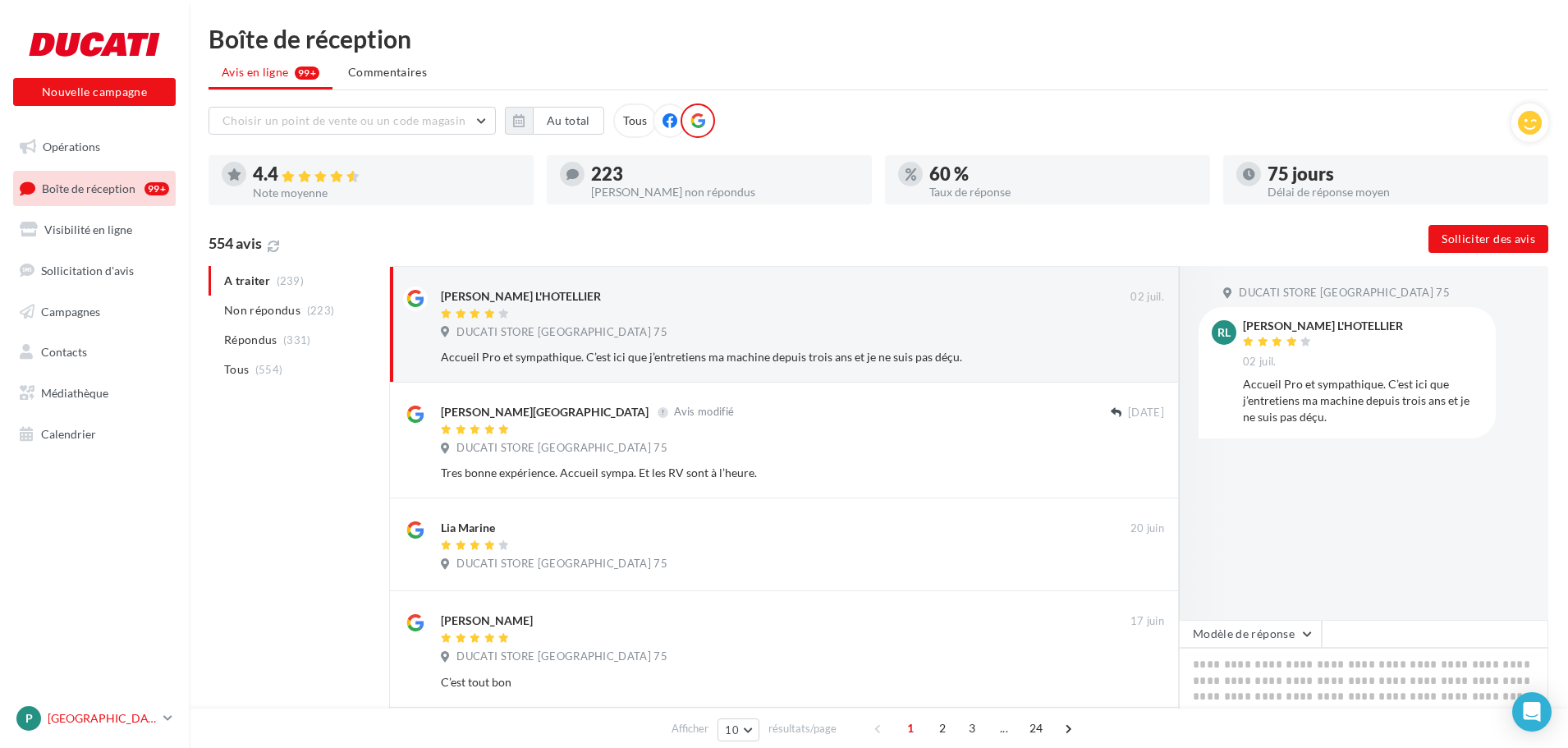 click on "[GEOGRAPHIC_DATA]" at bounding box center [102, 718] 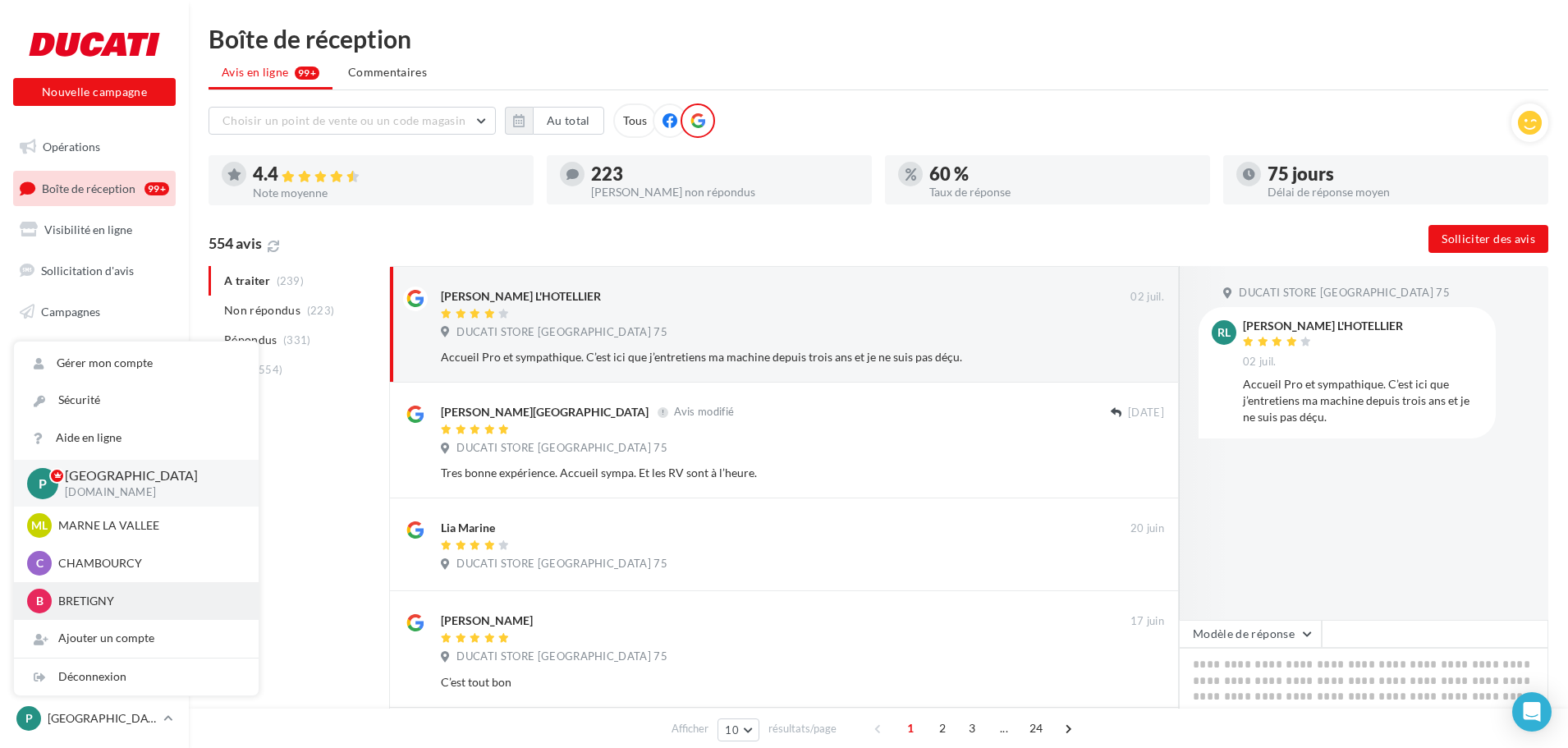 click on "BRETIGNY" at bounding box center (149, 601) 